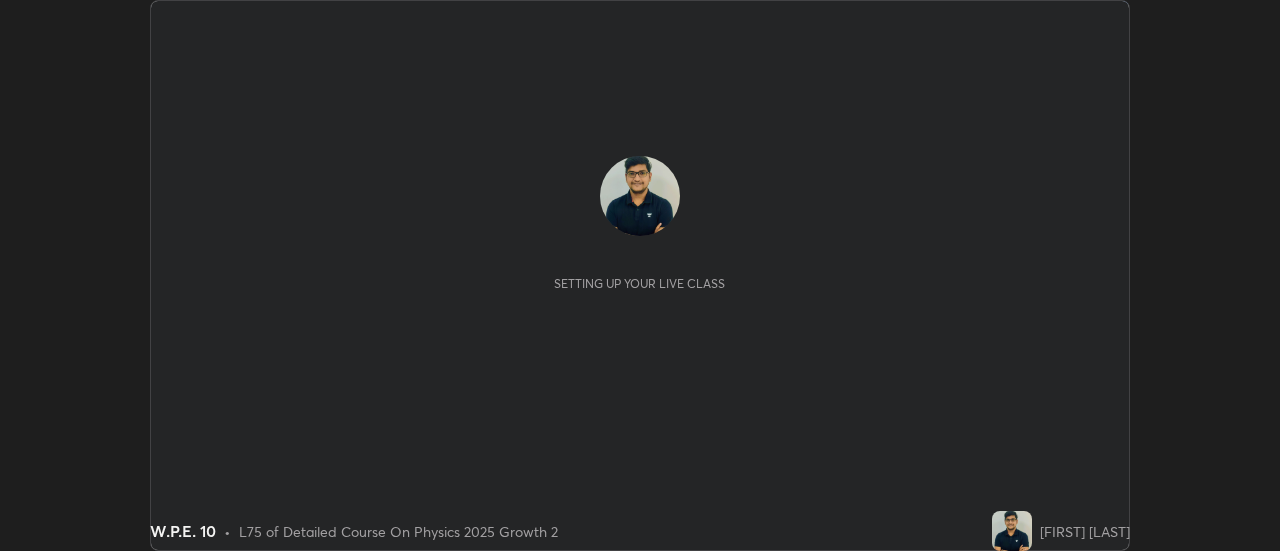 scroll, scrollTop: 0, scrollLeft: 0, axis: both 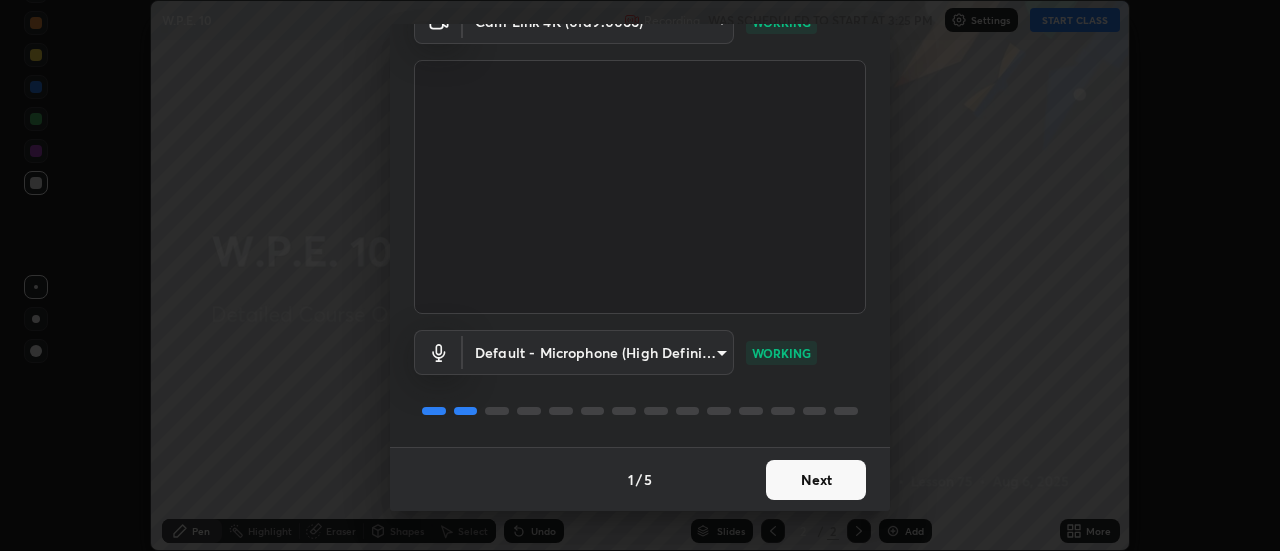 click on "Next" at bounding box center (816, 480) 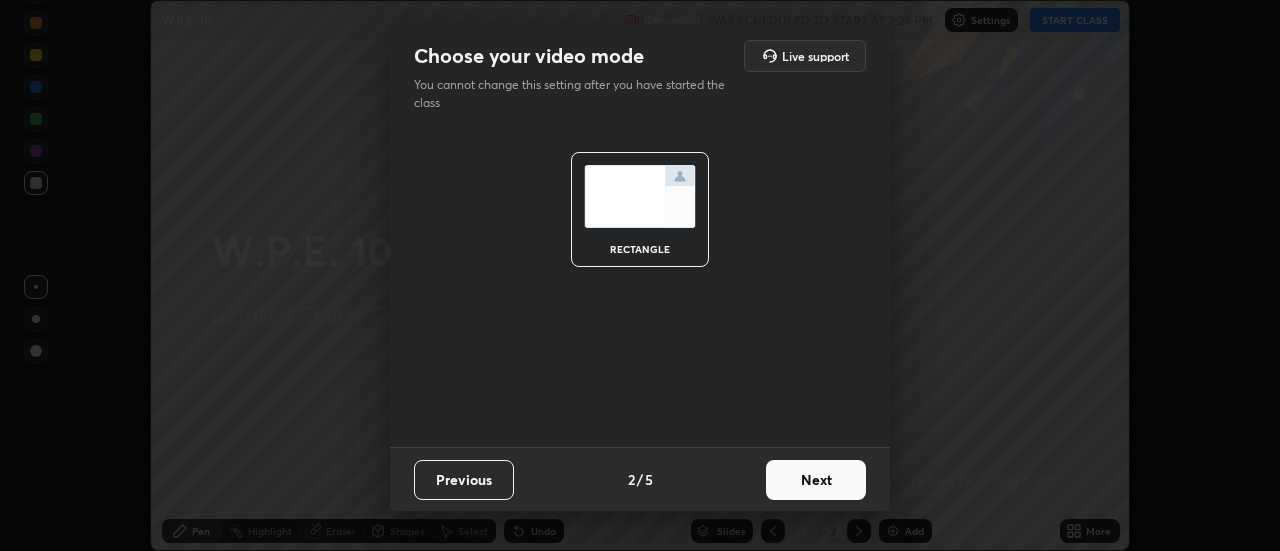 scroll, scrollTop: 0, scrollLeft: 0, axis: both 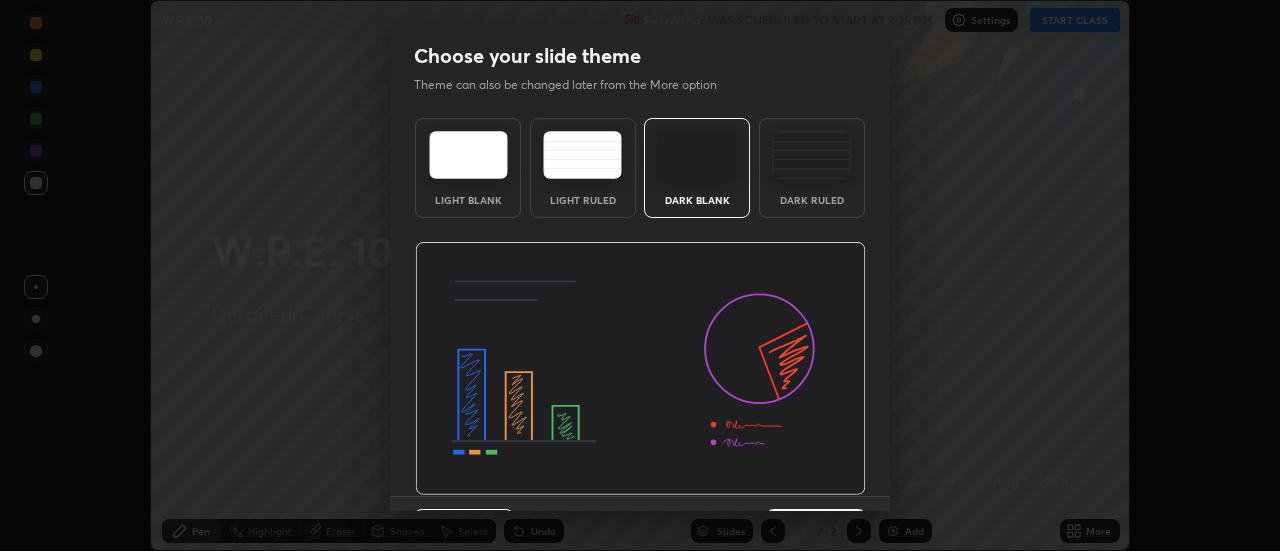 click on "Dark Ruled" at bounding box center (812, 200) 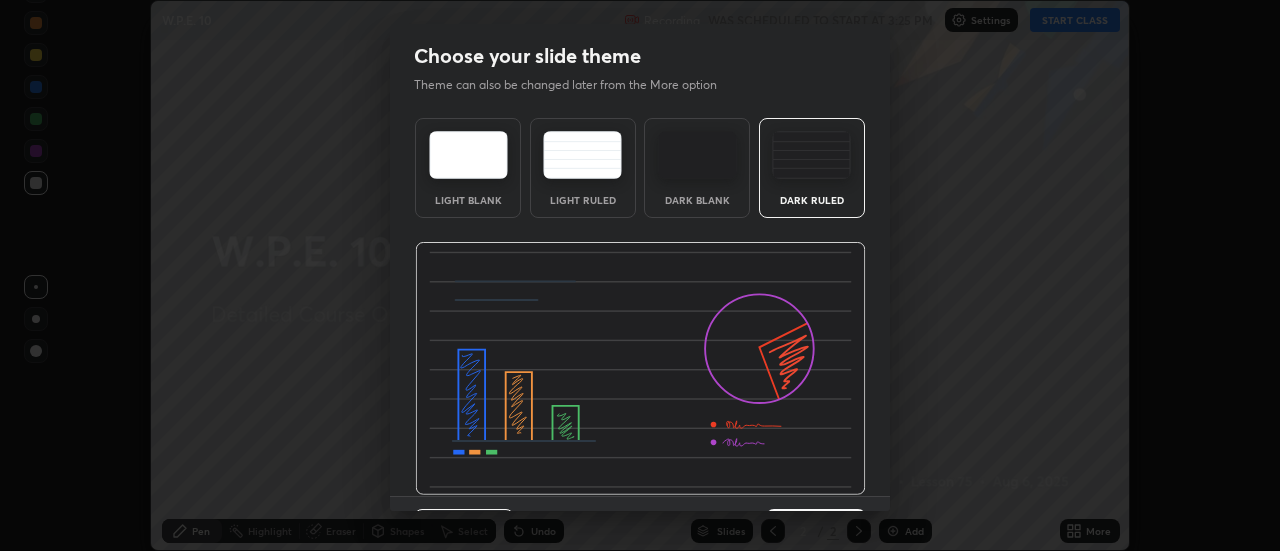 scroll, scrollTop: 49, scrollLeft: 0, axis: vertical 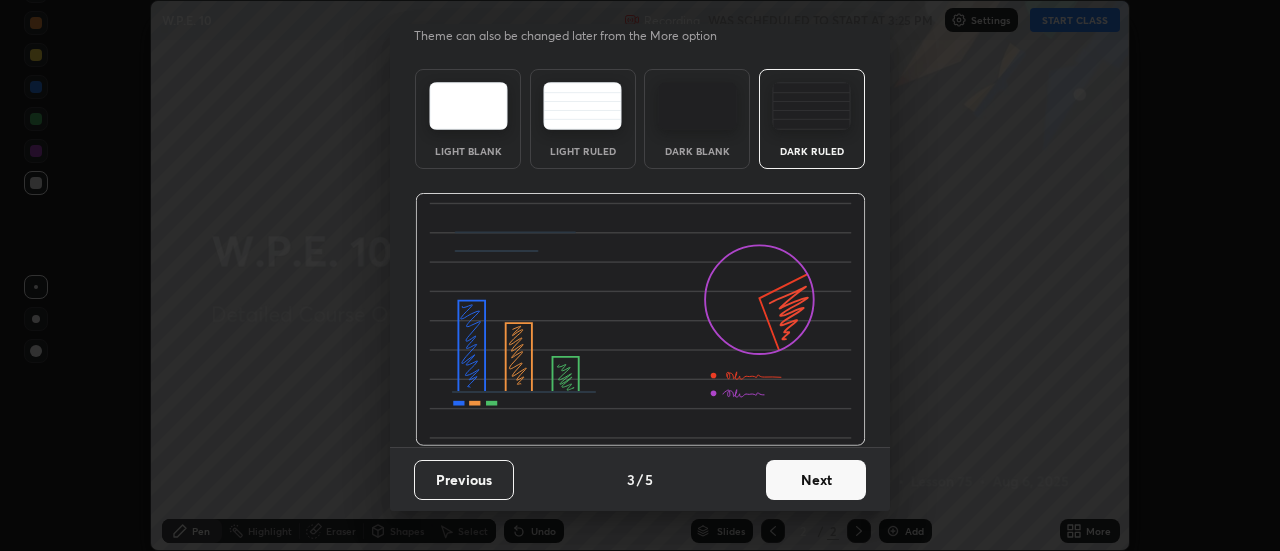 click on "Next" at bounding box center [816, 480] 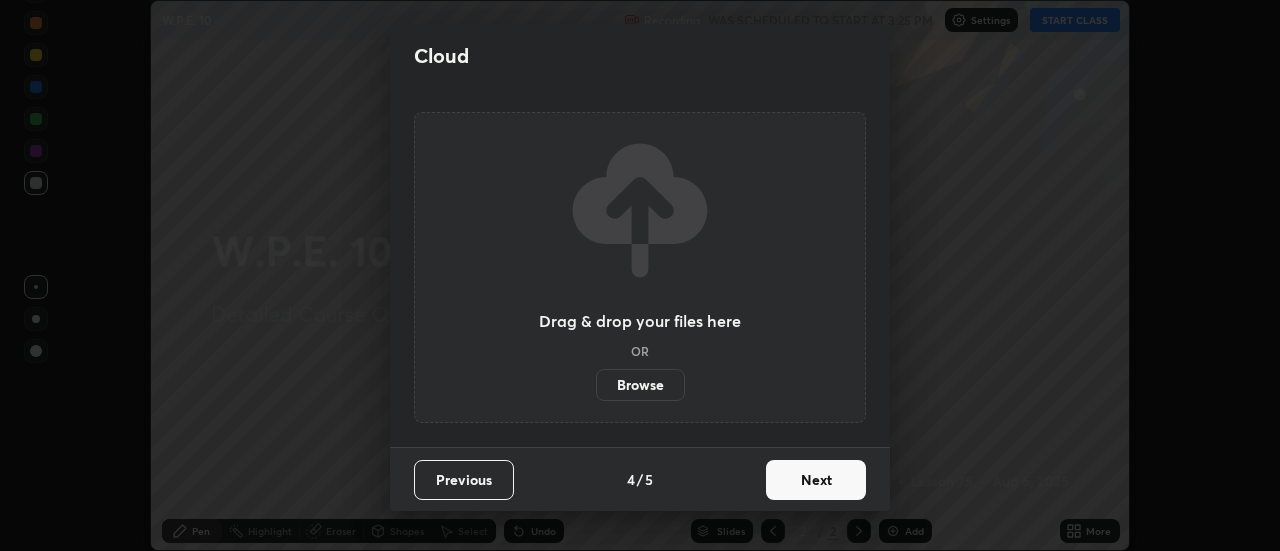 click on "Browse" at bounding box center [640, 385] 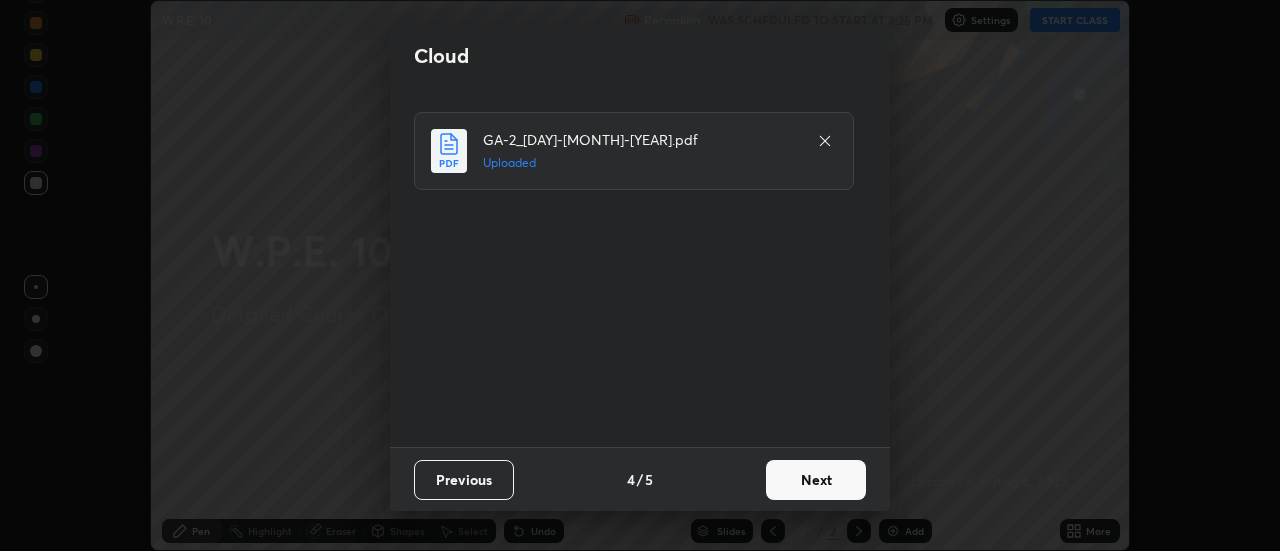 click on "Next" at bounding box center [816, 480] 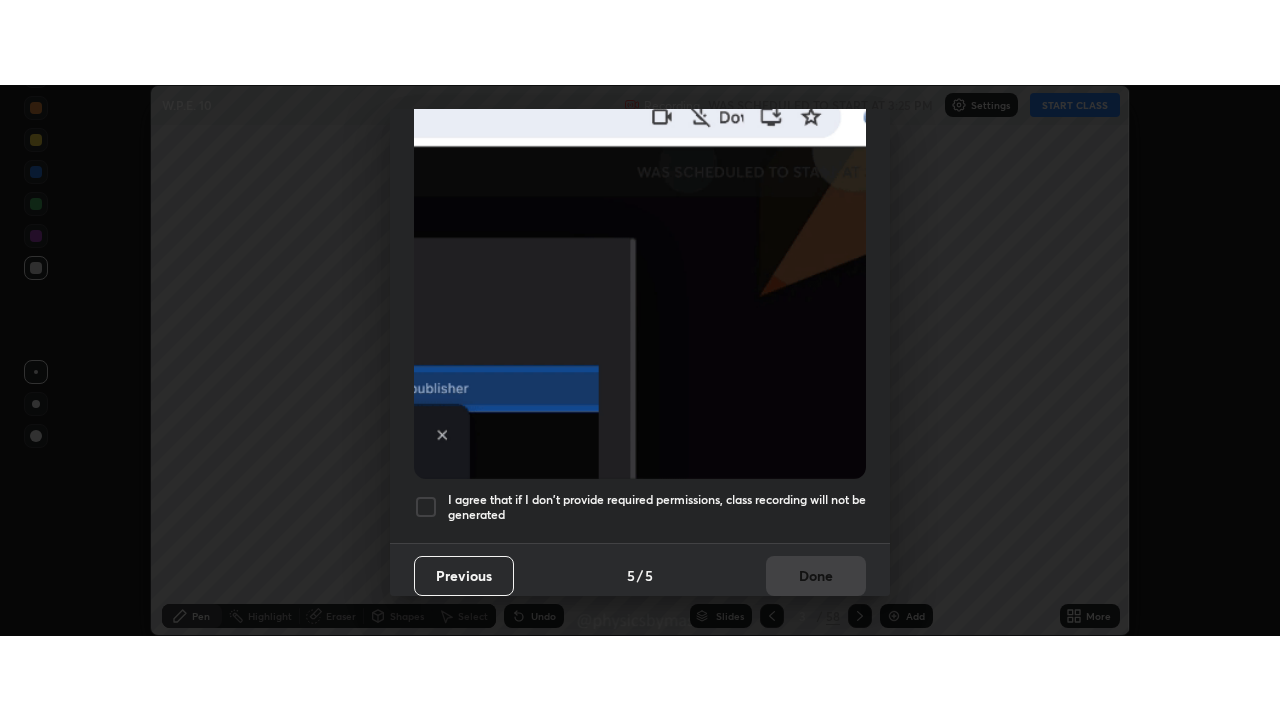 scroll, scrollTop: 513, scrollLeft: 0, axis: vertical 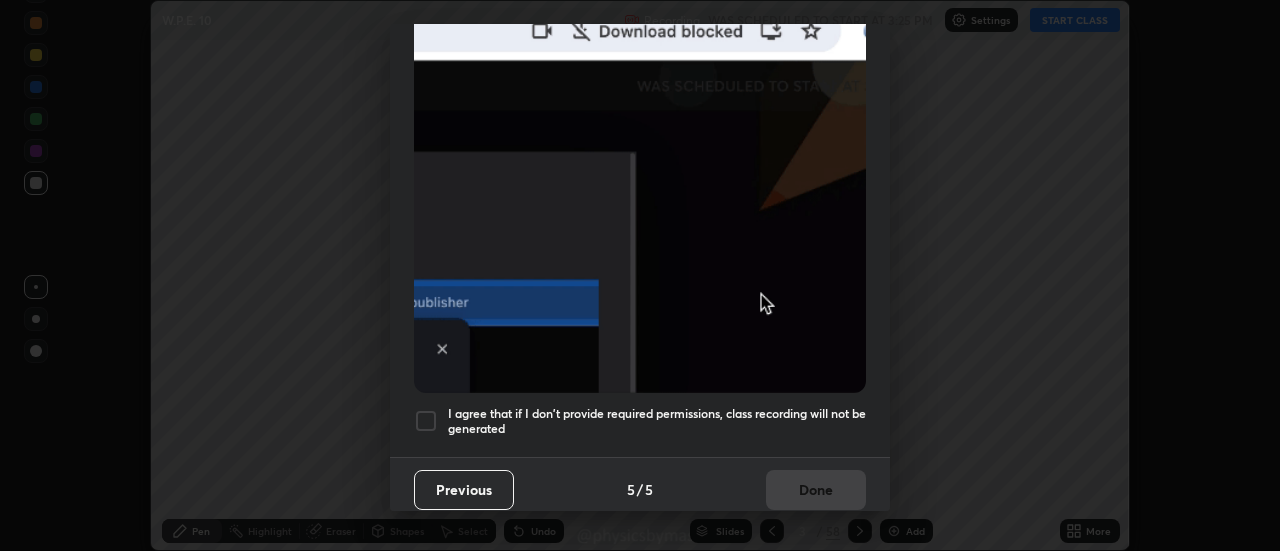 click on "I agree that if I don't provide required permissions, class recording will not be generated" at bounding box center [657, 421] 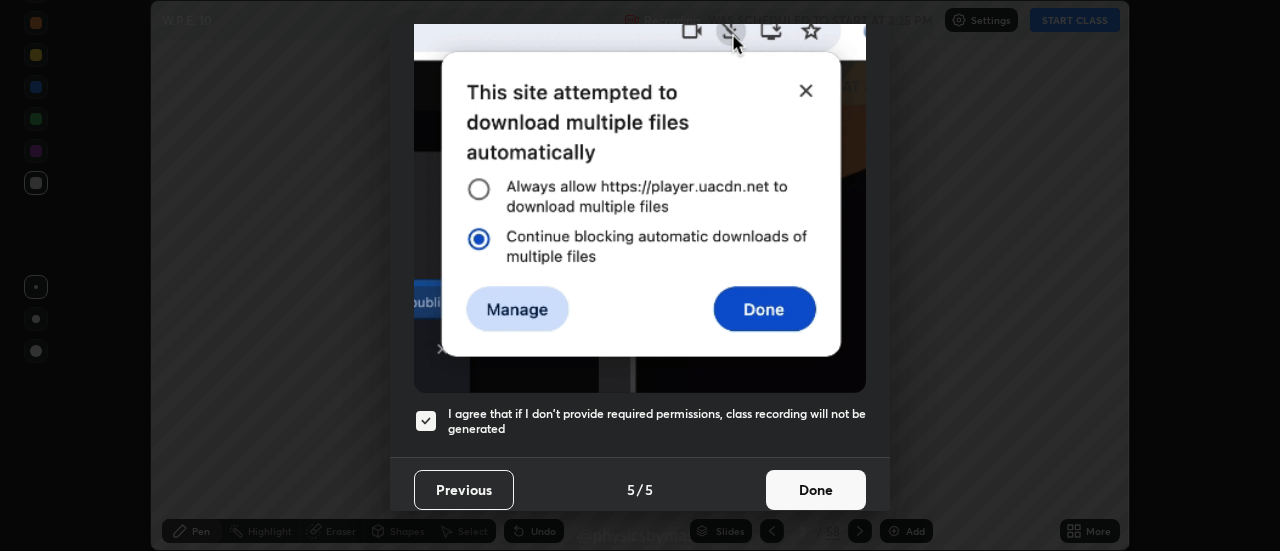 click on "Done" at bounding box center [816, 490] 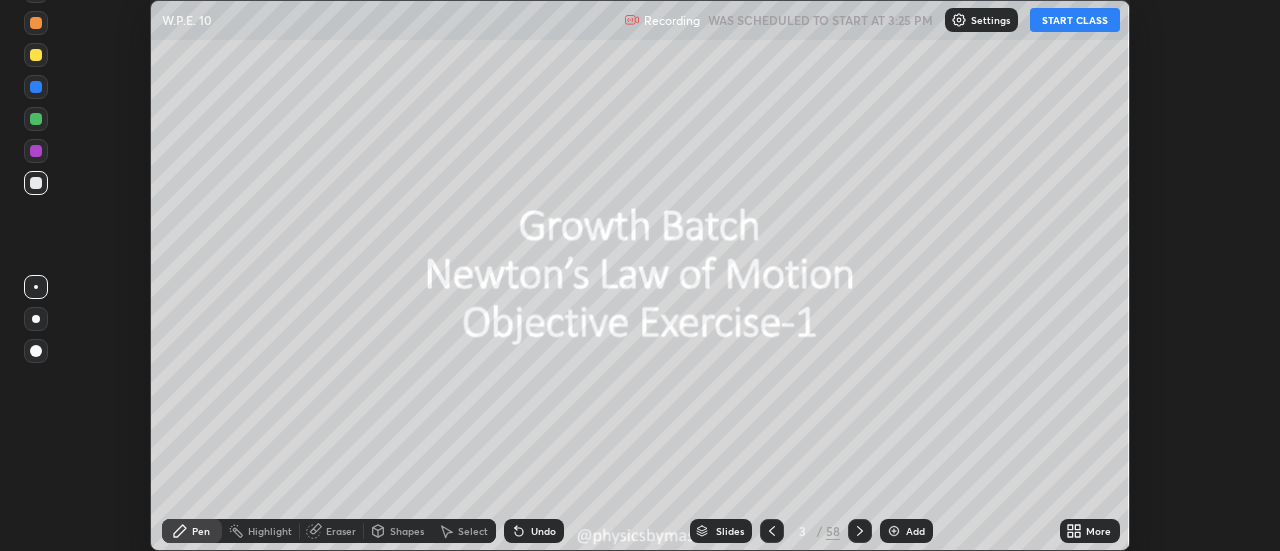 click on "More" at bounding box center [1098, 531] 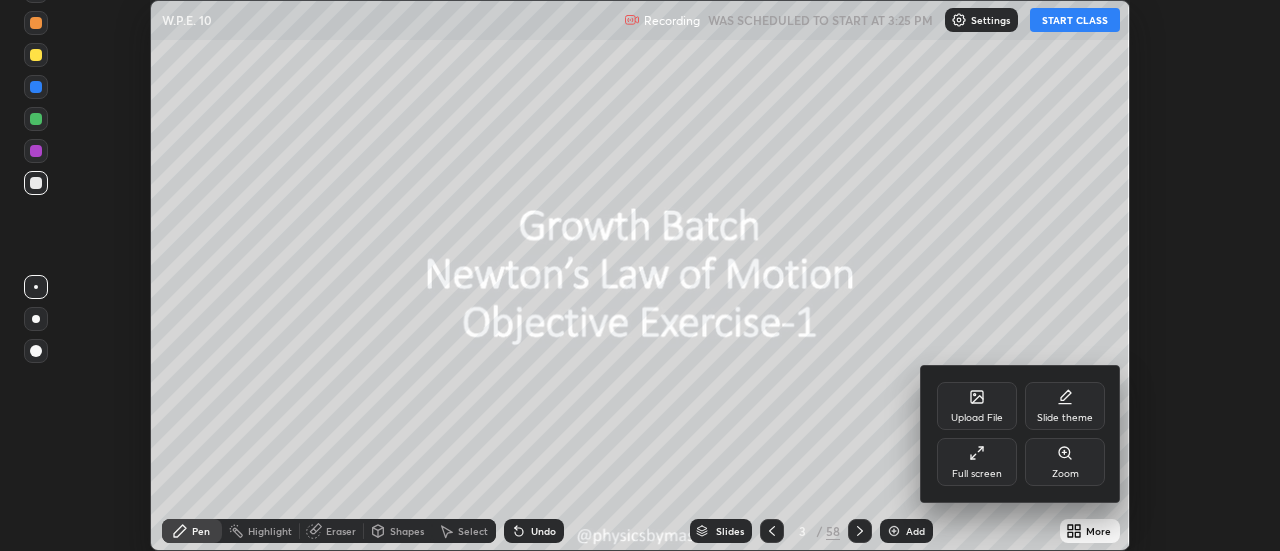 click on "Full screen" at bounding box center [977, 462] 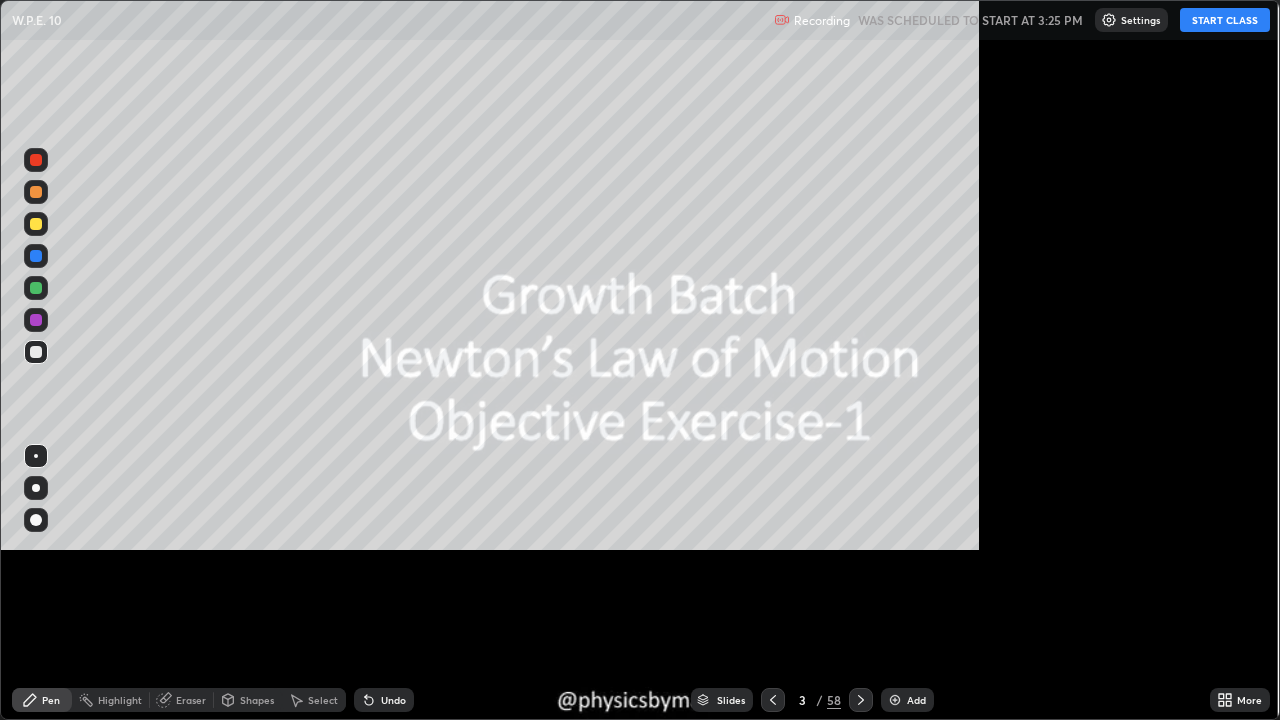 scroll, scrollTop: 99280, scrollLeft: 98720, axis: both 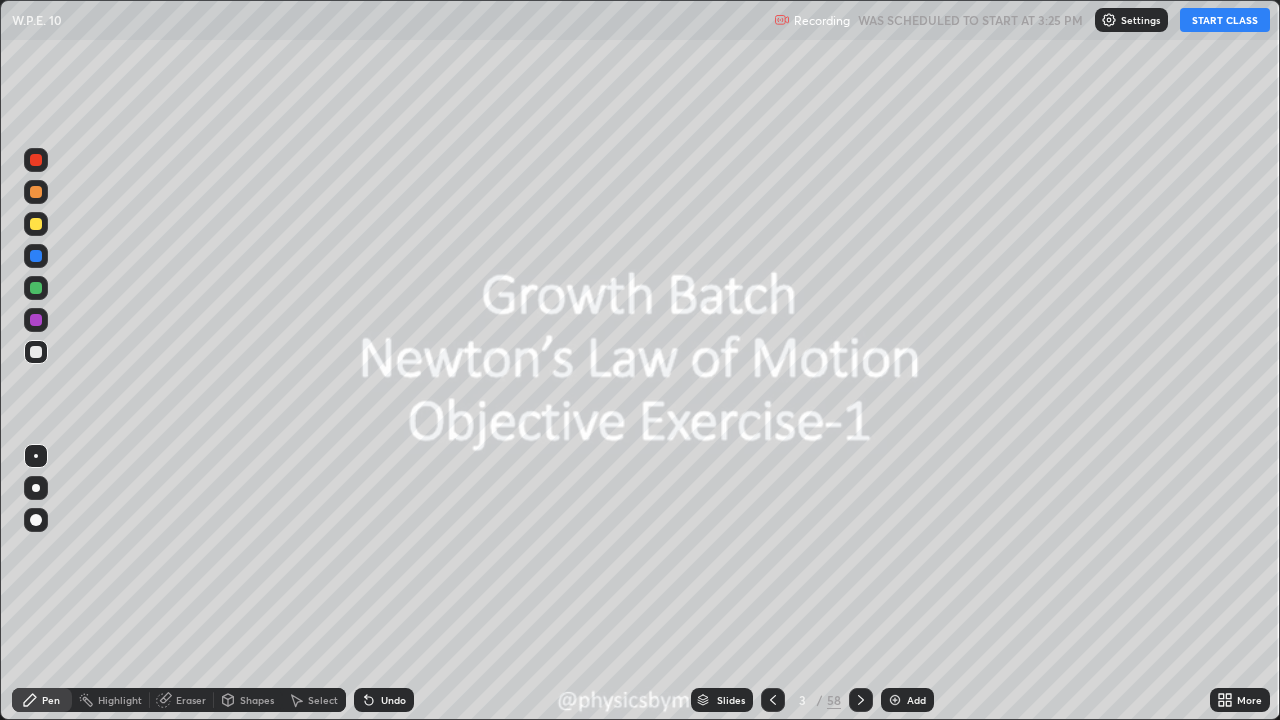 click 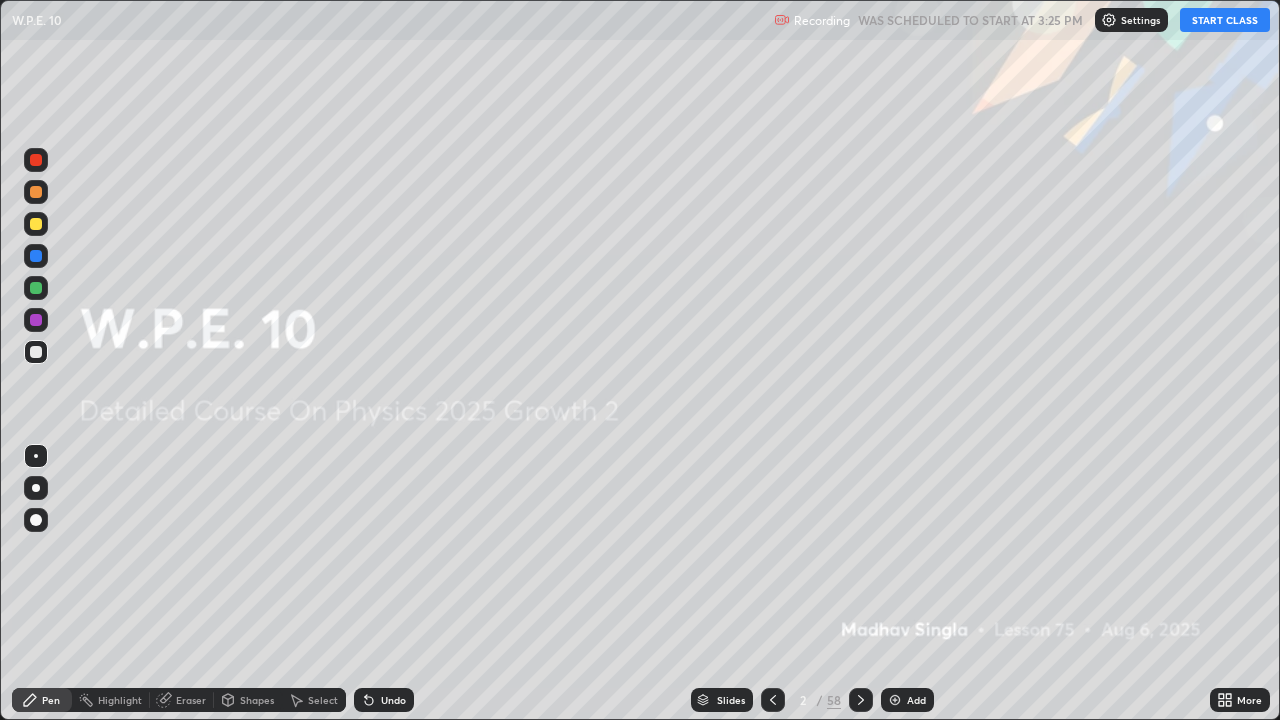 click 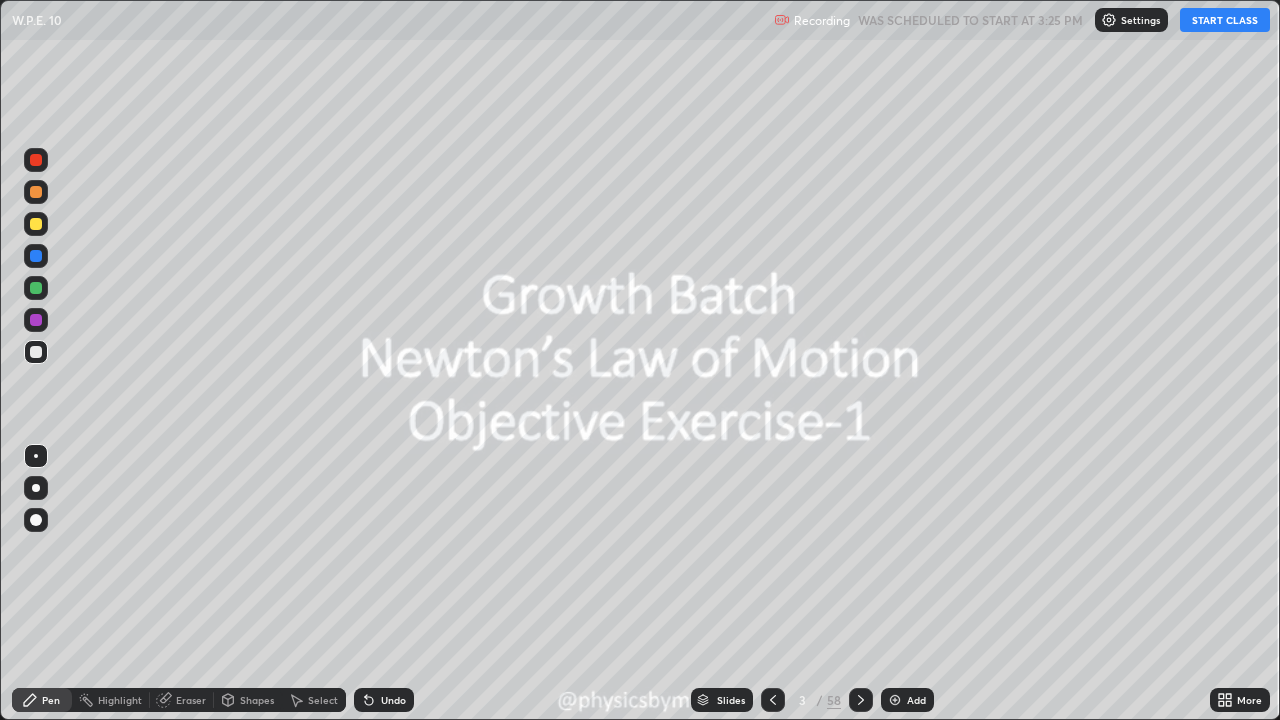 click on "3 / 58" at bounding box center [817, 700] 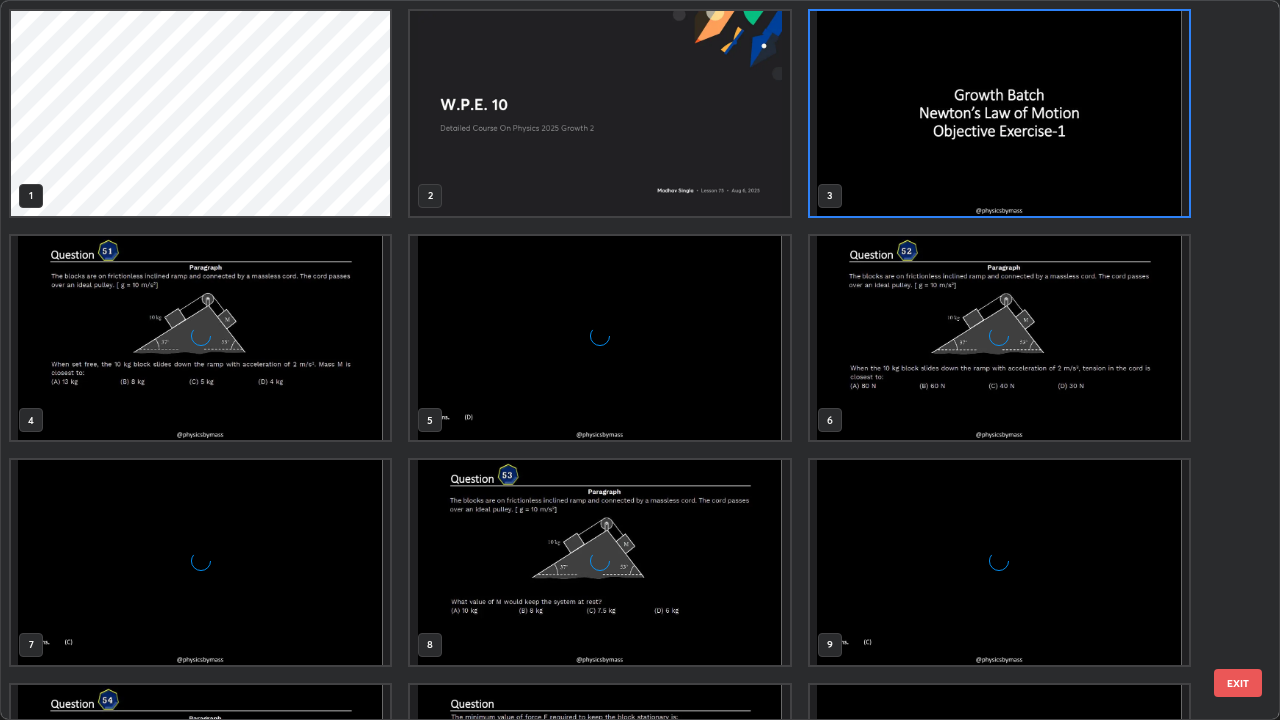 scroll, scrollTop: 7, scrollLeft: 11, axis: both 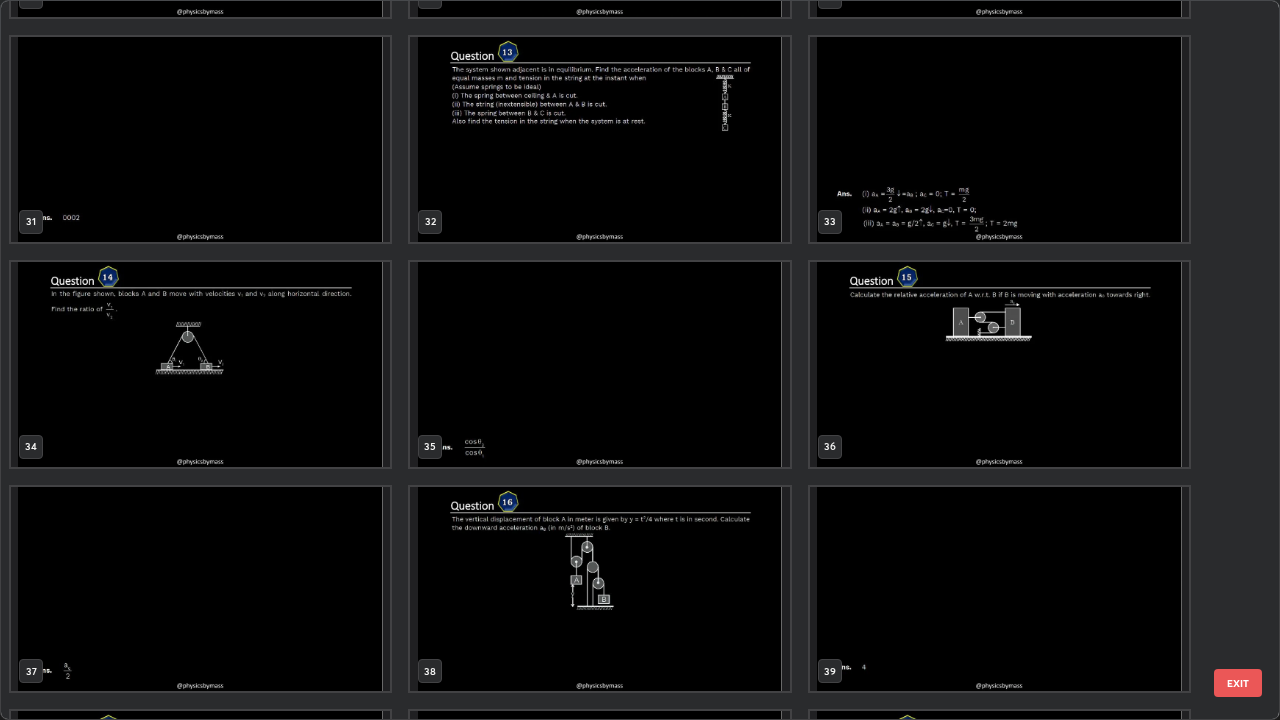 click at bounding box center (999, 364) 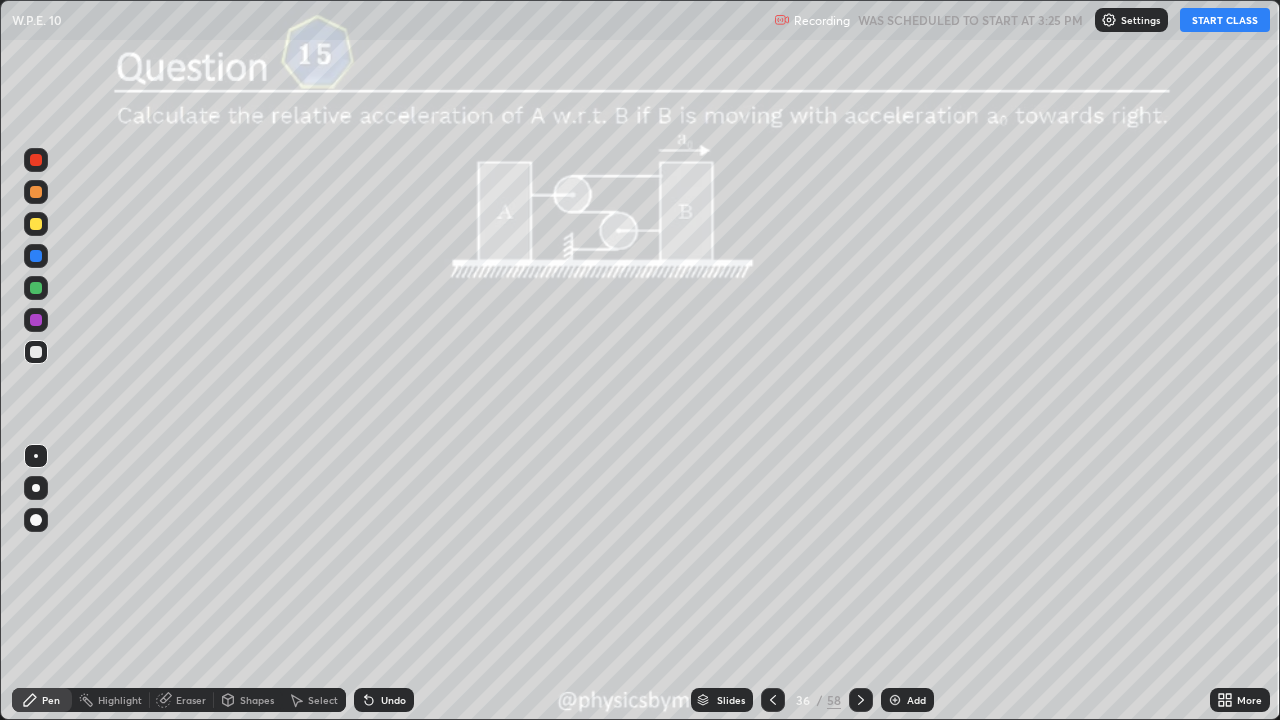 click on "START CLASS" at bounding box center (1225, 20) 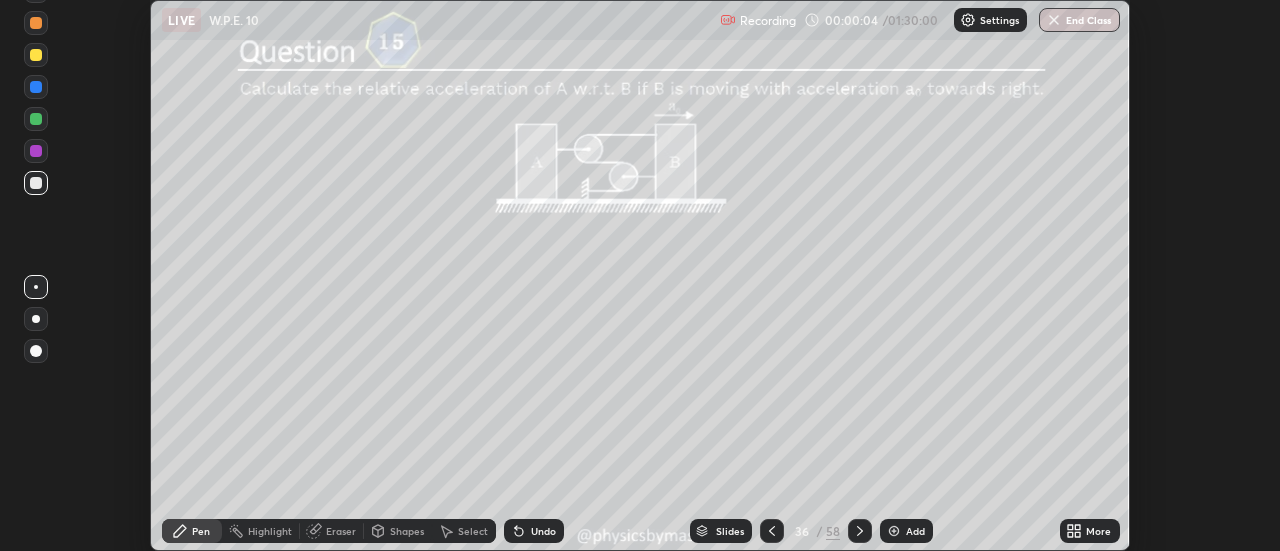 scroll, scrollTop: 551, scrollLeft: 1280, axis: both 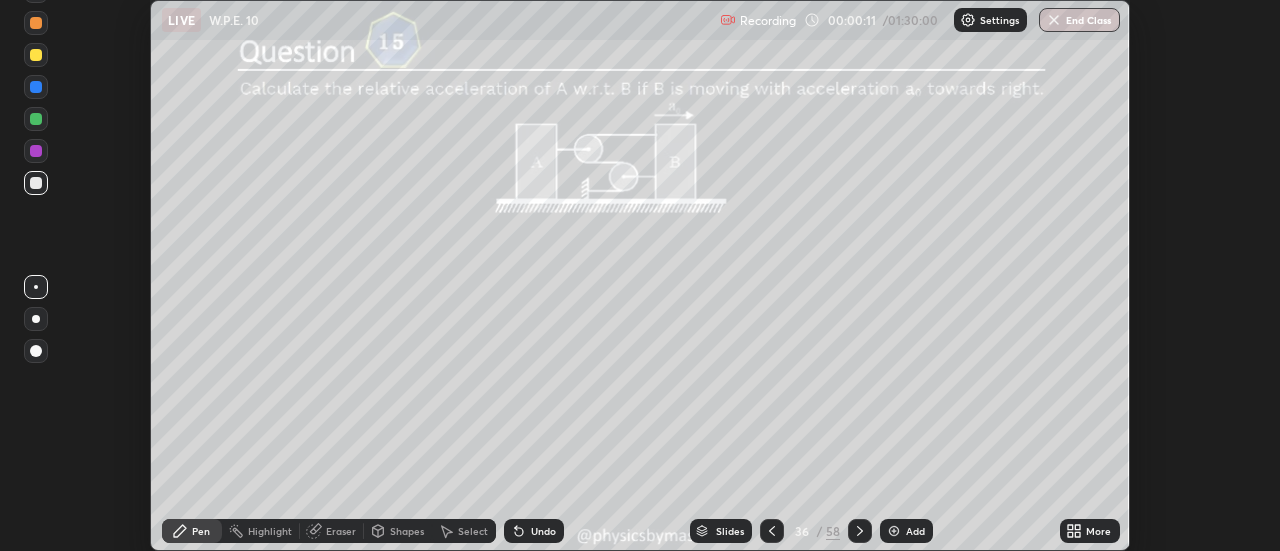 click 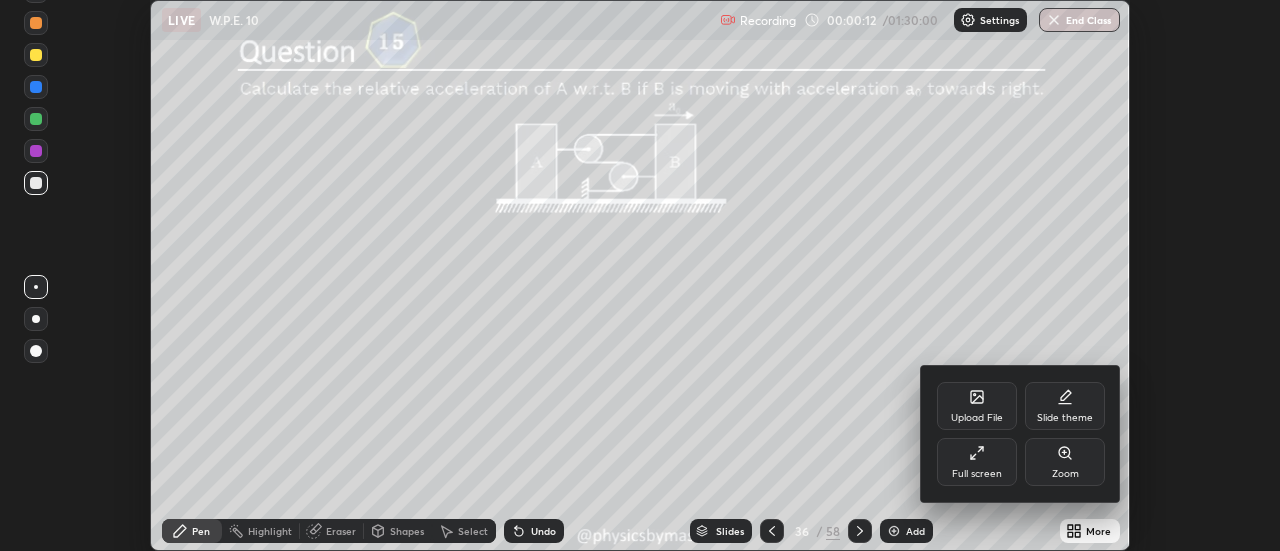 click on "Full screen" at bounding box center (977, 462) 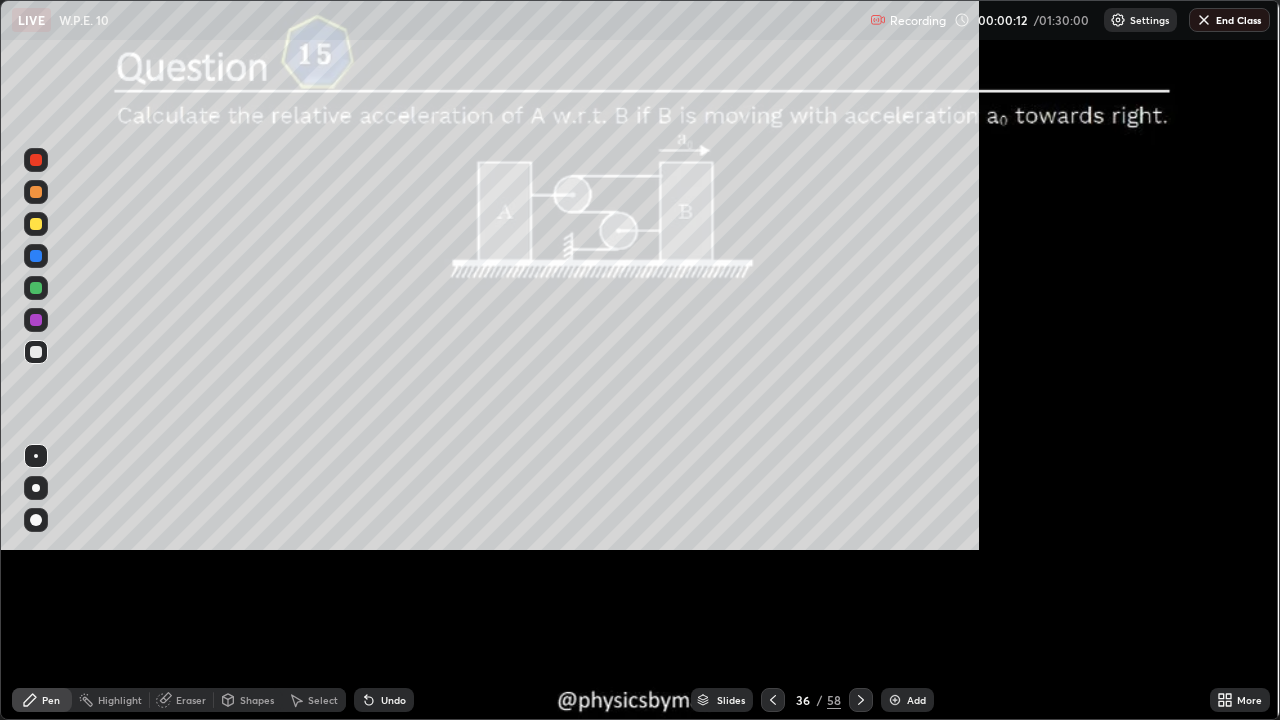 scroll, scrollTop: 99280, scrollLeft: 98720, axis: both 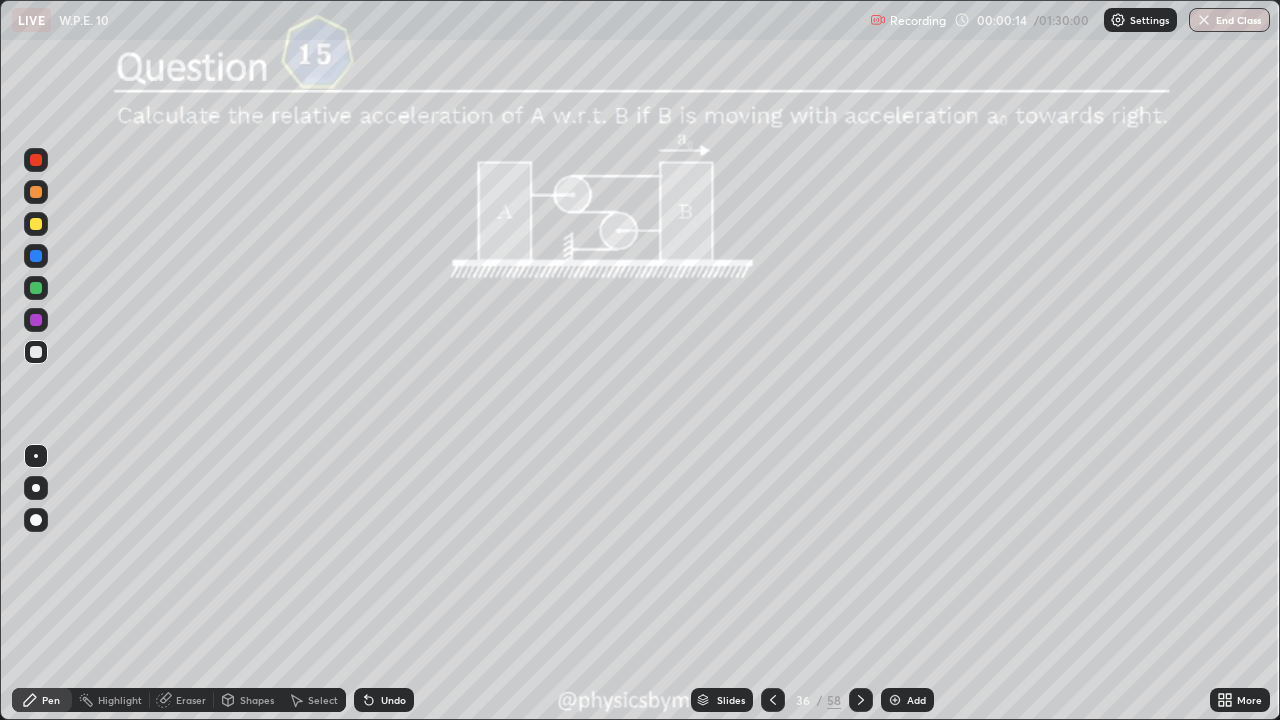 click at bounding box center [36, 288] 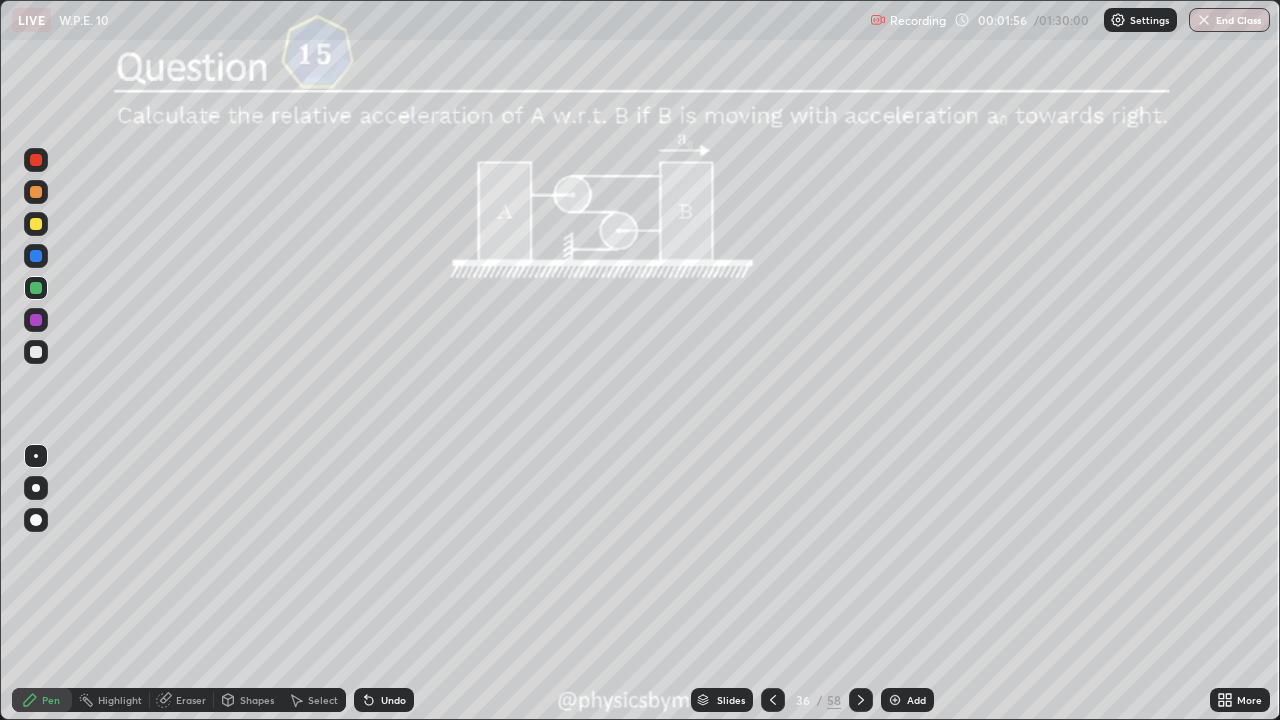click 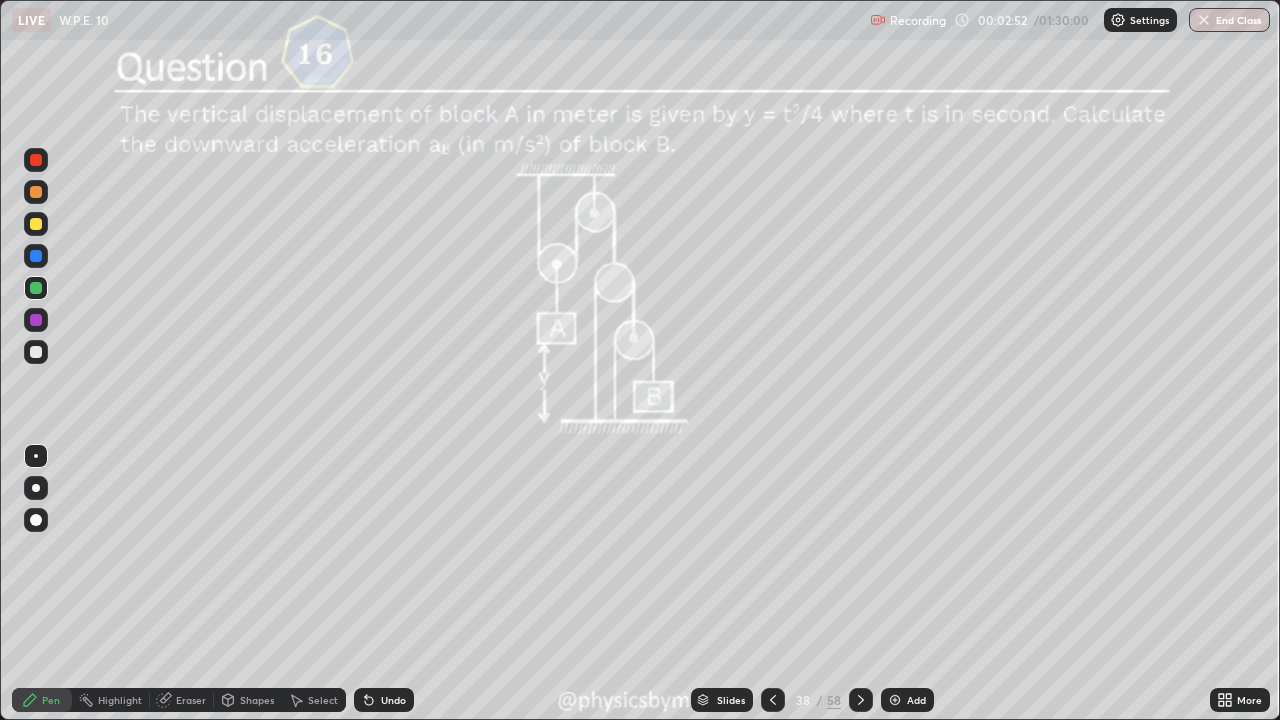 click at bounding box center [861, 700] 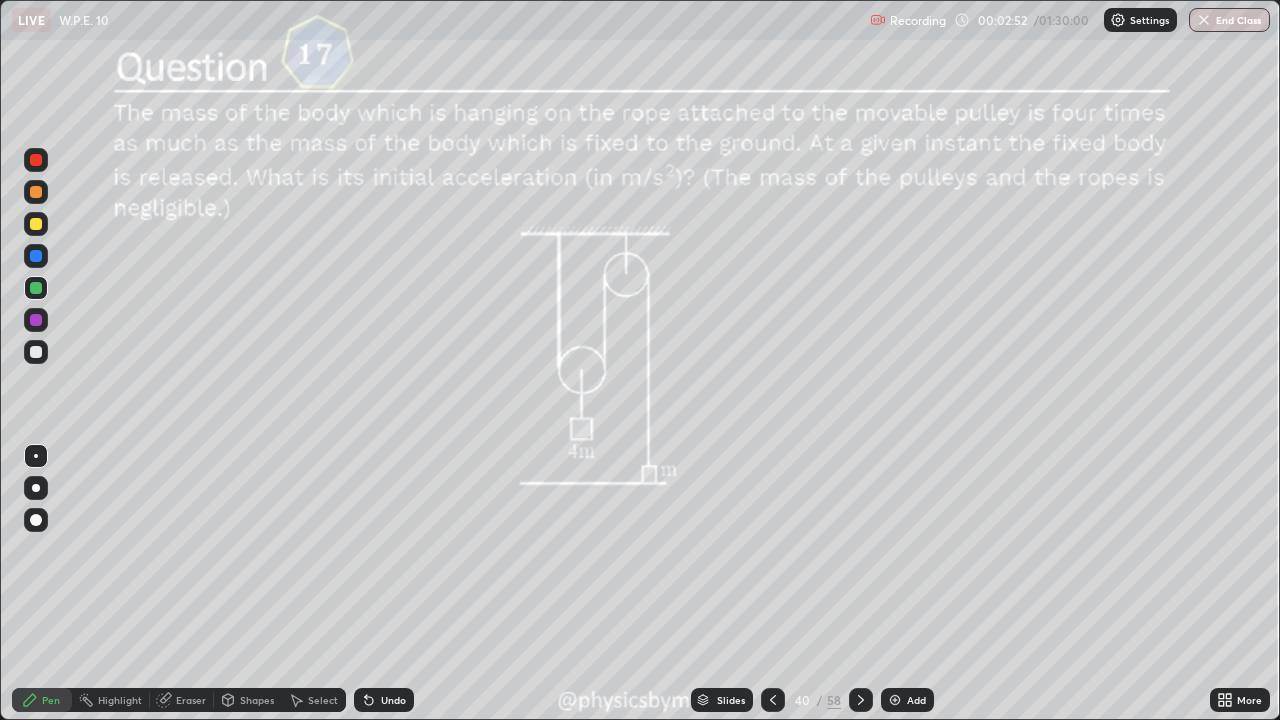 click 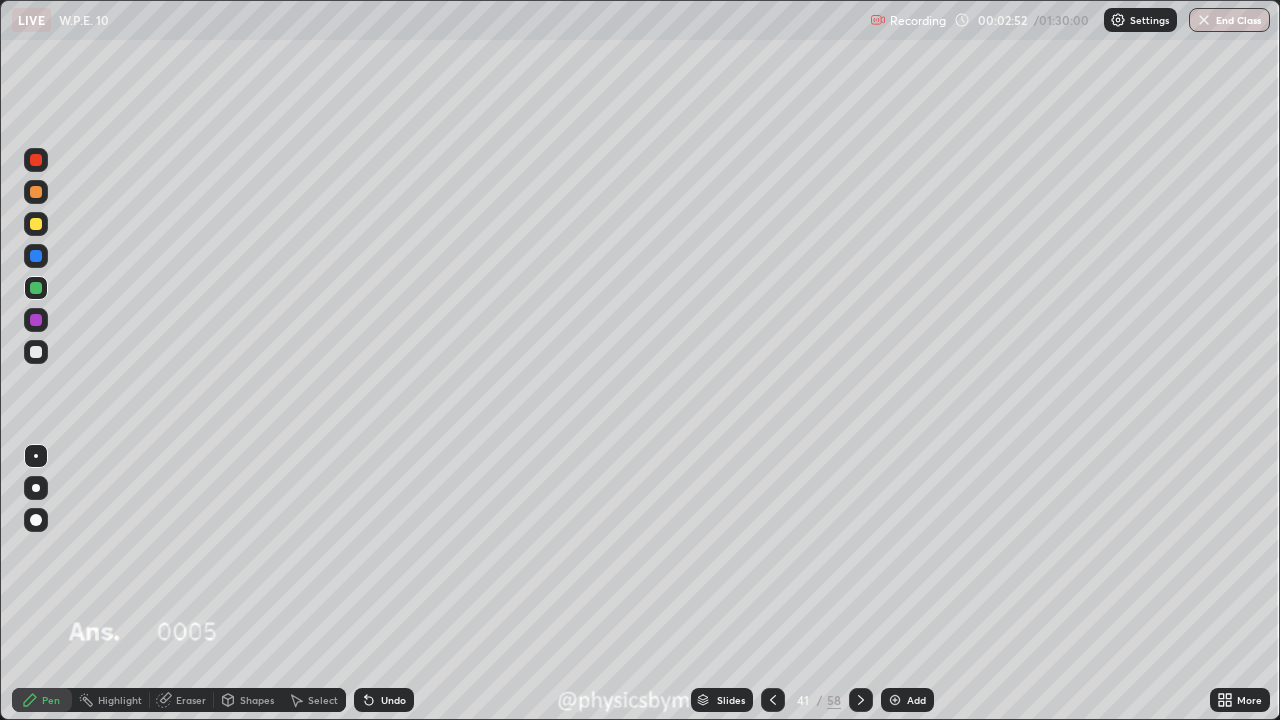 click 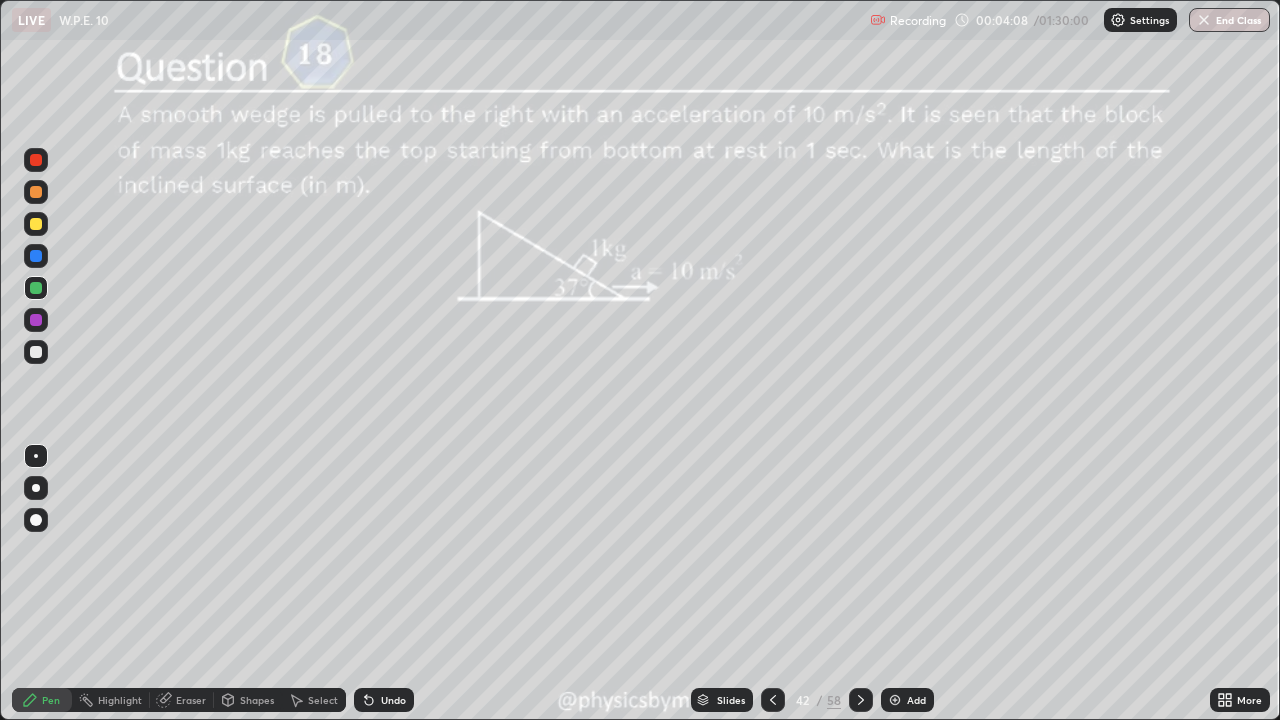 click at bounding box center (36, 224) 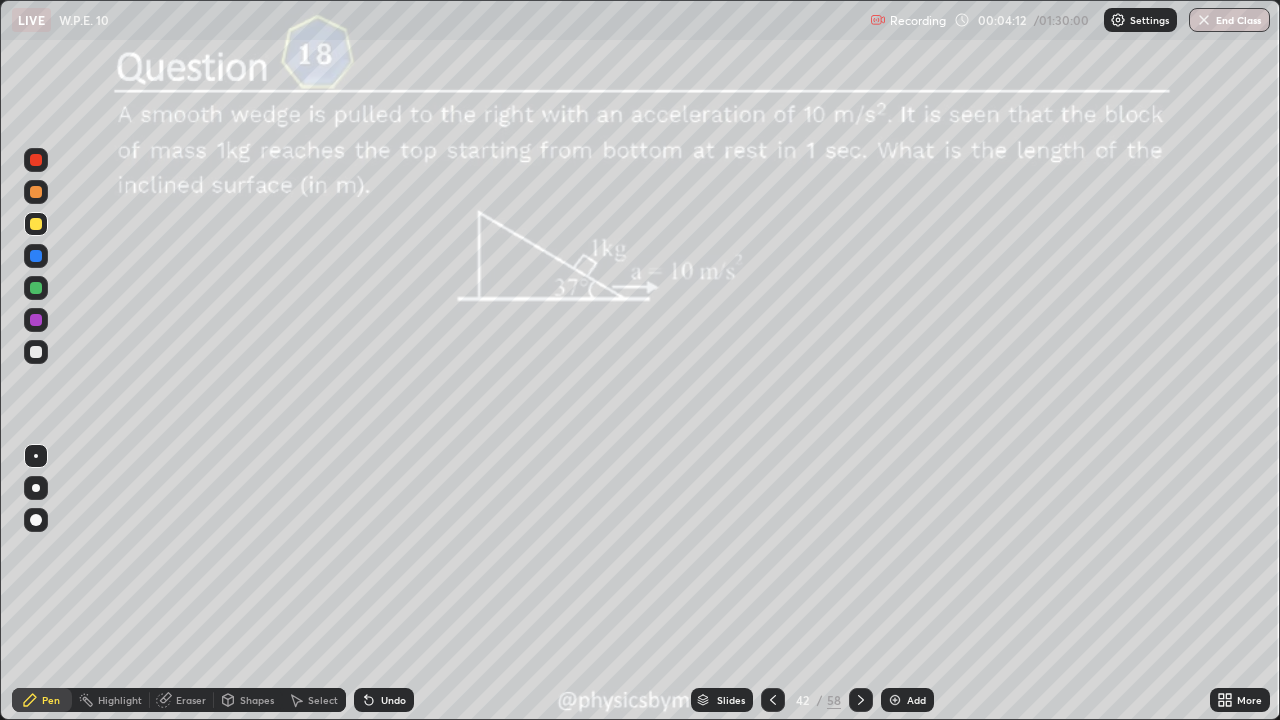 click on "Undo" at bounding box center [384, 700] 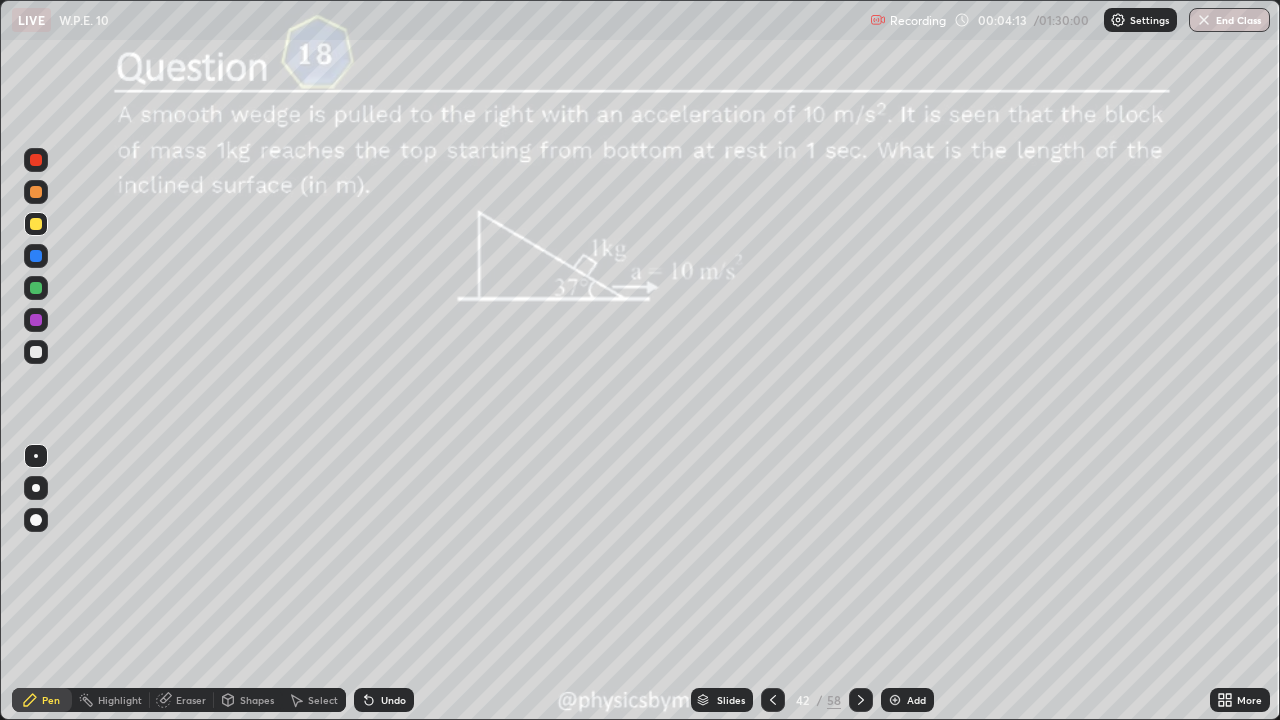 click 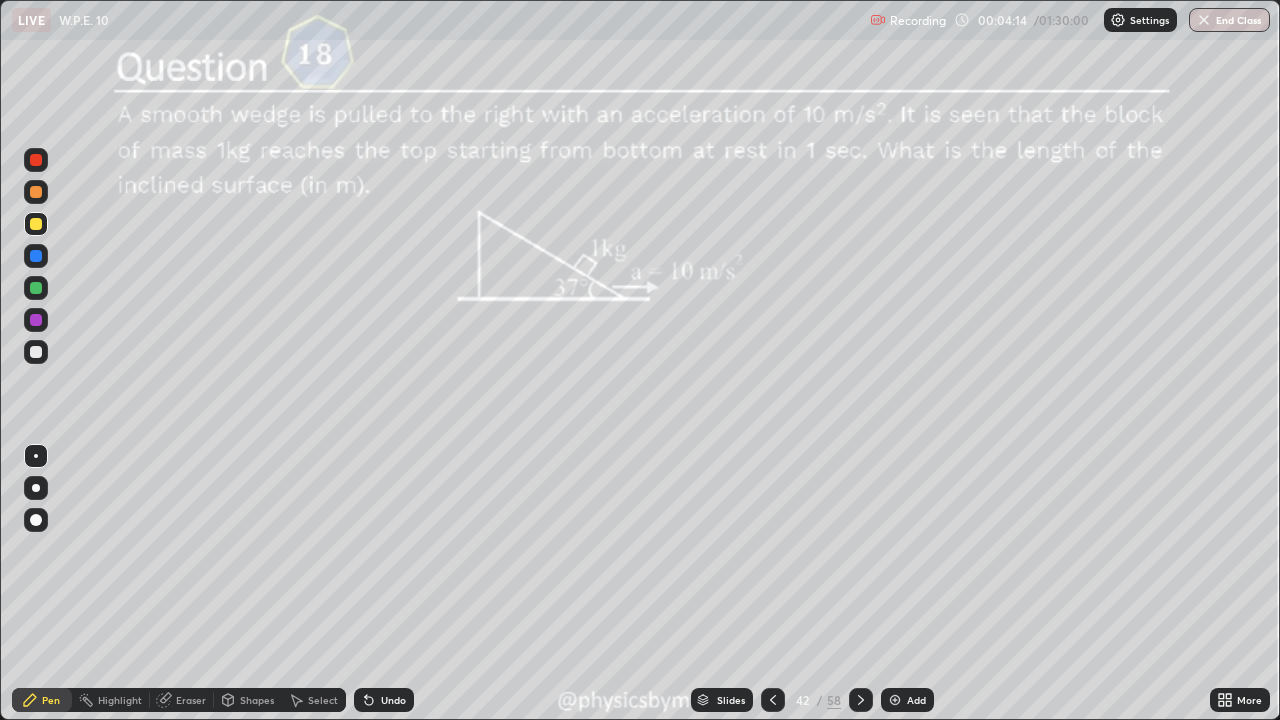 click on "Undo" at bounding box center [384, 700] 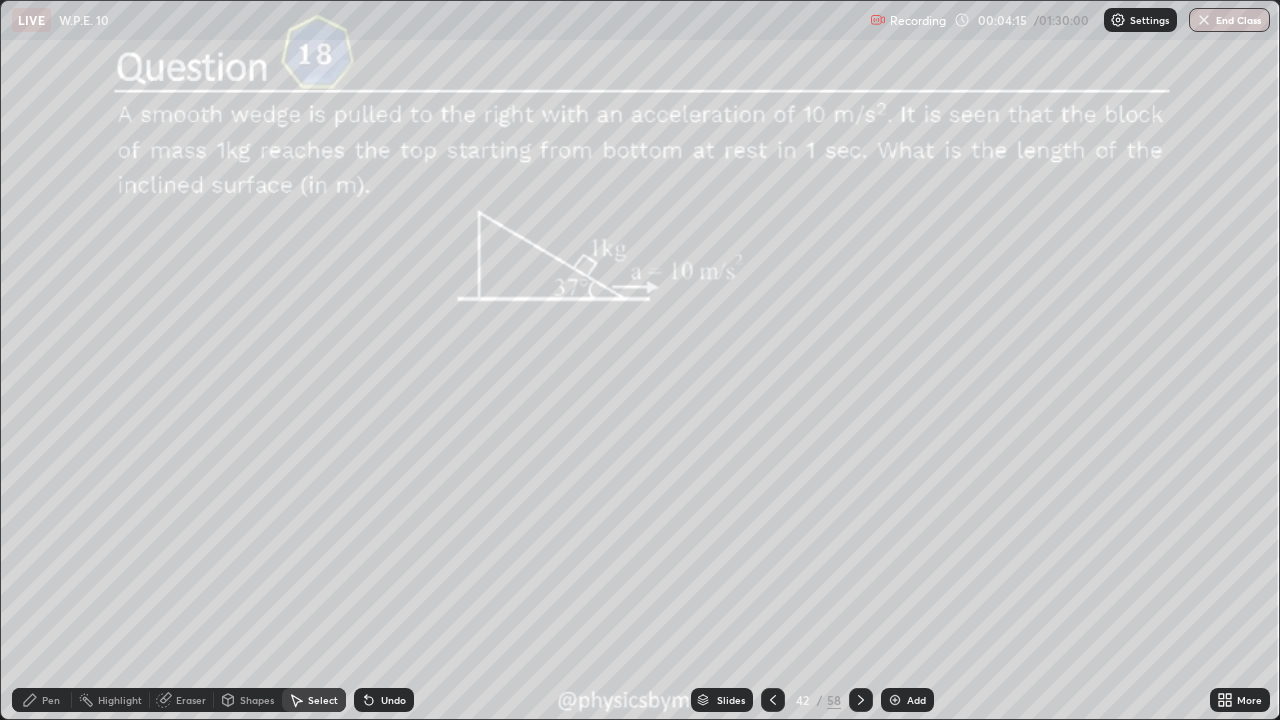 click on "Undo" at bounding box center [384, 700] 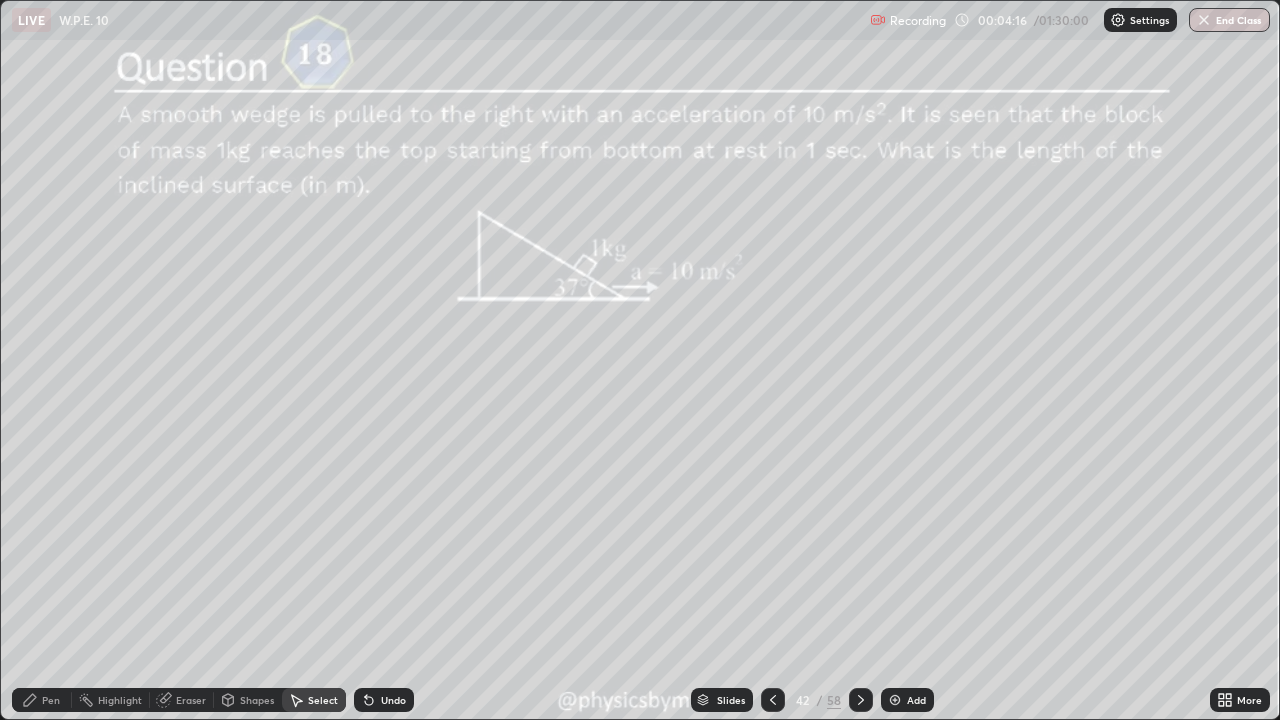 click on "0 ° Undo Copy Duplicate Duplicate to new slide Delete" at bounding box center [640, 360] 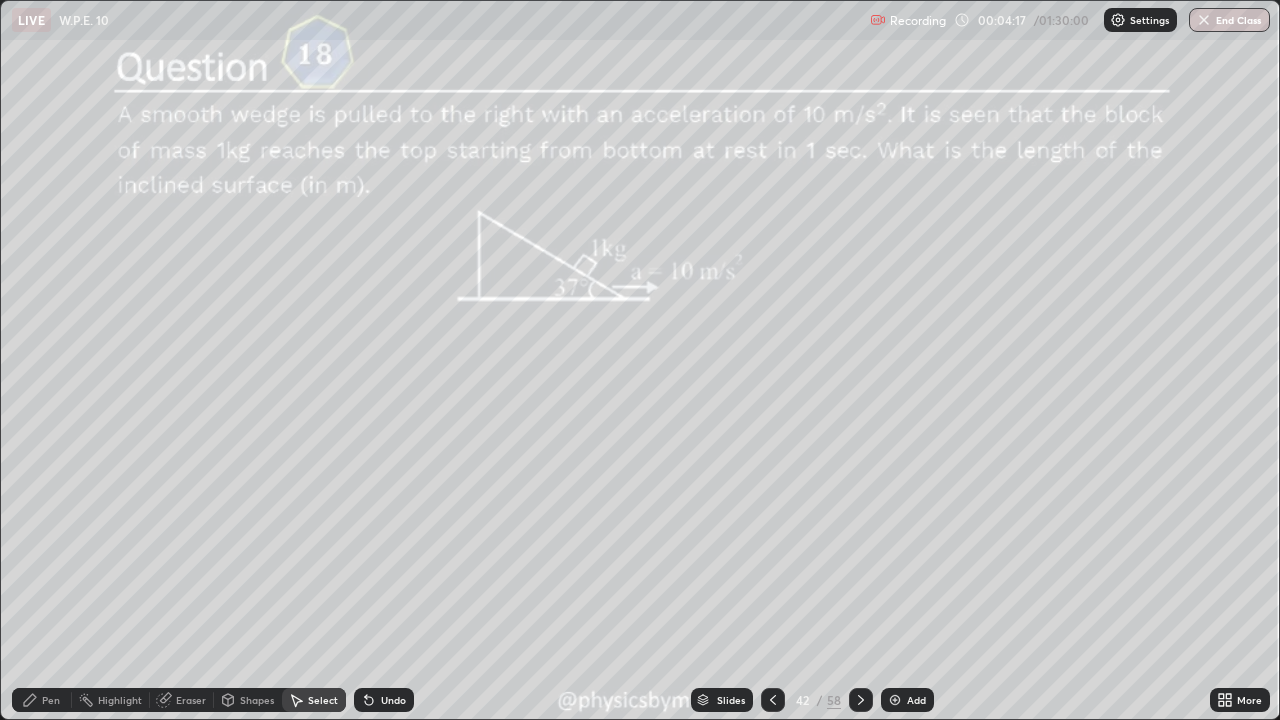 click on "Pen" at bounding box center (51, 700) 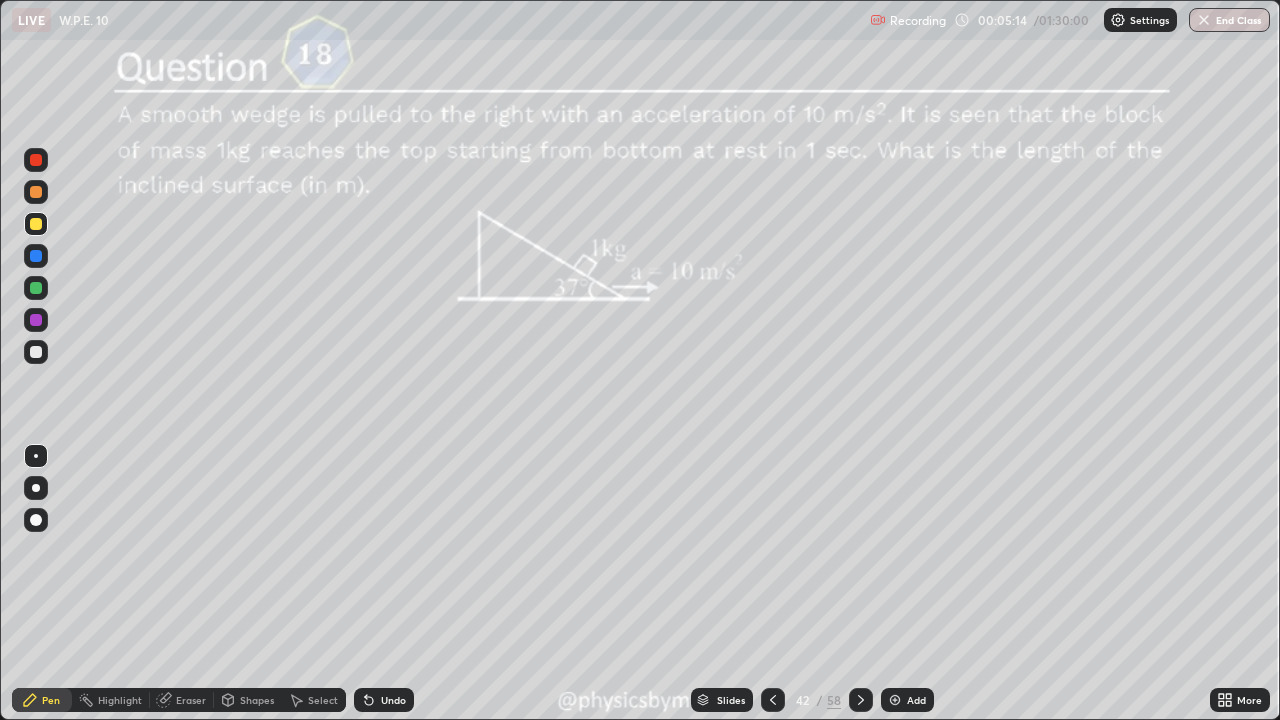 click at bounding box center [36, 352] 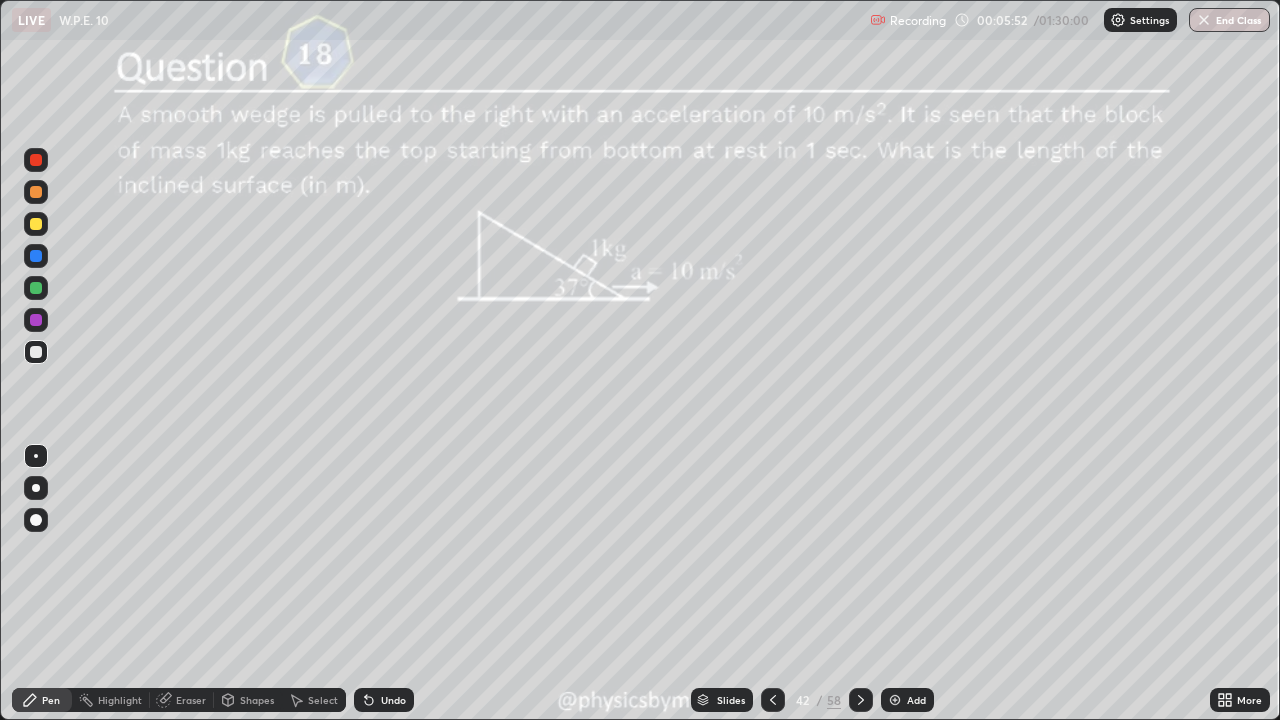 click 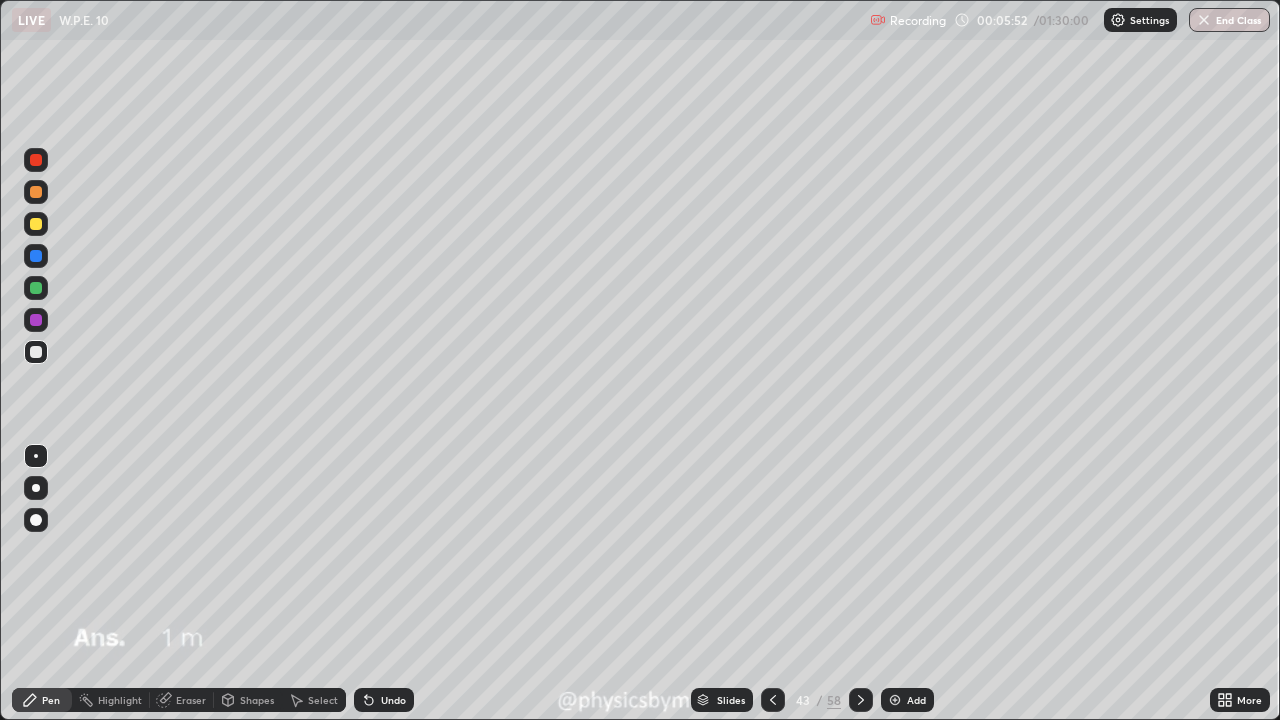 click 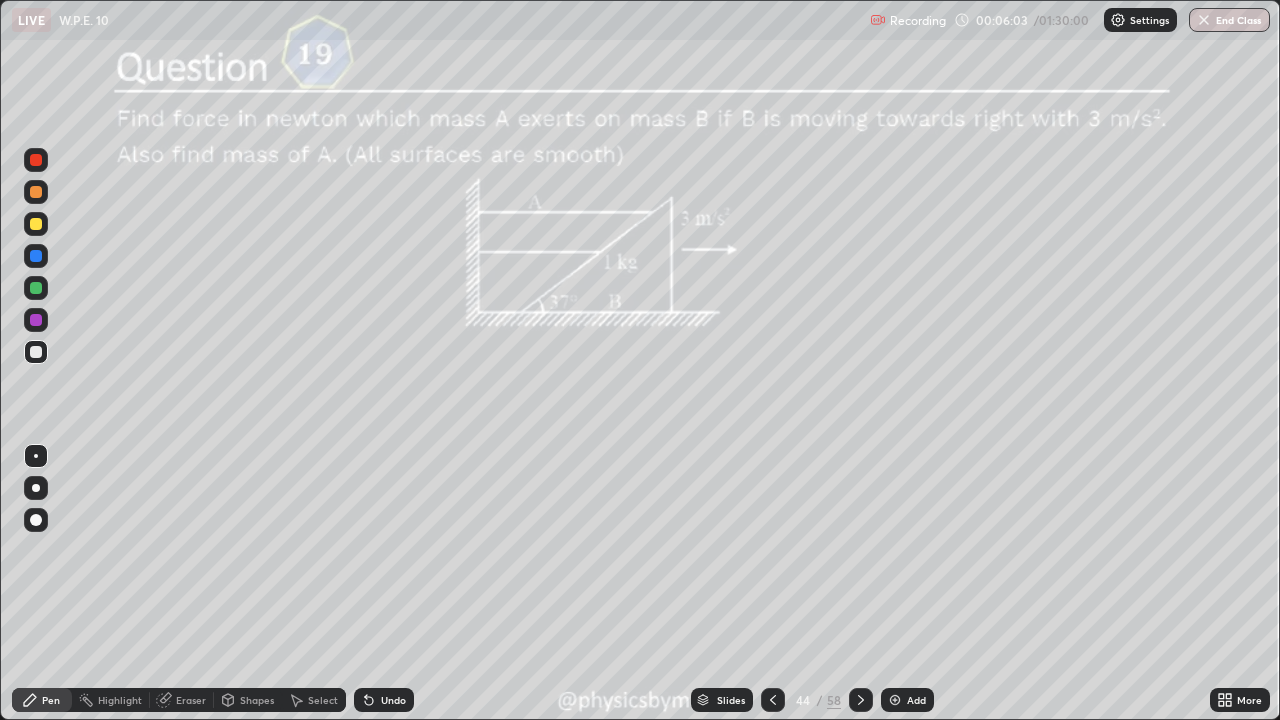 click at bounding box center [36, 288] 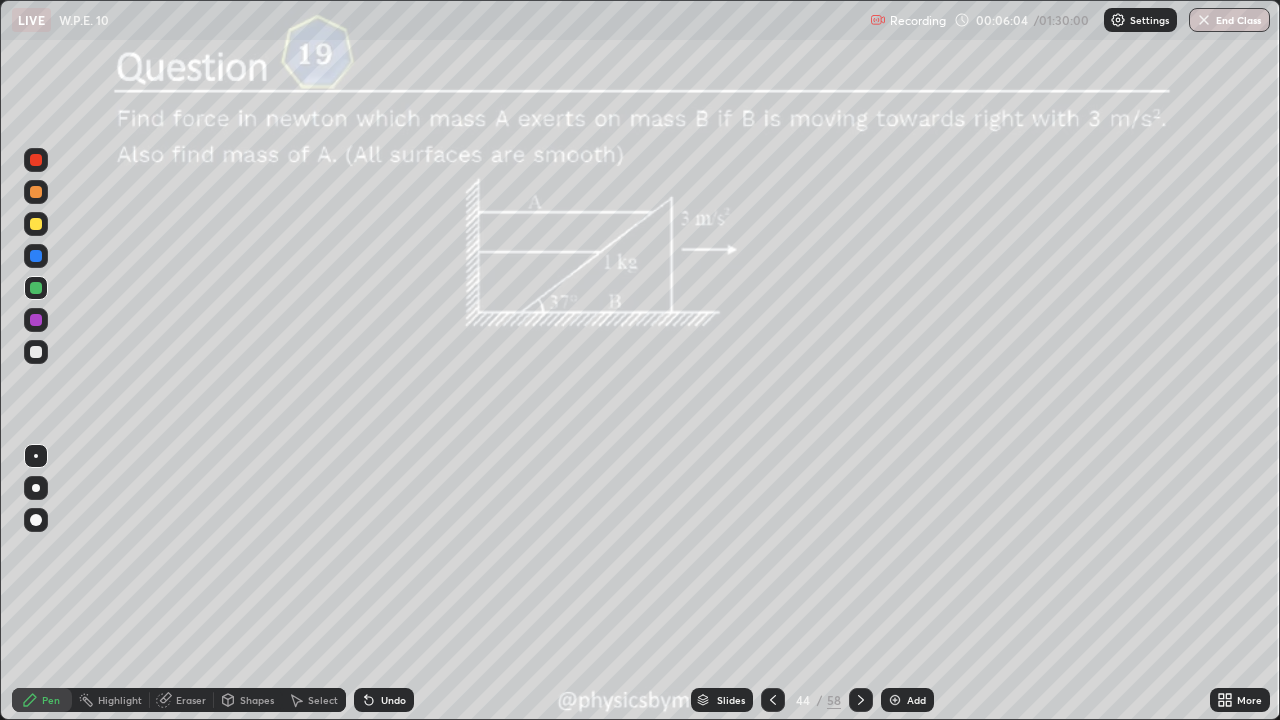 click at bounding box center [36, 224] 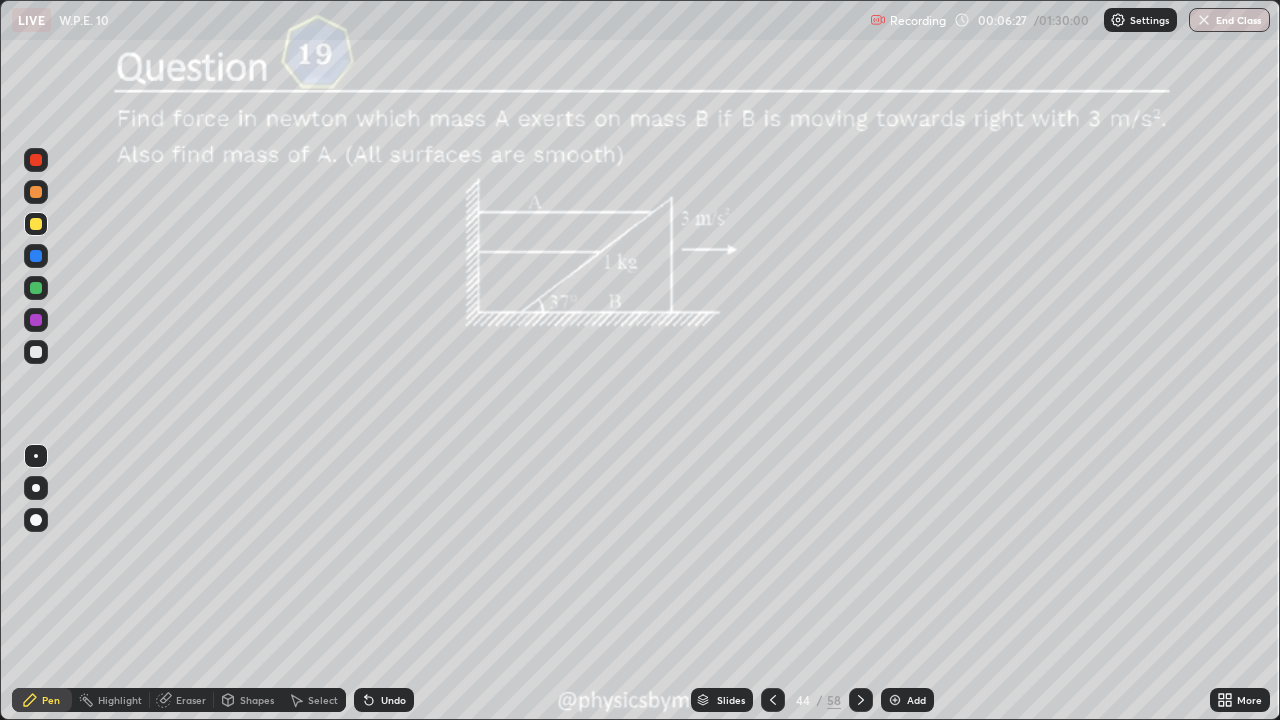click at bounding box center (36, 288) 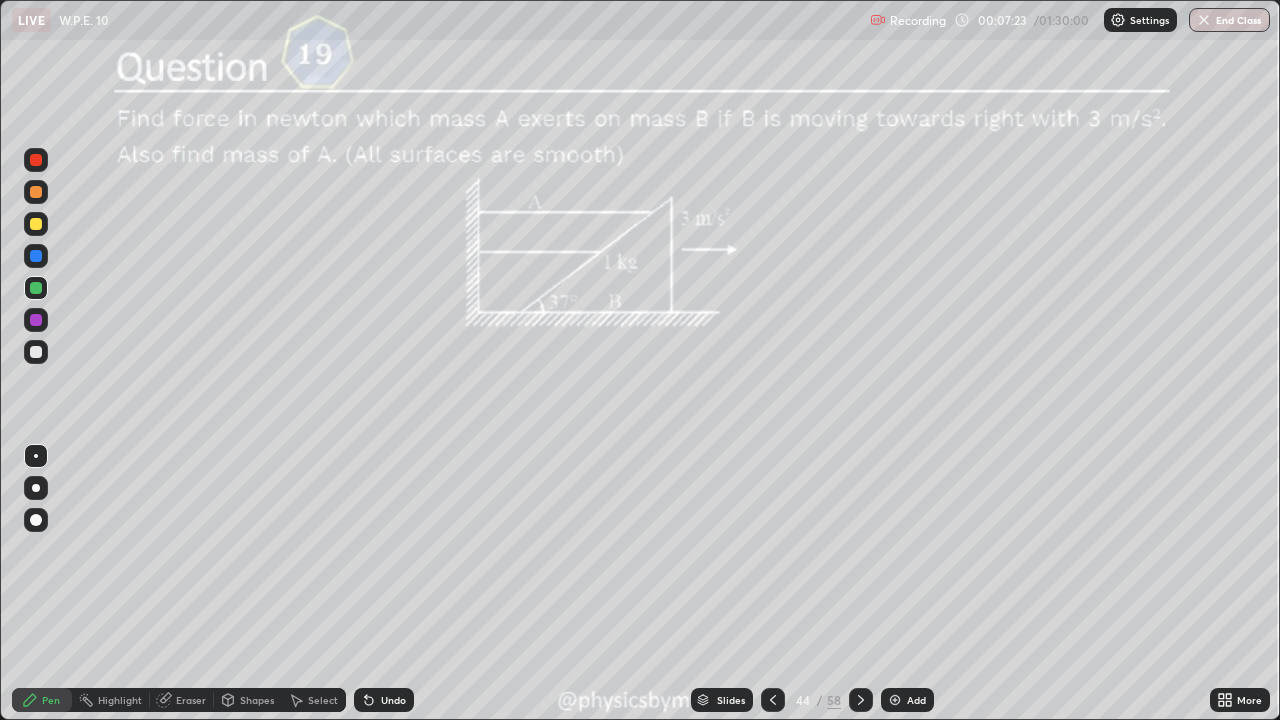 click at bounding box center [36, 224] 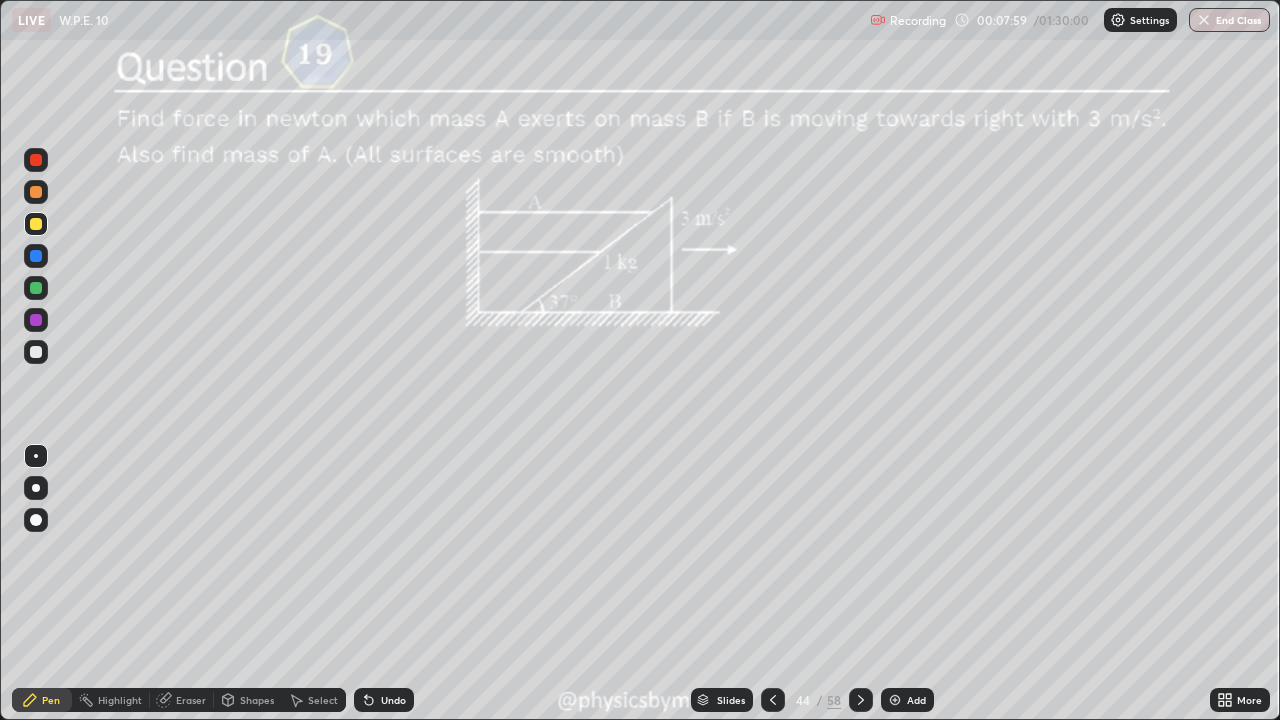 click at bounding box center (36, 352) 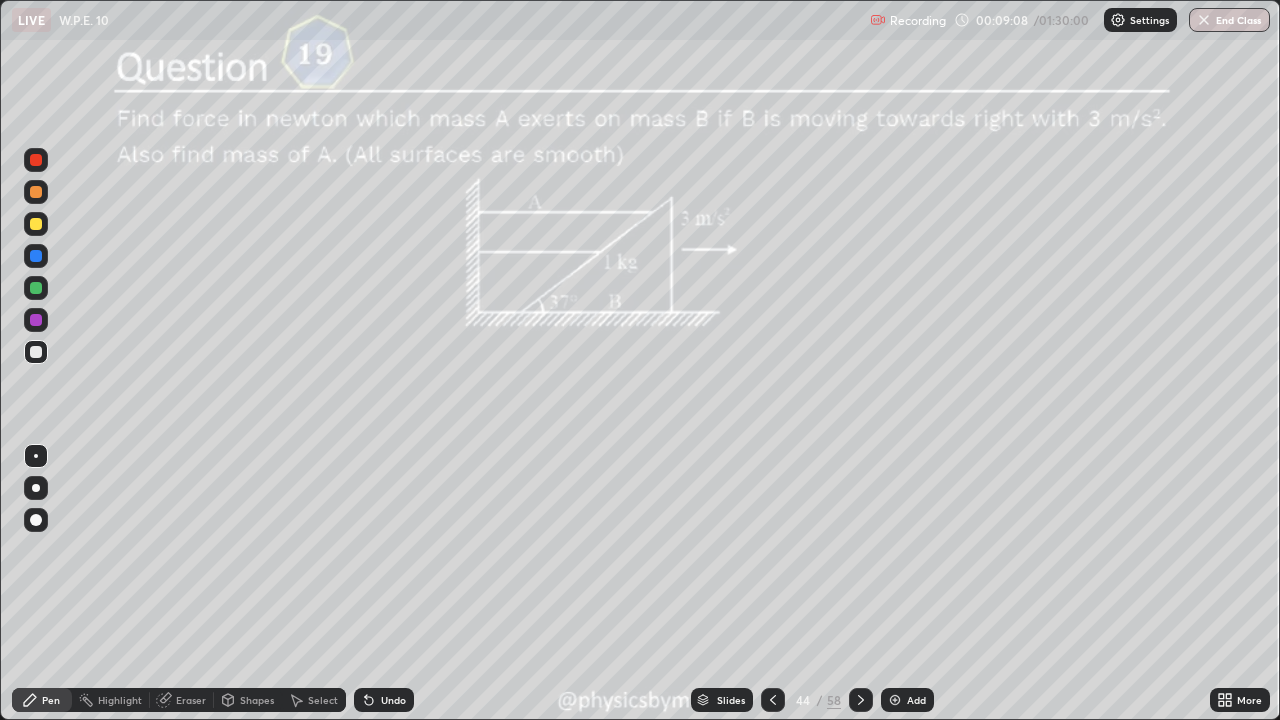 click 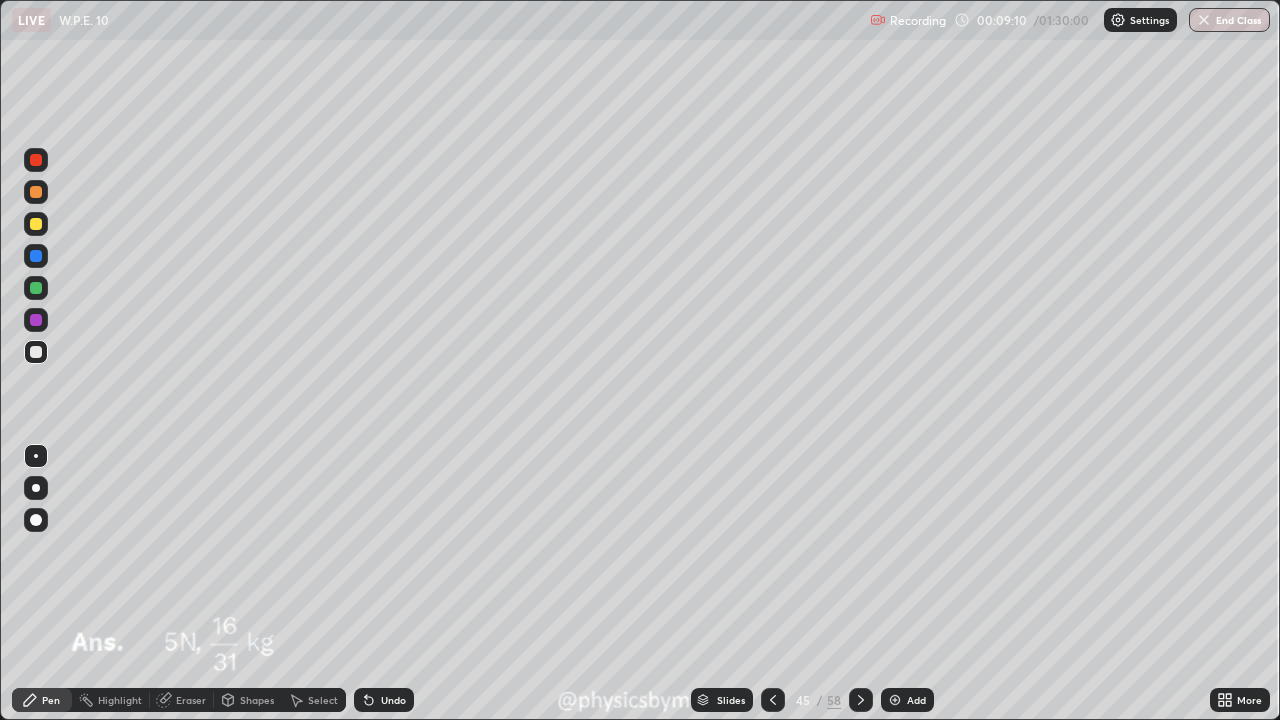 click at bounding box center [36, 224] 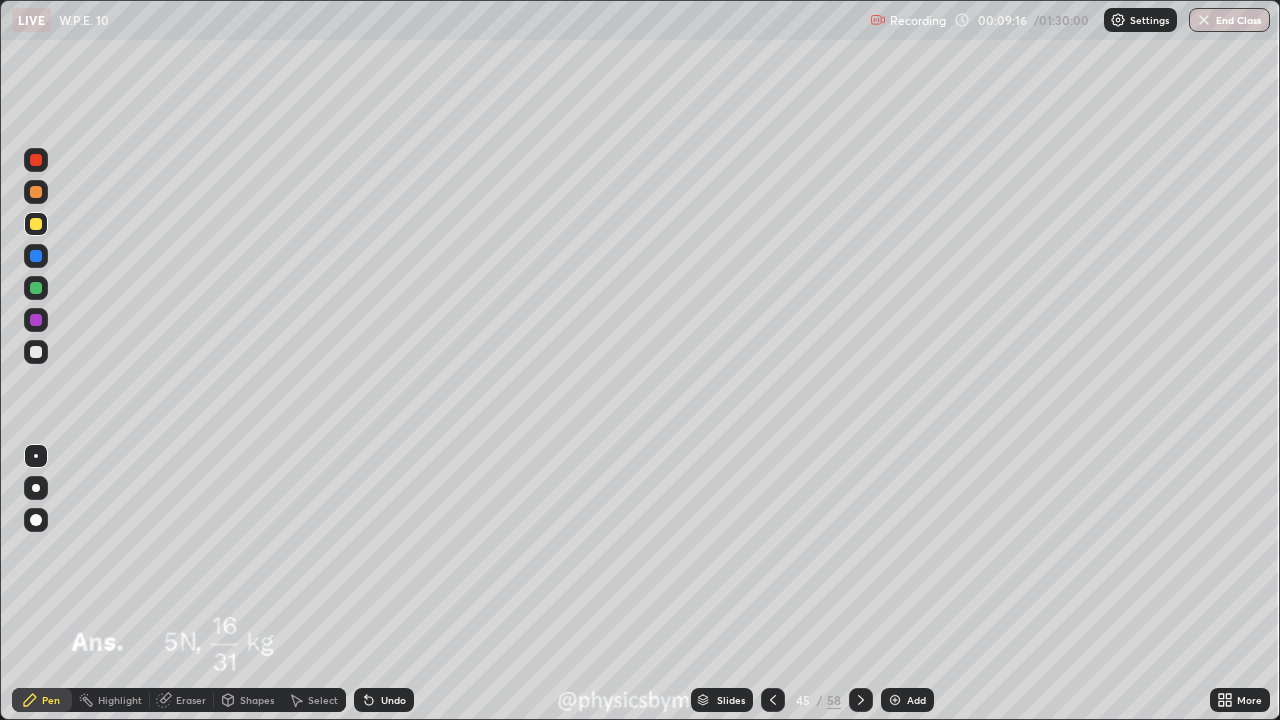click at bounding box center [36, 288] 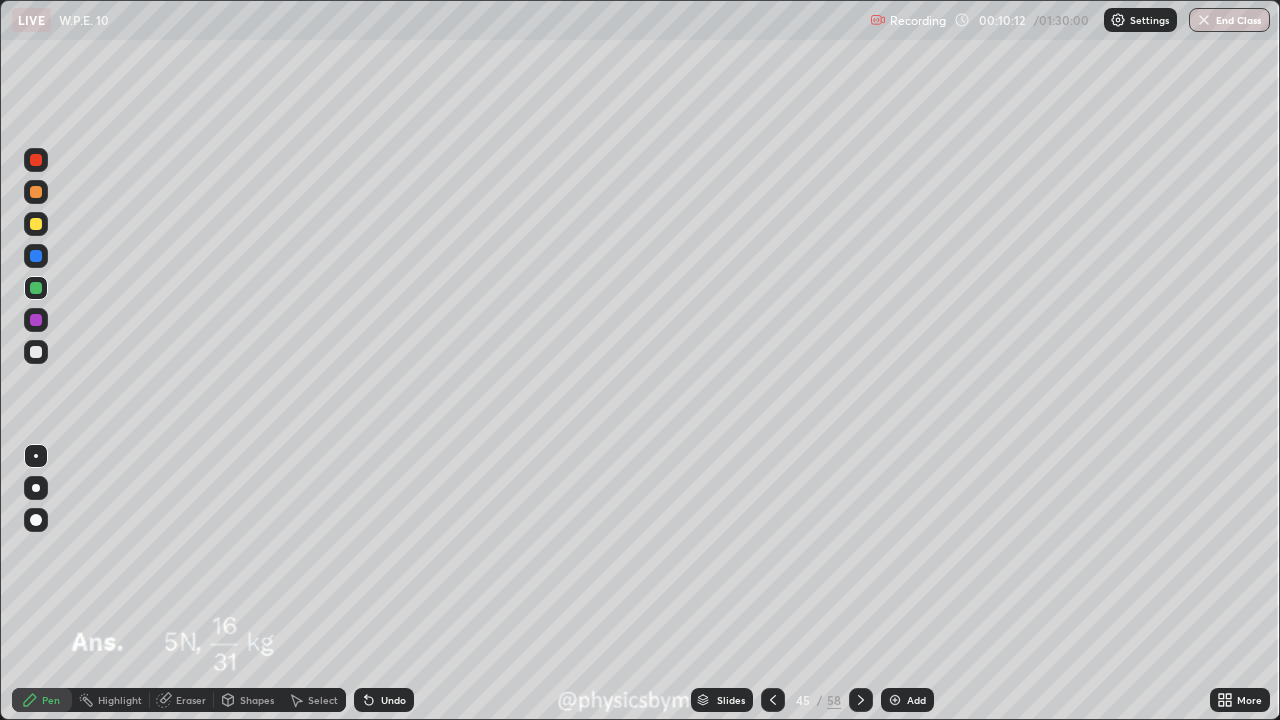 click at bounding box center [773, 700] 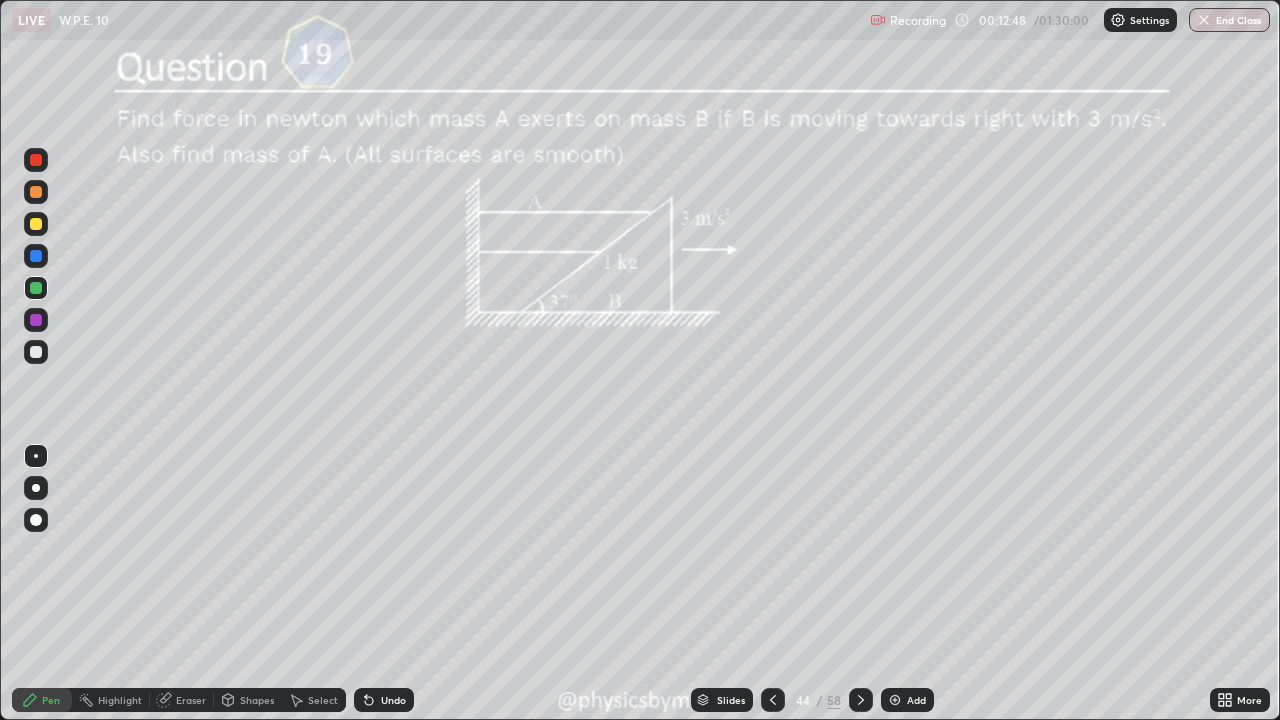 click on "Select" at bounding box center [323, 700] 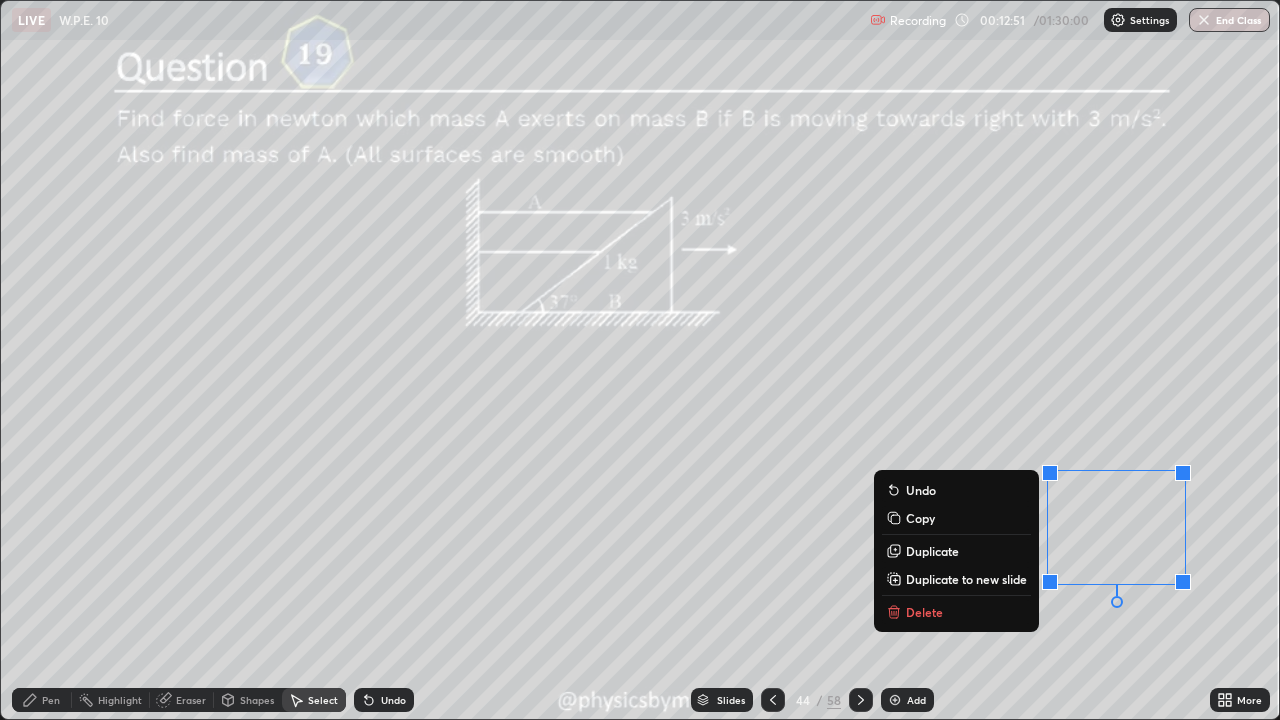 click on "Delete" at bounding box center [924, 612] 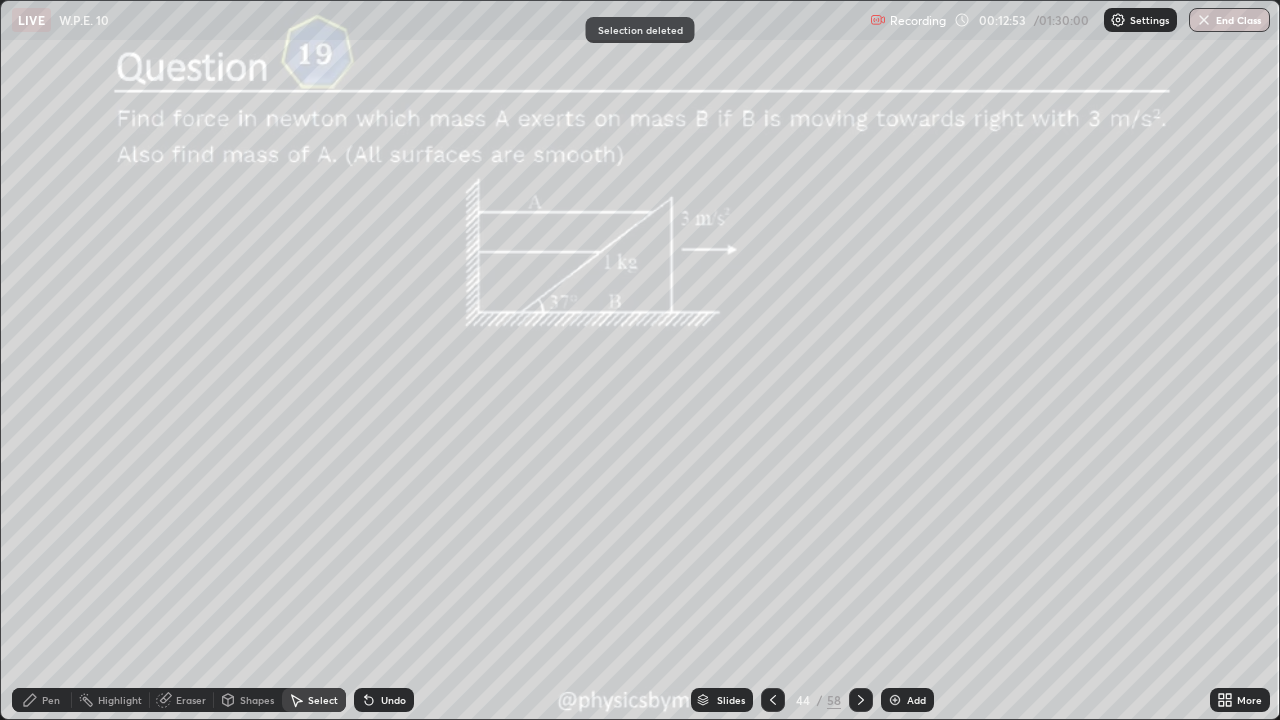 click on "Pen" at bounding box center (42, 700) 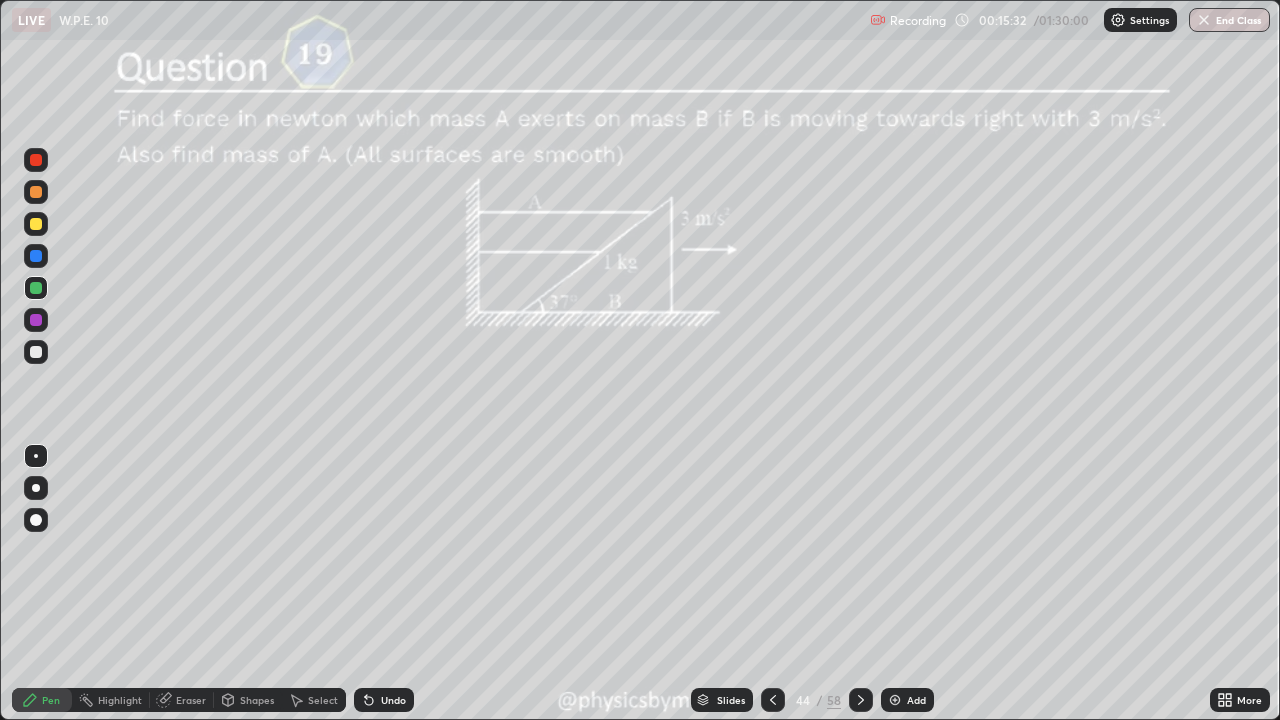 click 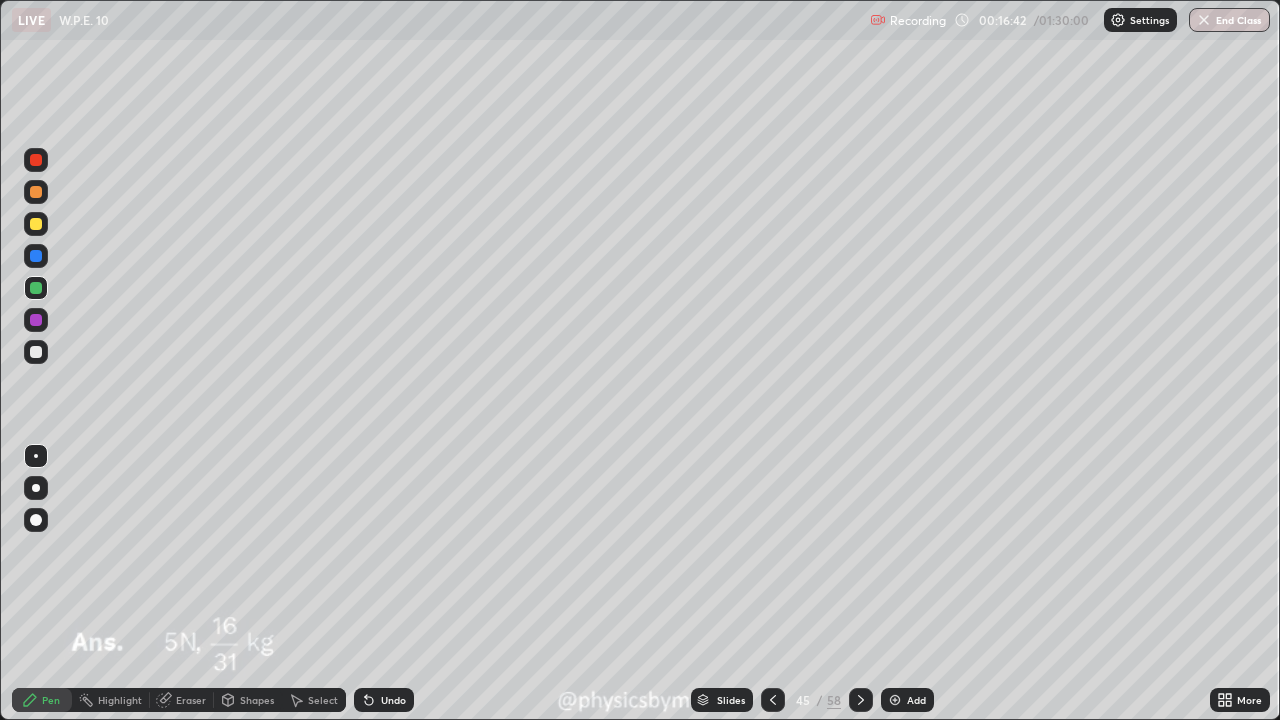click 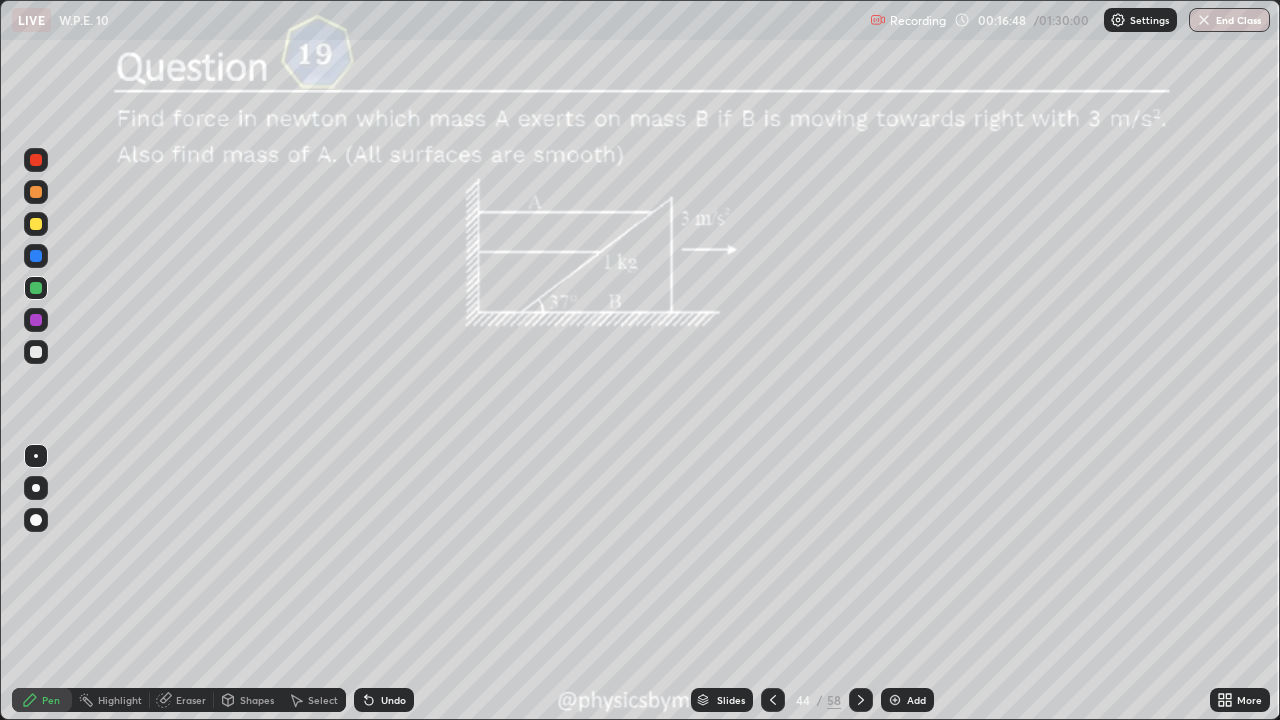 click on "58" at bounding box center (834, 700) 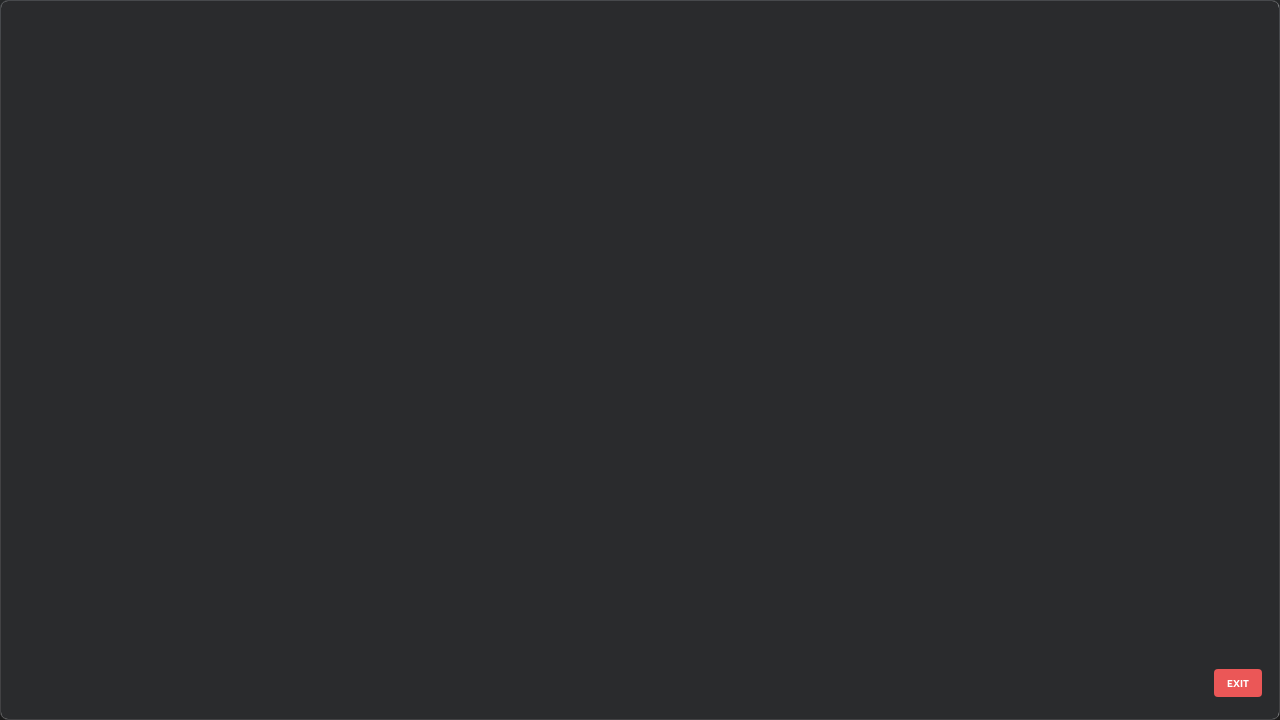 scroll, scrollTop: 2651, scrollLeft: 0, axis: vertical 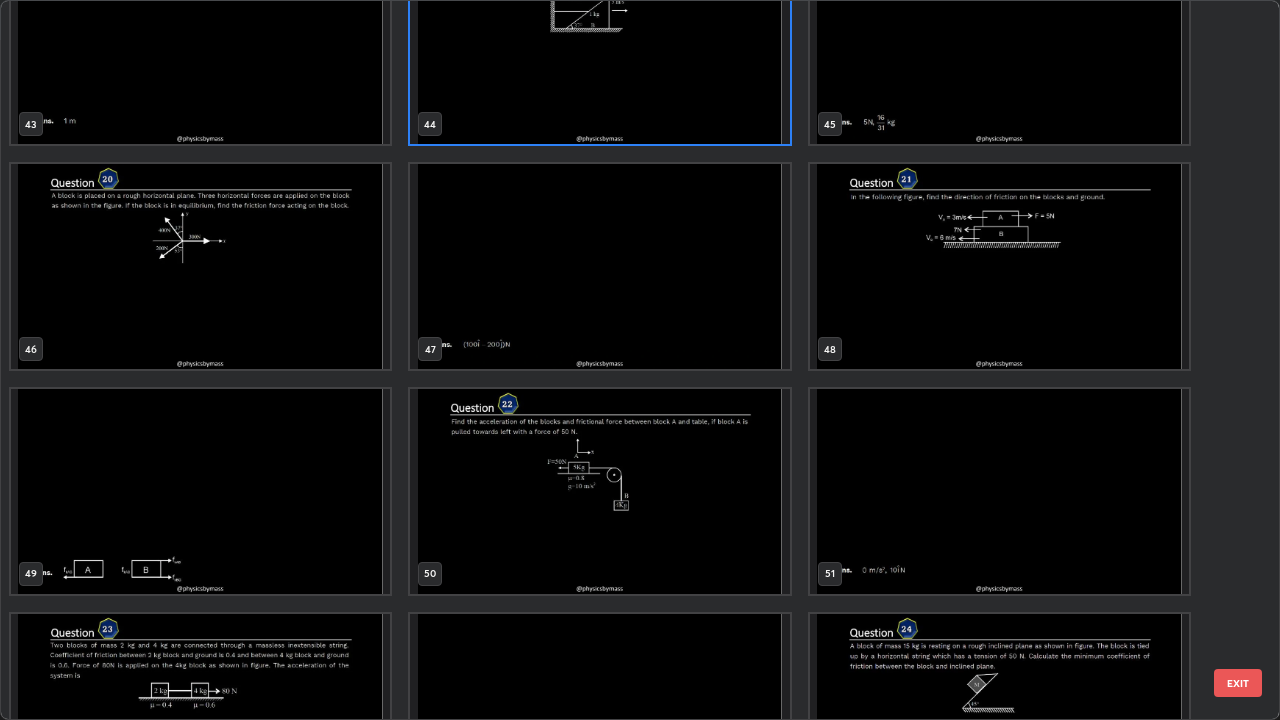click at bounding box center (599, 491) 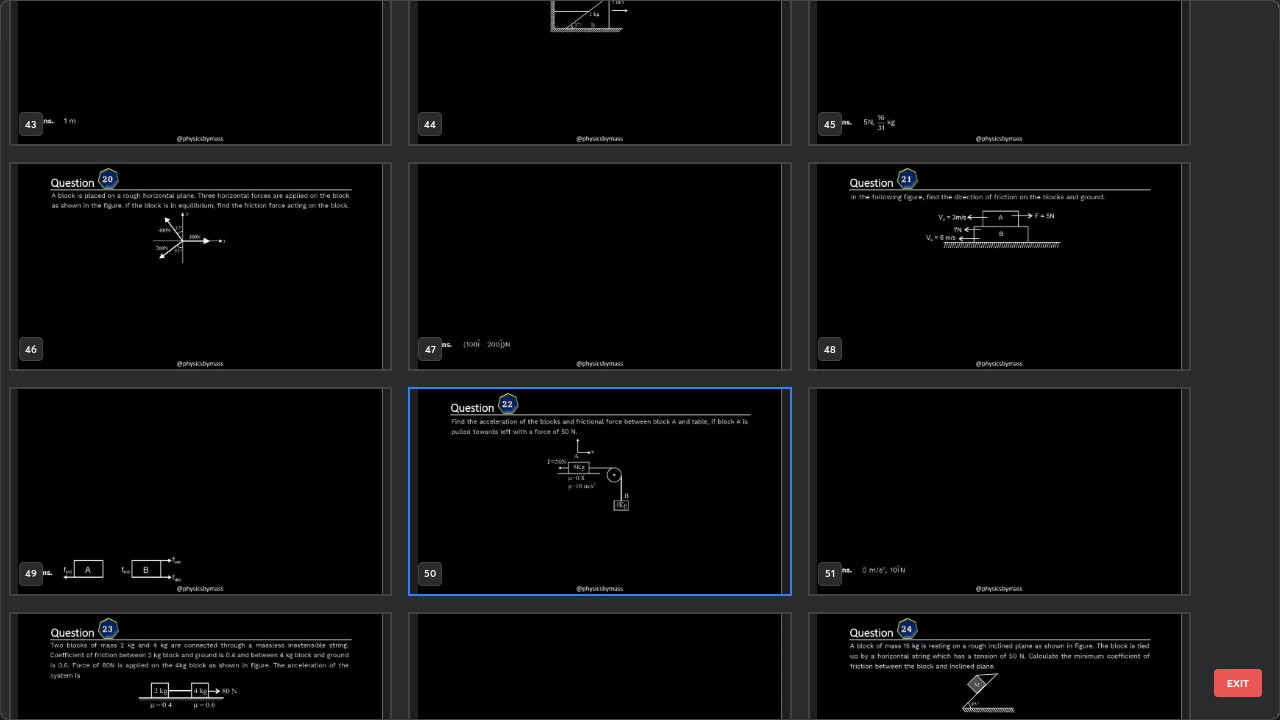 click at bounding box center [599, 491] 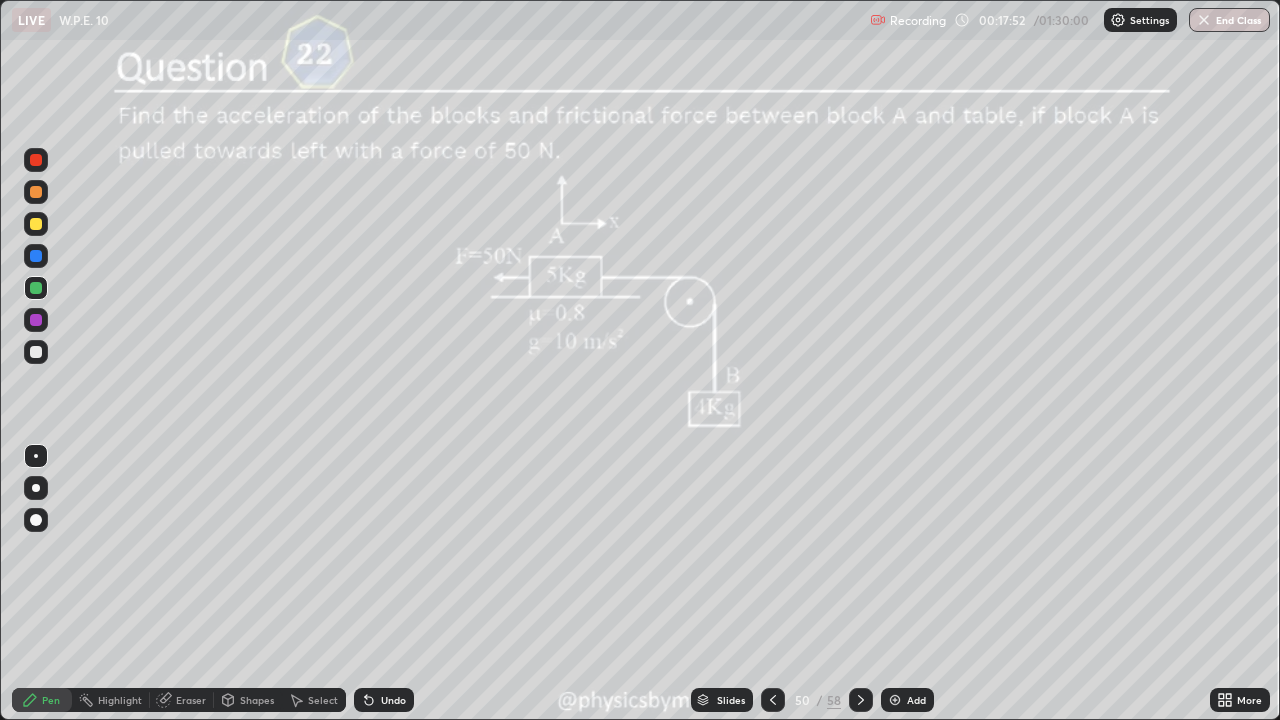 click 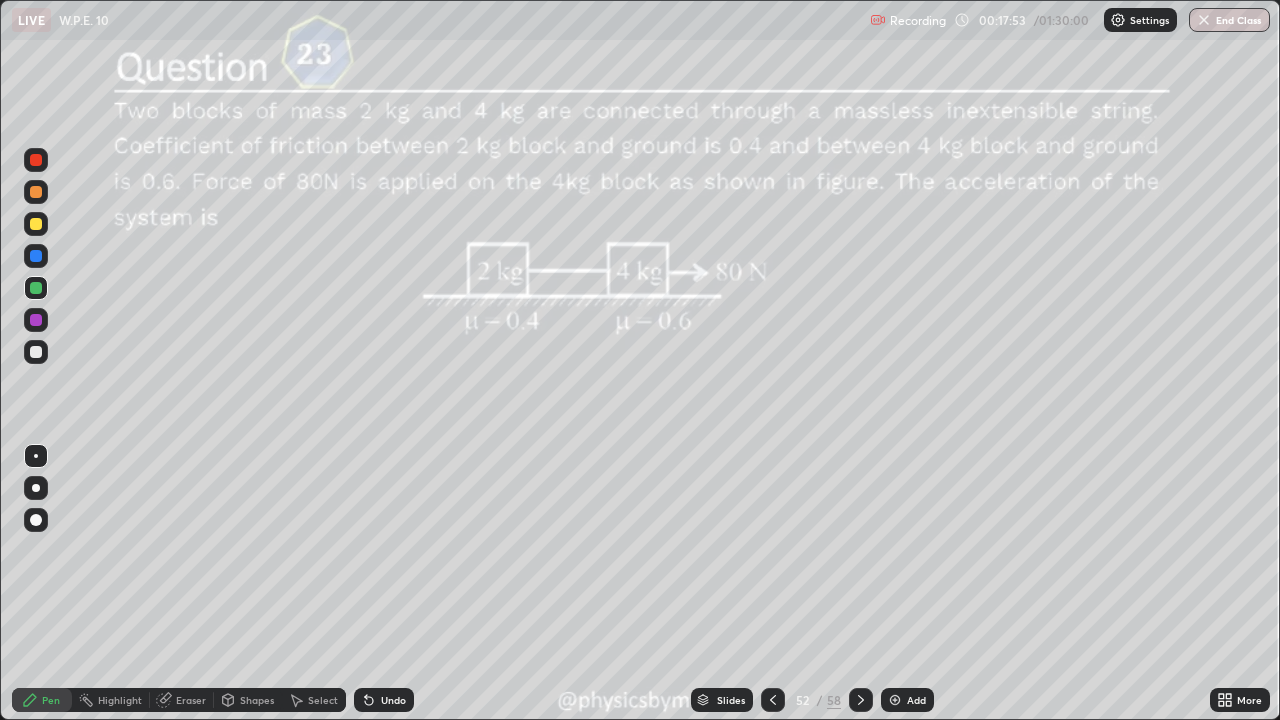 click 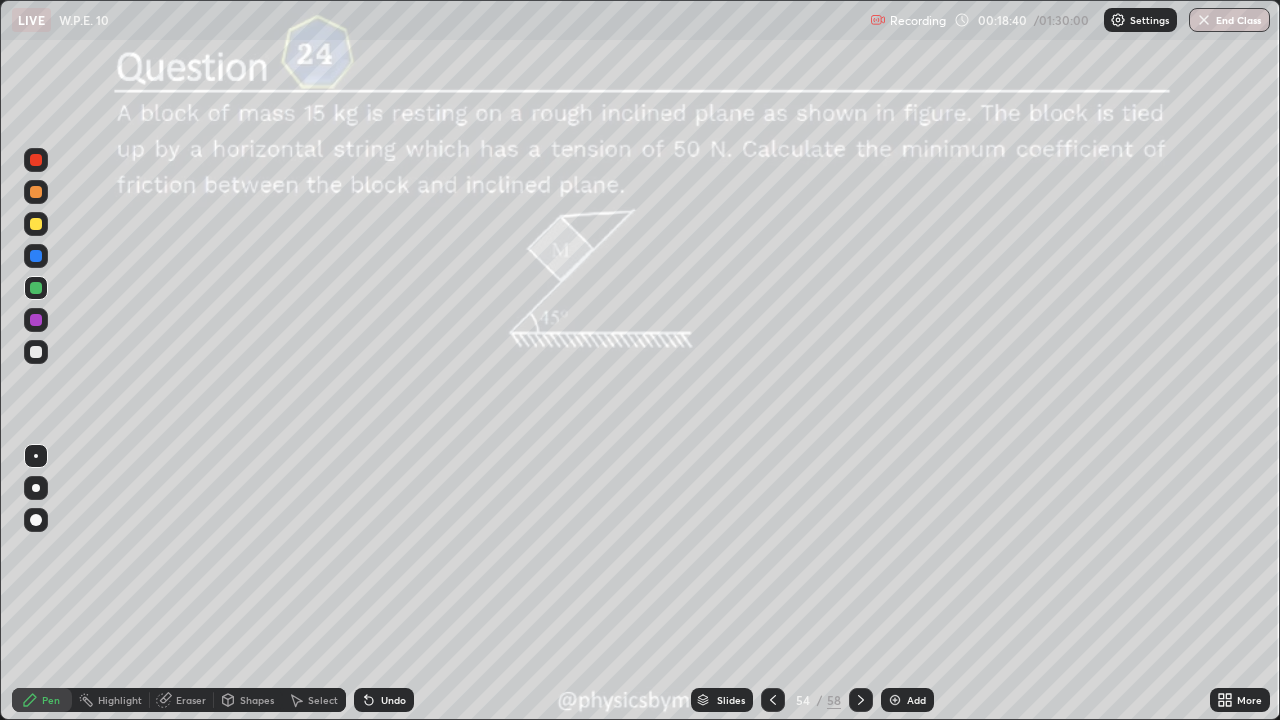 click on "Undo" at bounding box center (393, 700) 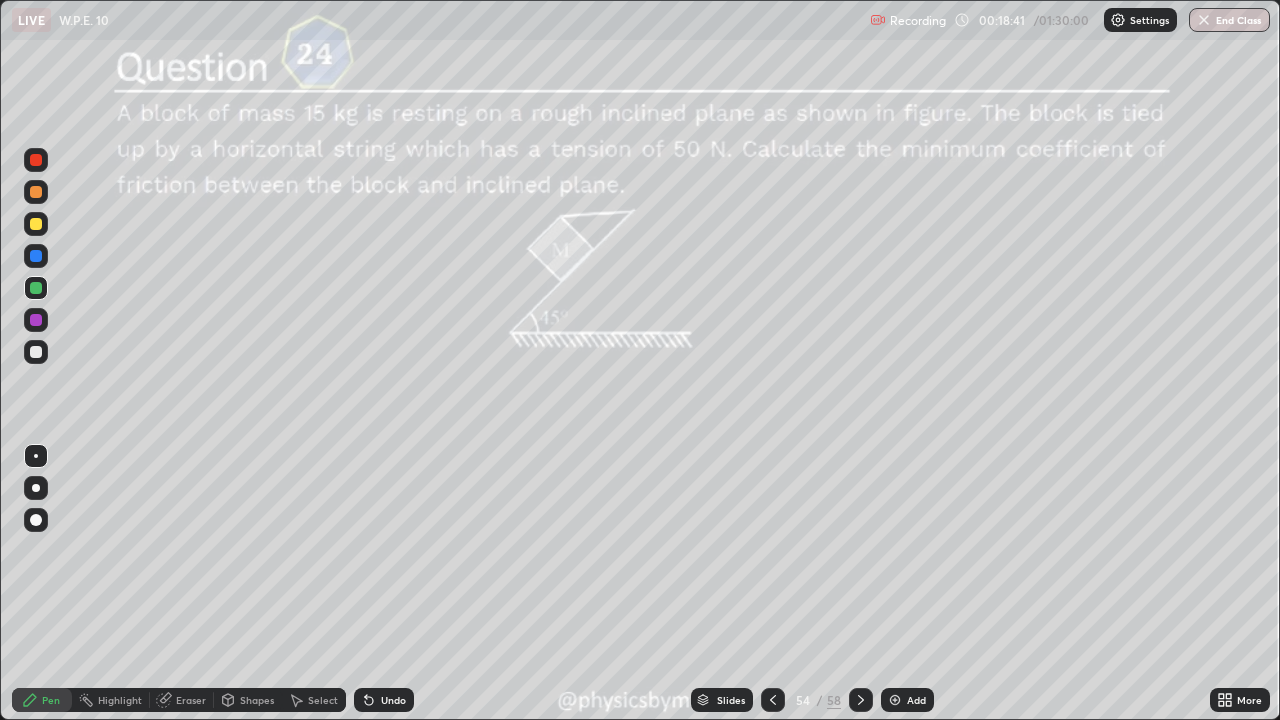 click on "Undo" at bounding box center (384, 700) 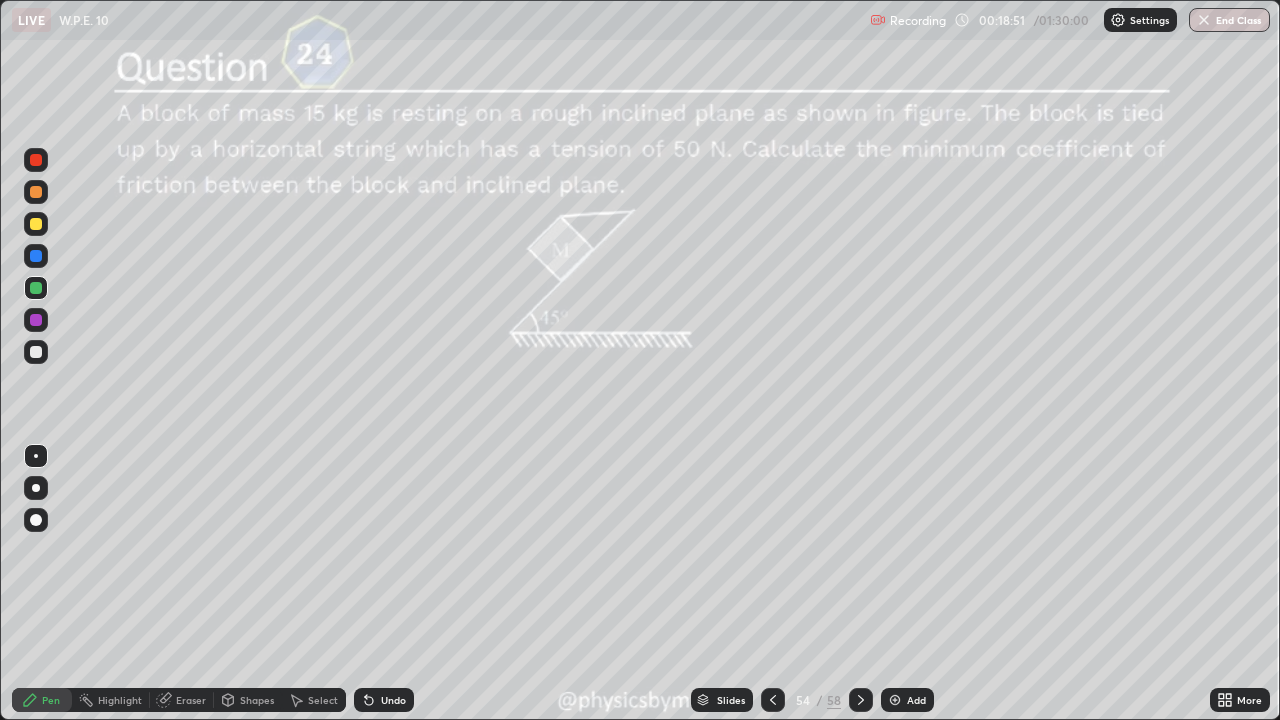 click on "Undo" at bounding box center (384, 700) 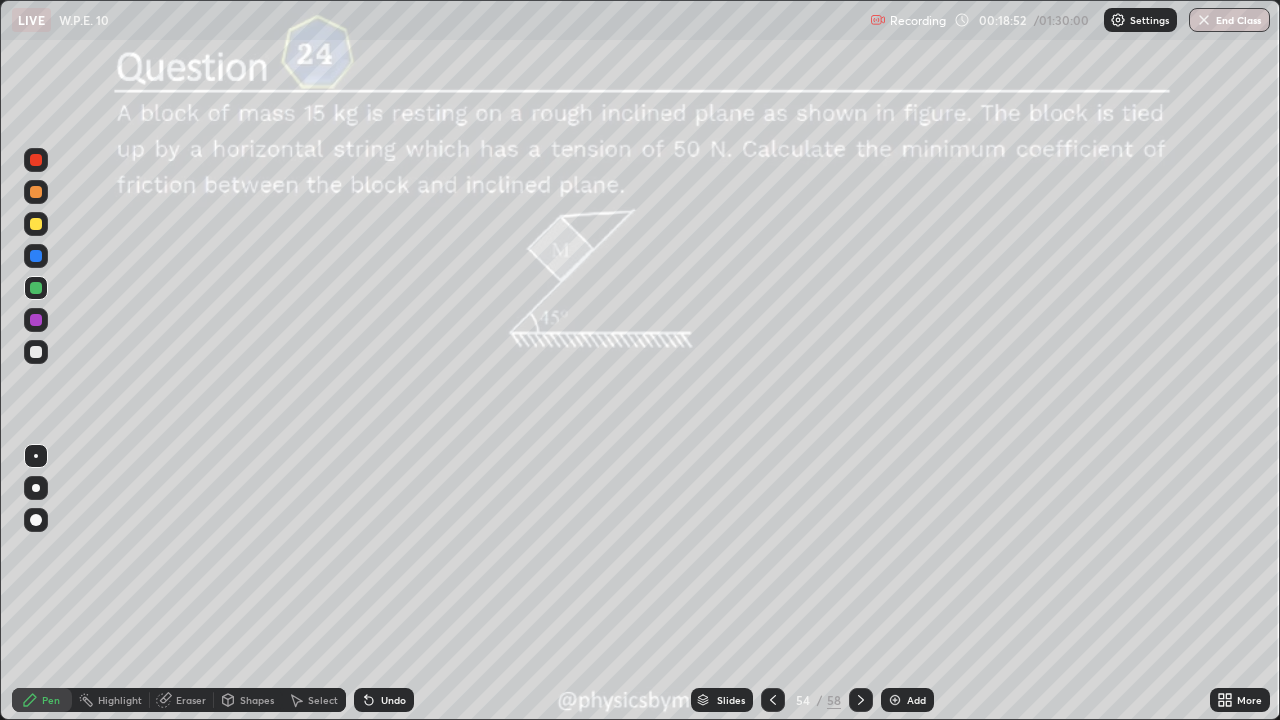 click on "Undo" at bounding box center (384, 700) 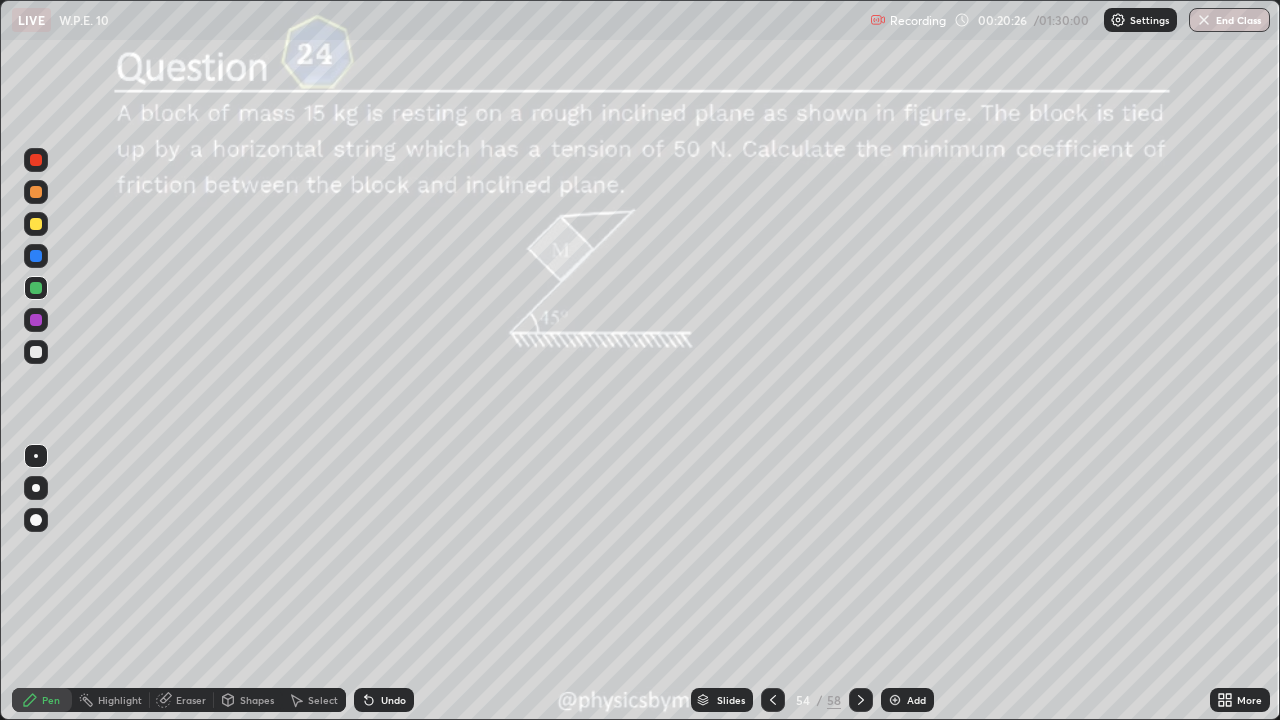 click 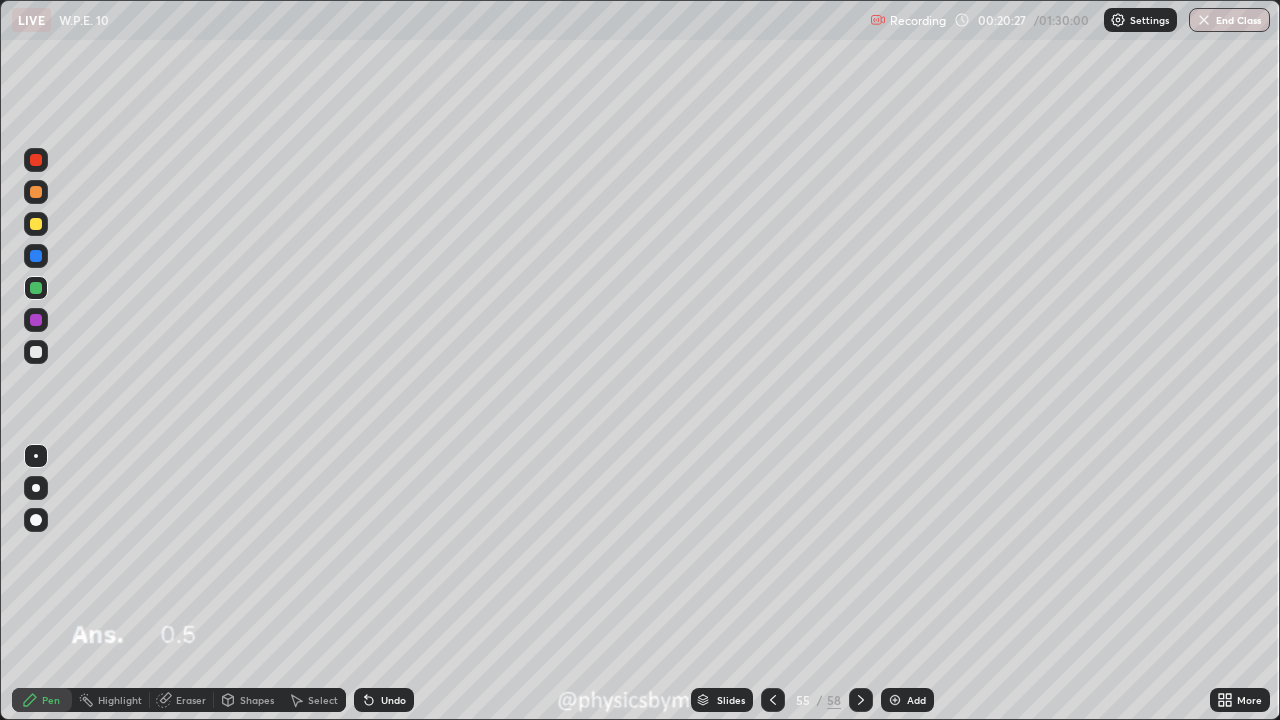 click 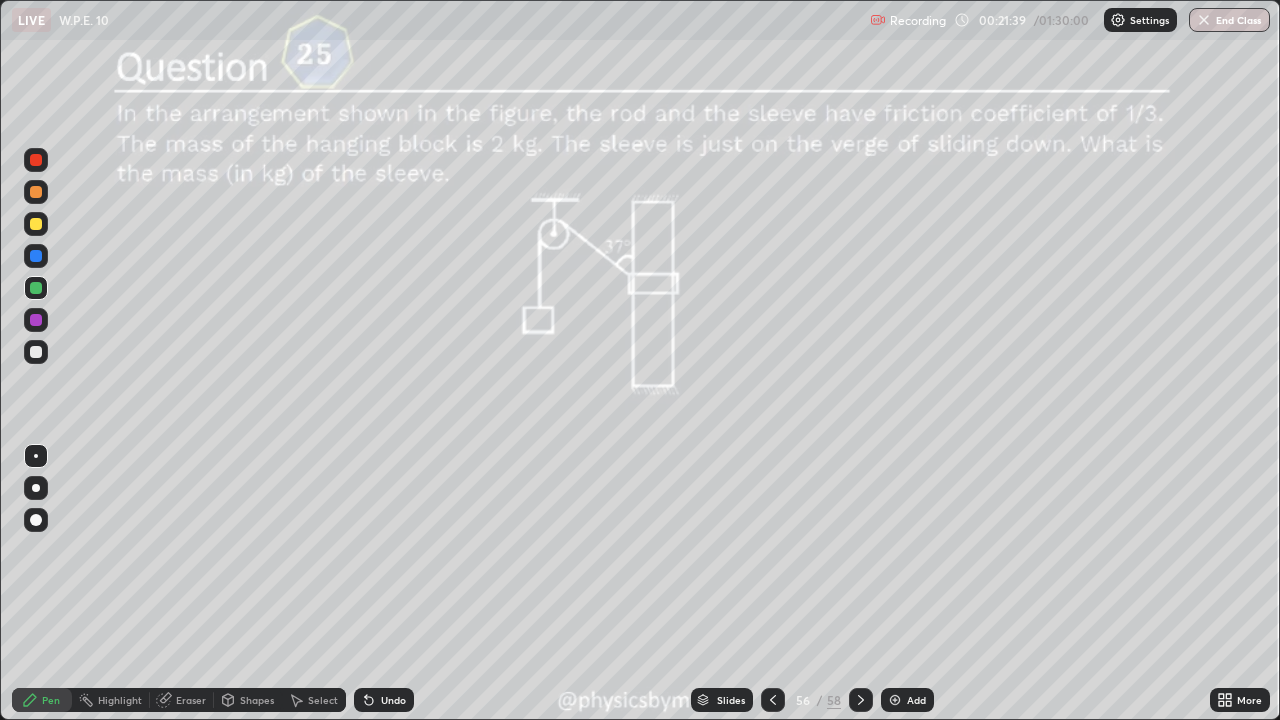 click on "56" at bounding box center [803, 700] 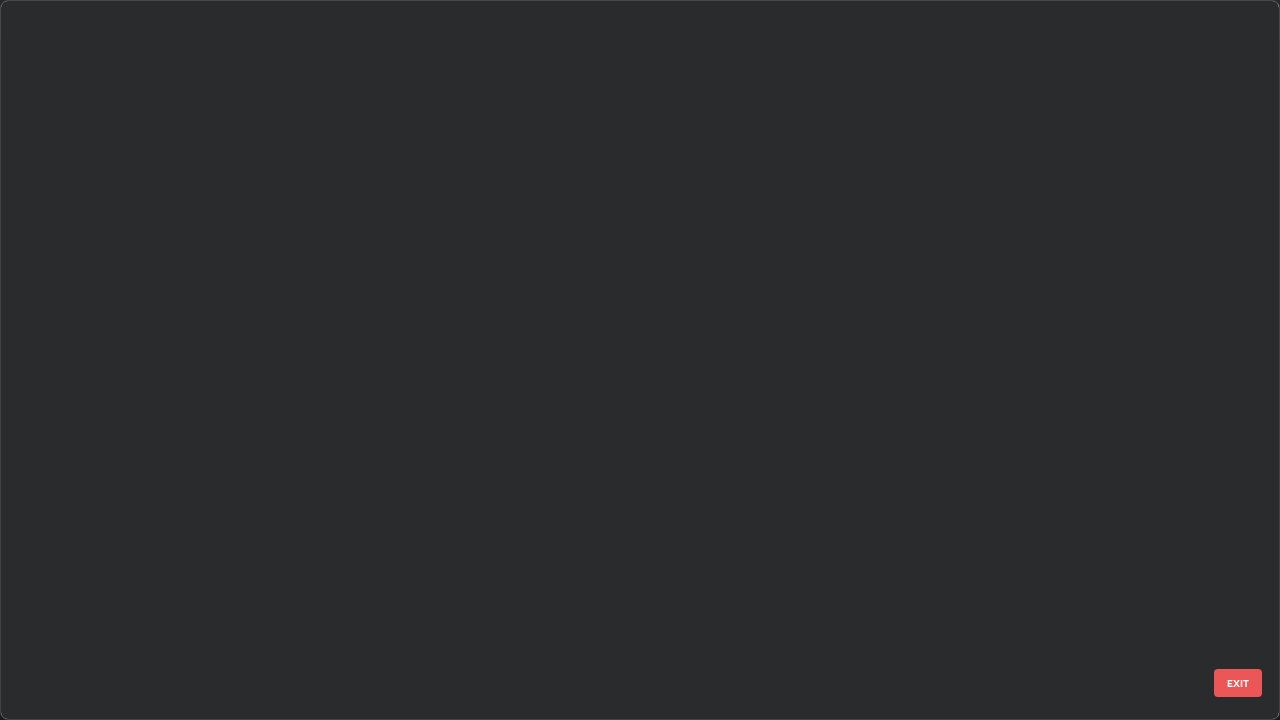 scroll, scrollTop: 3550, scrollLeft: 0, axis: vertical 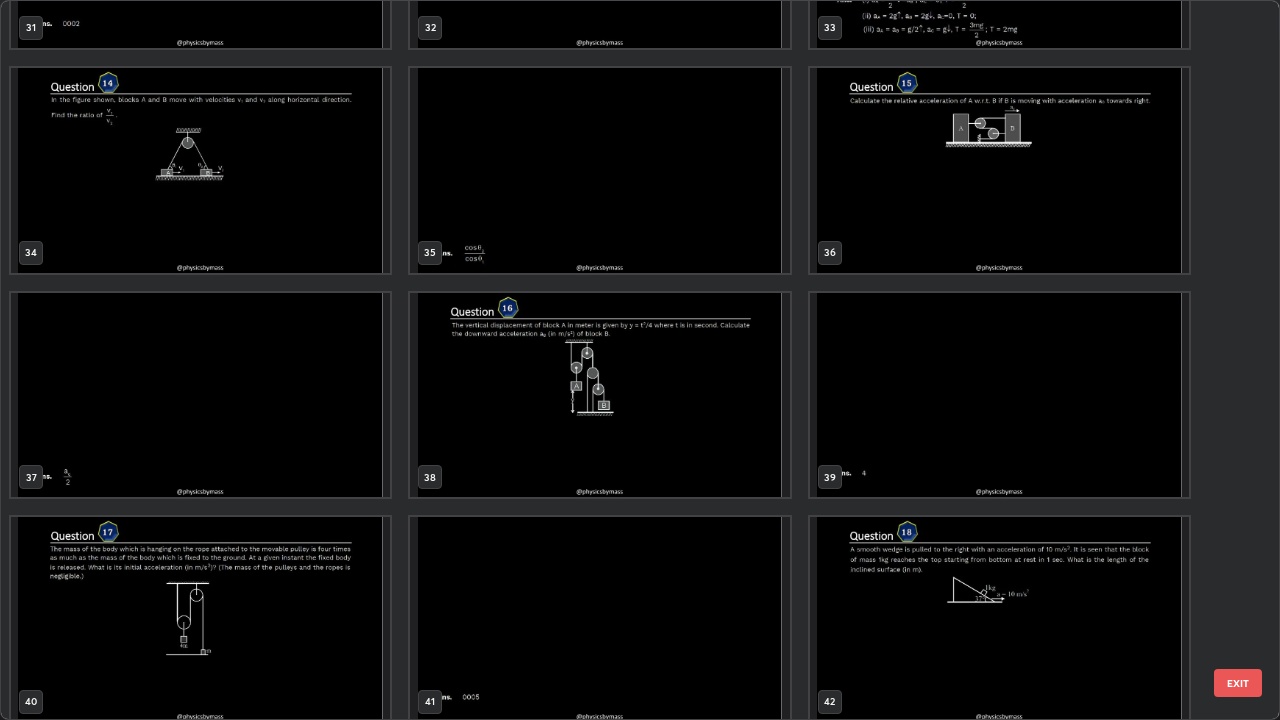 click at bounding box center (999, 170) 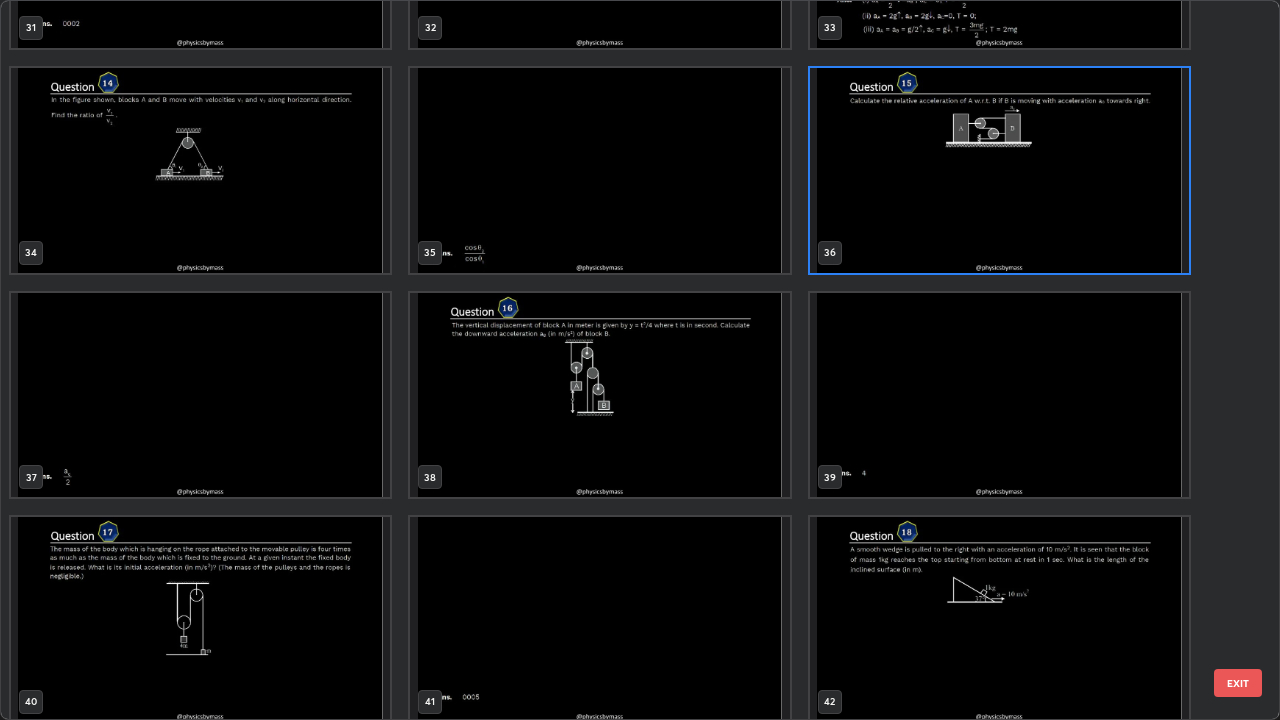 click at bounding box center (999, 170) 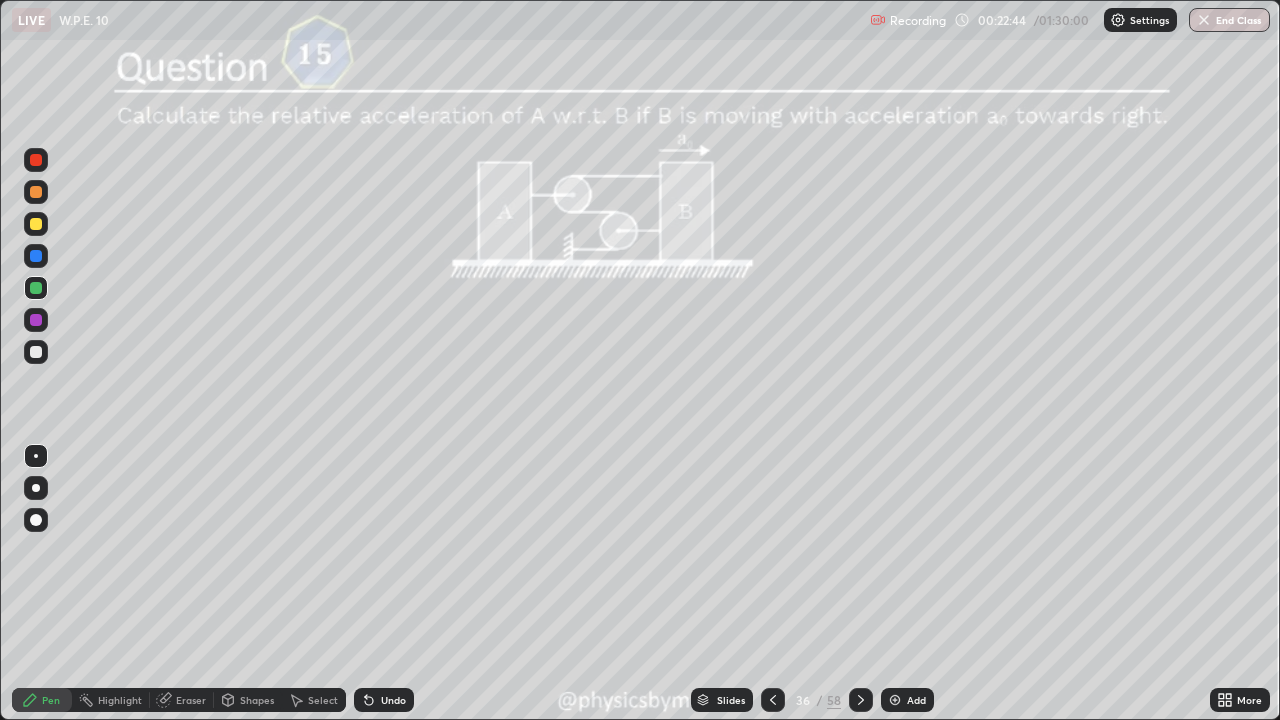 click 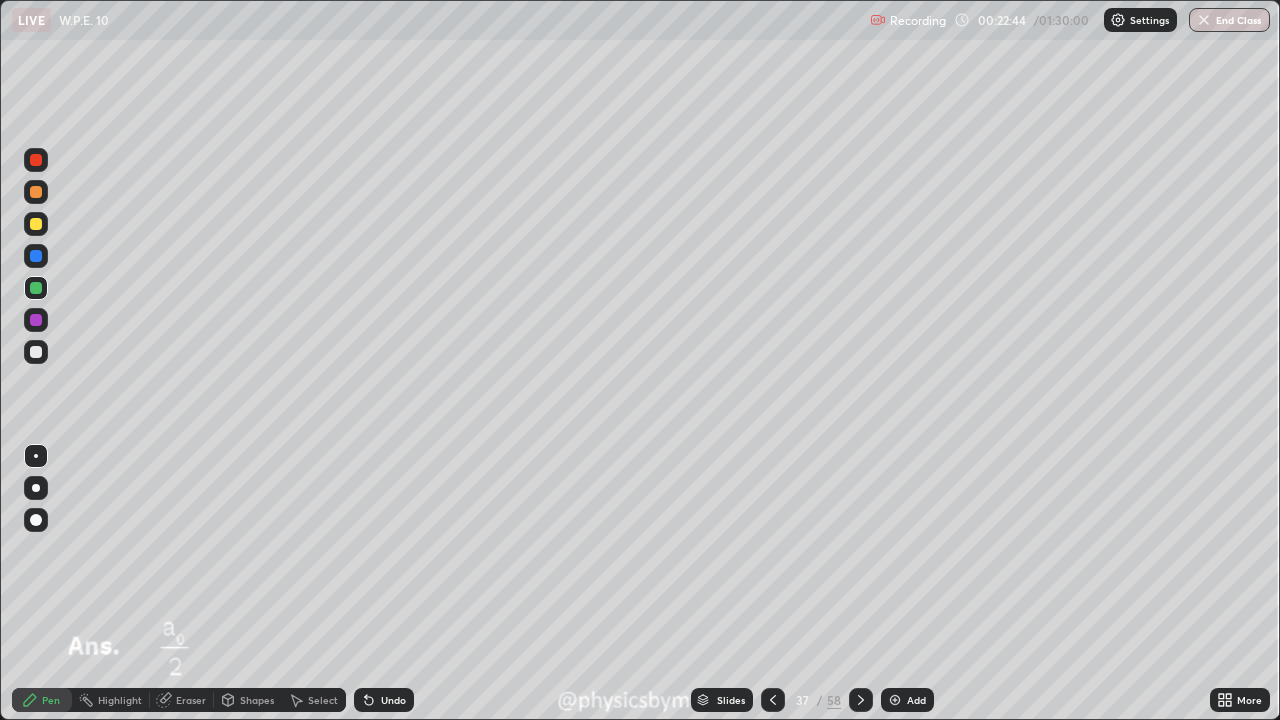 click 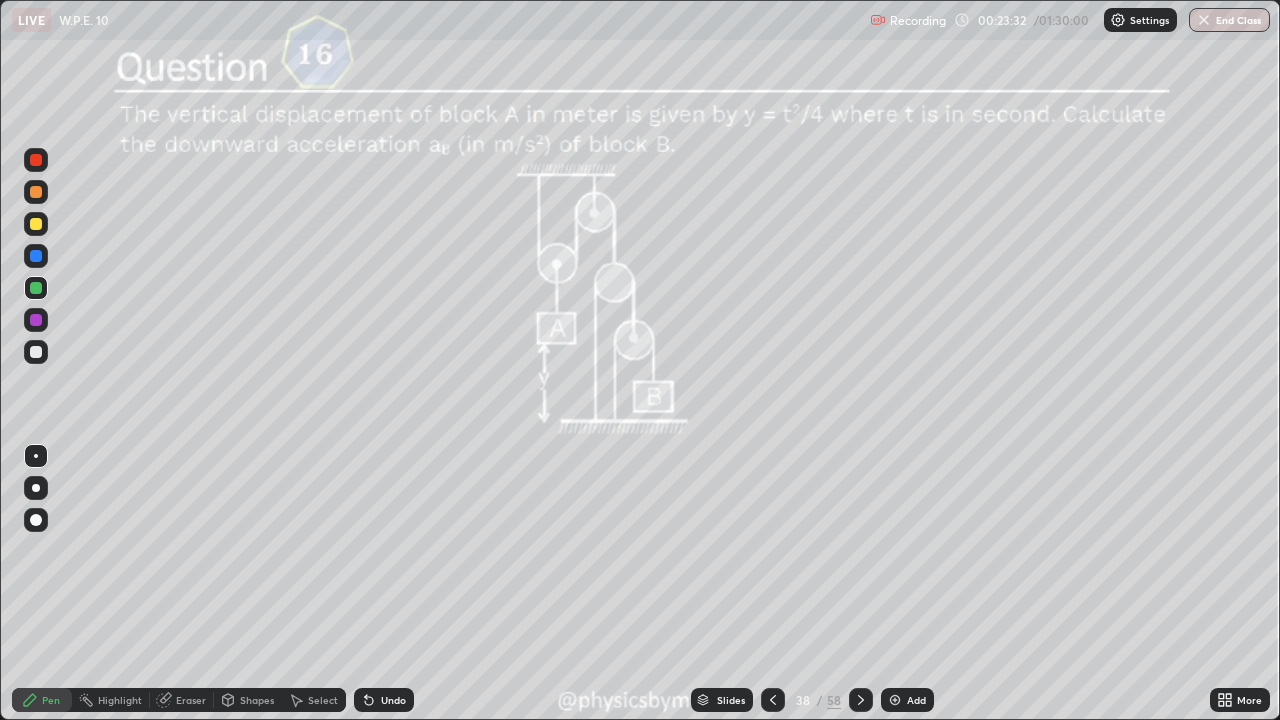 click 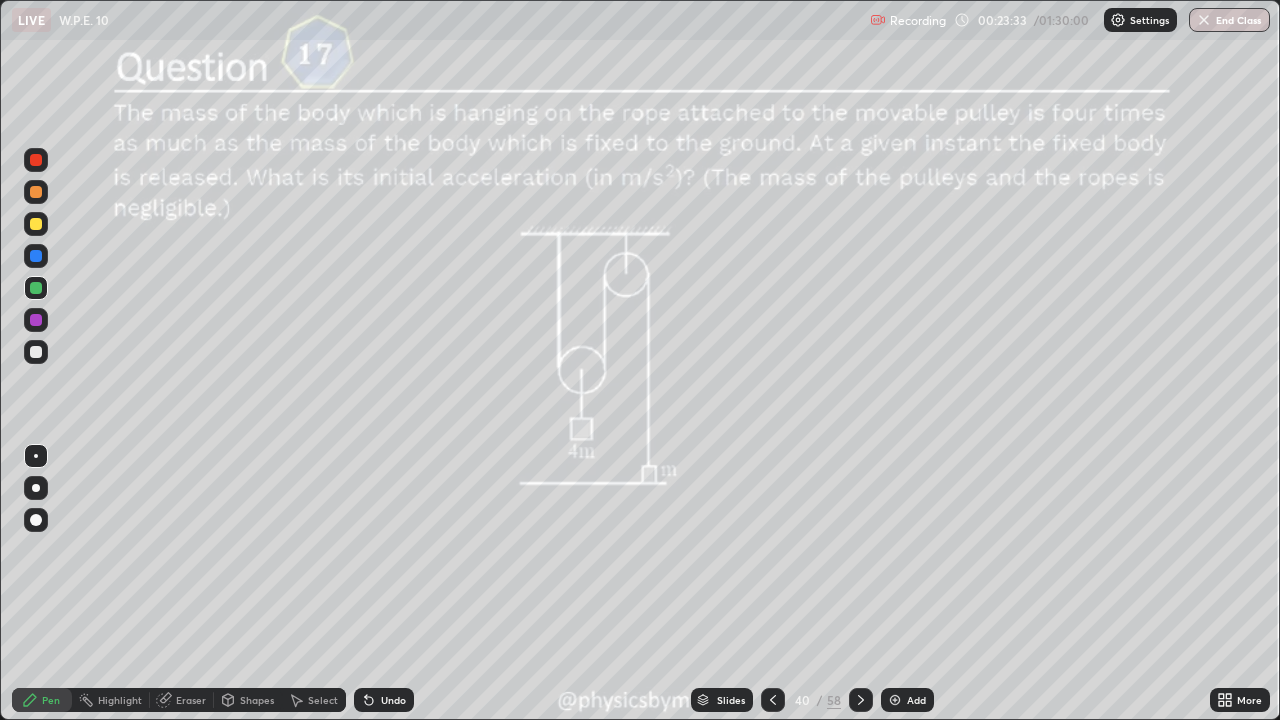 click 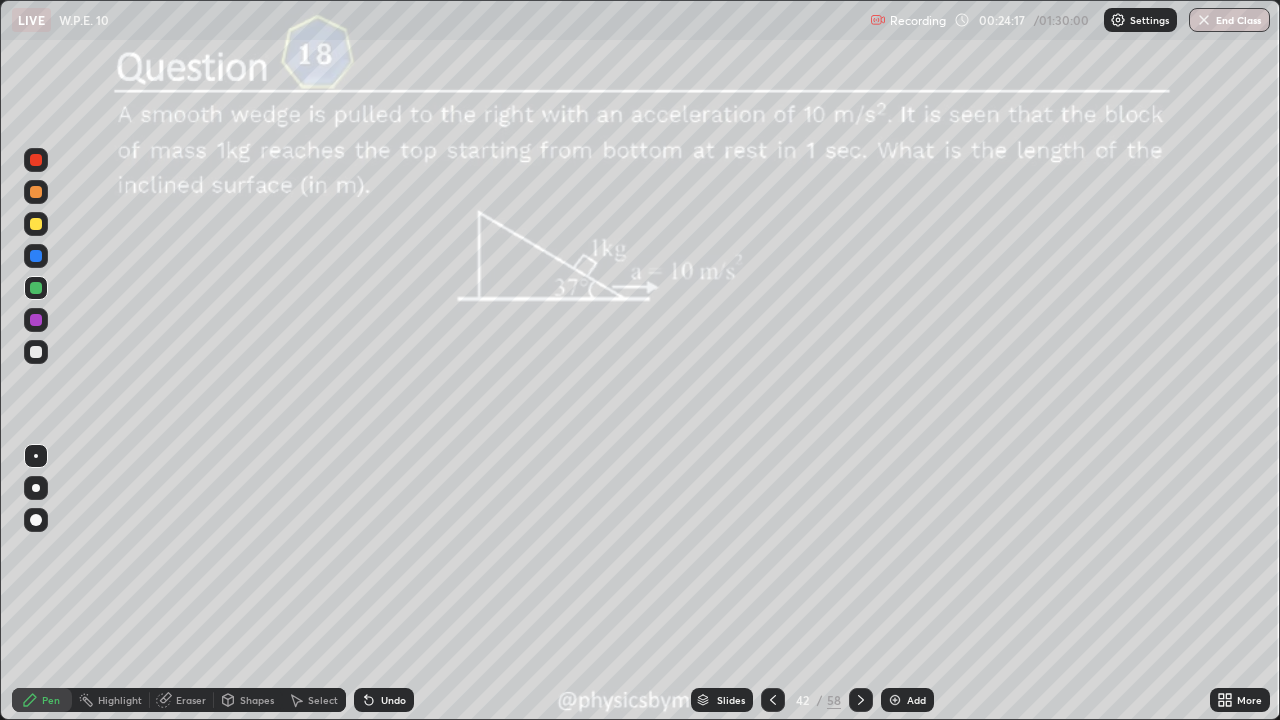 click 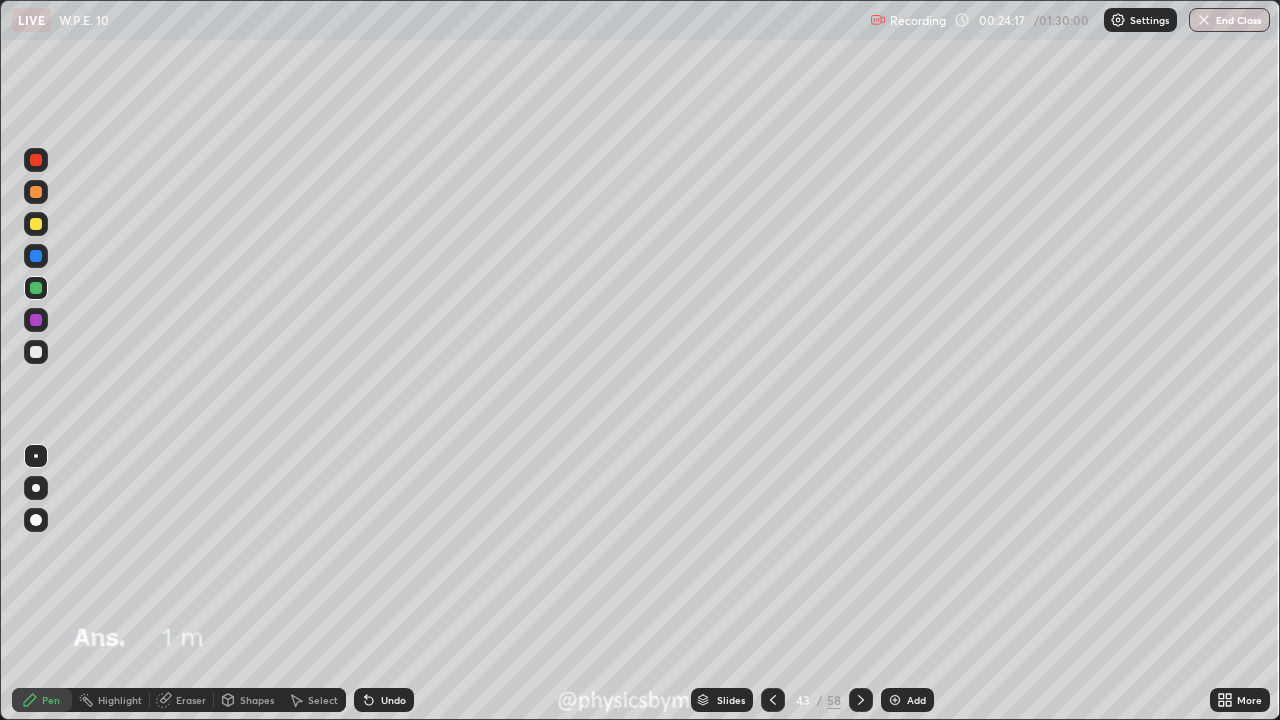 click at bounding box center [861, 700] 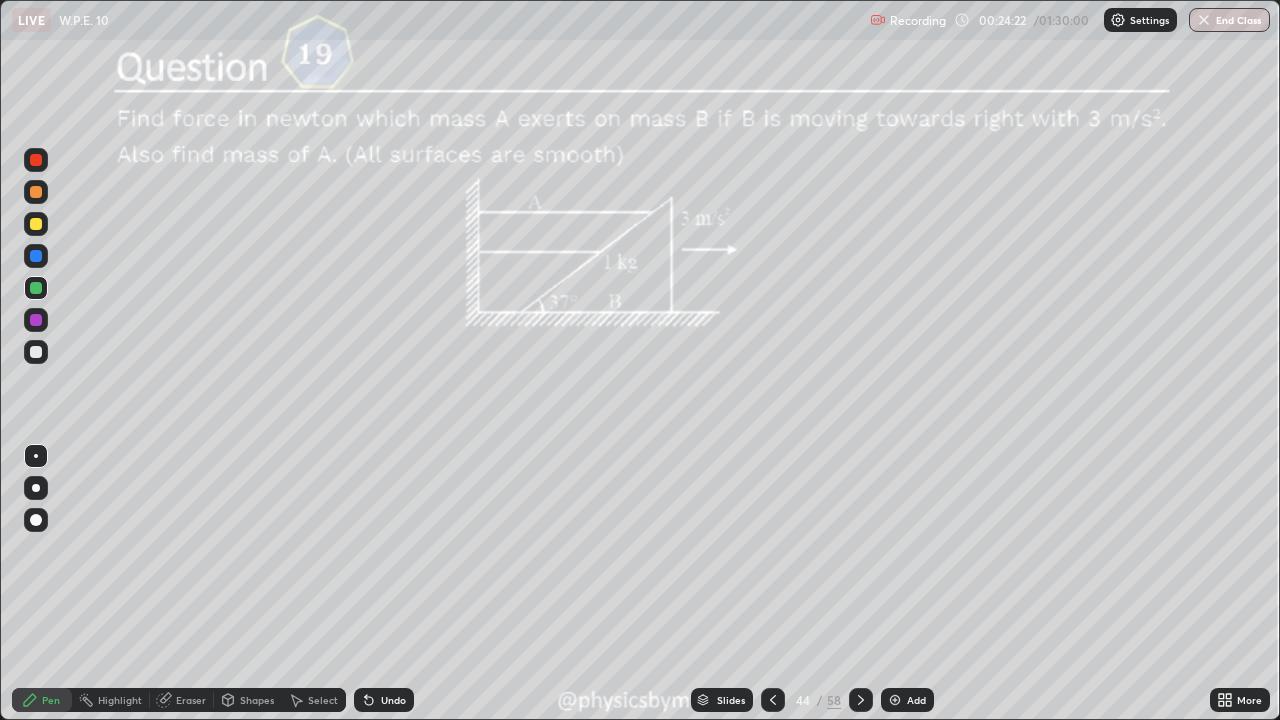 click 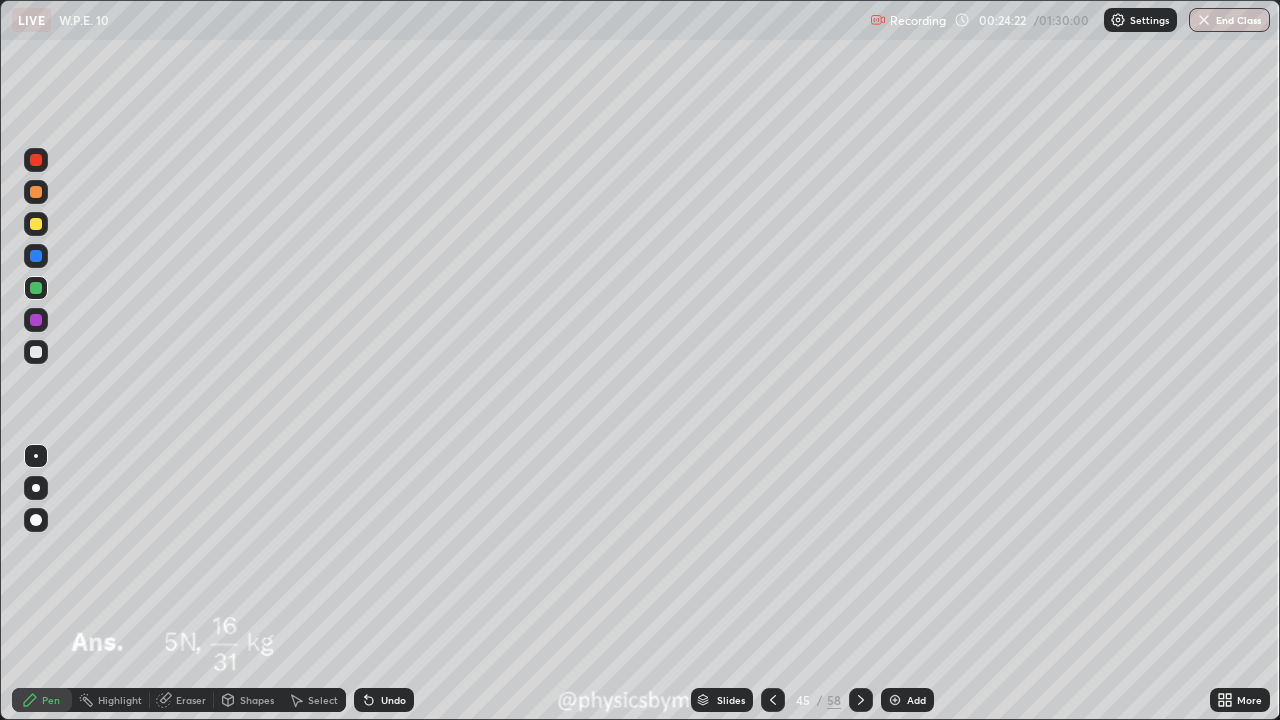 click 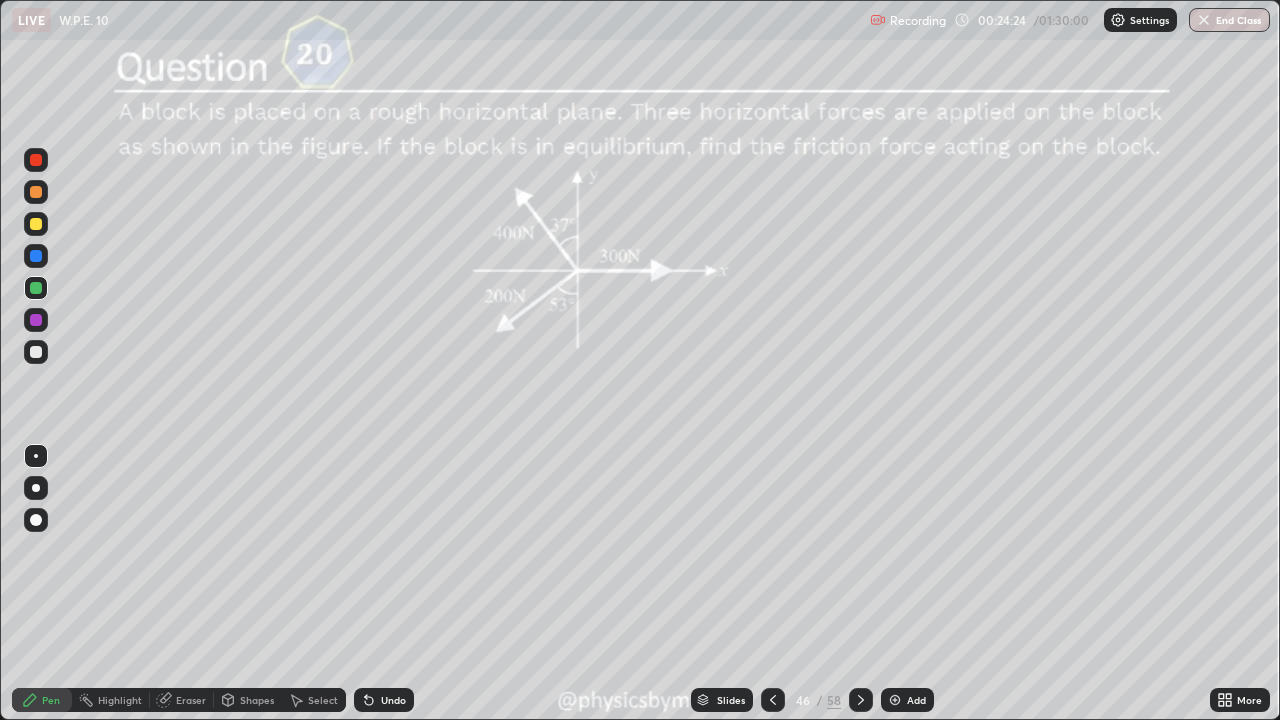 click at bounding box center (861, 700) 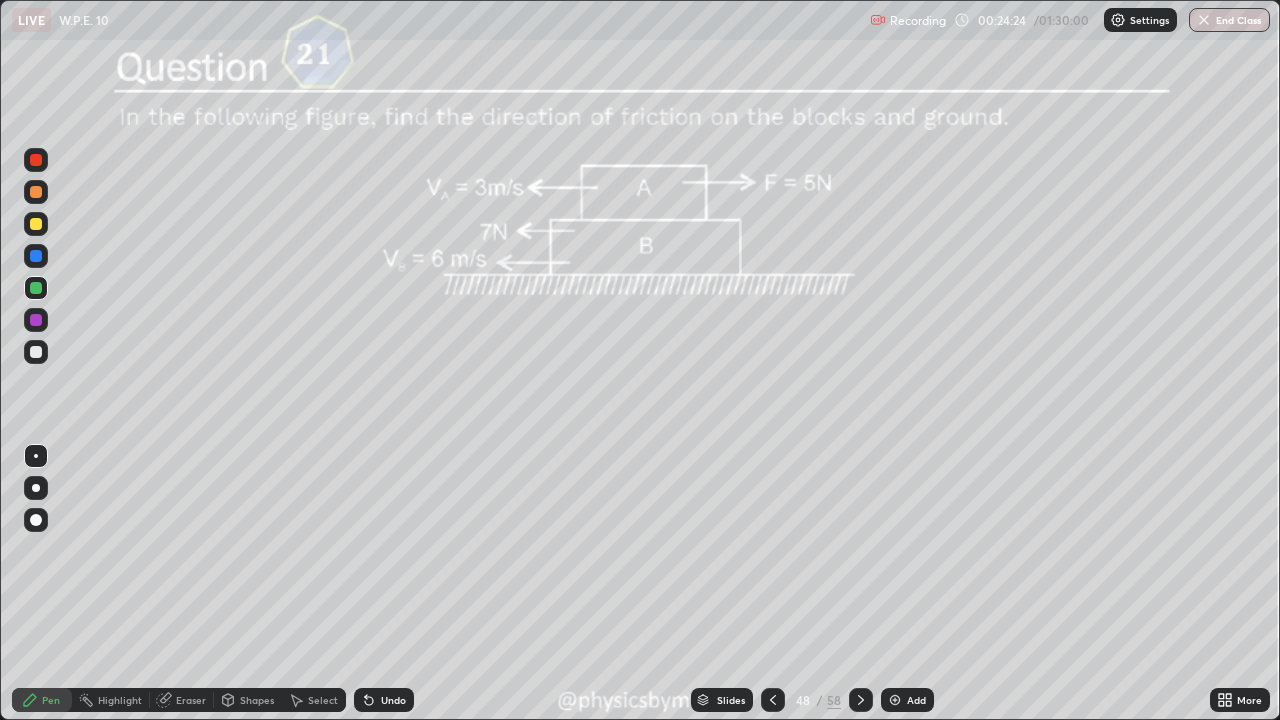 click 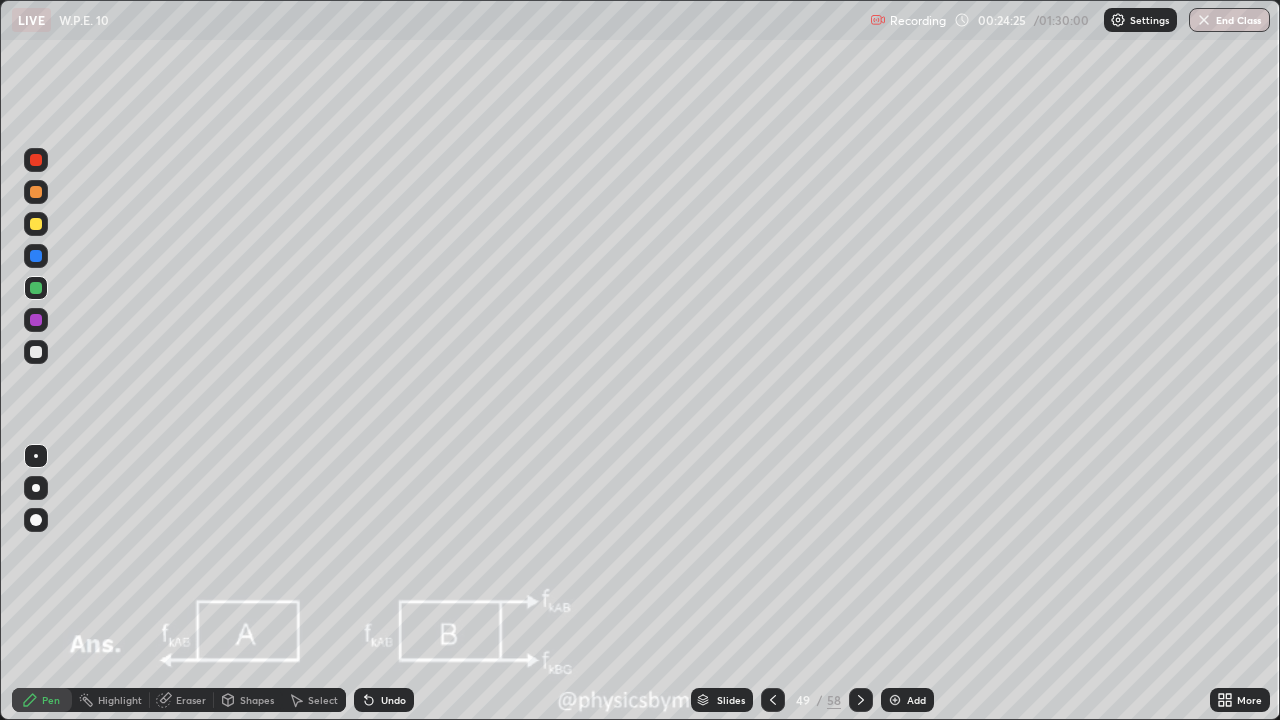 click 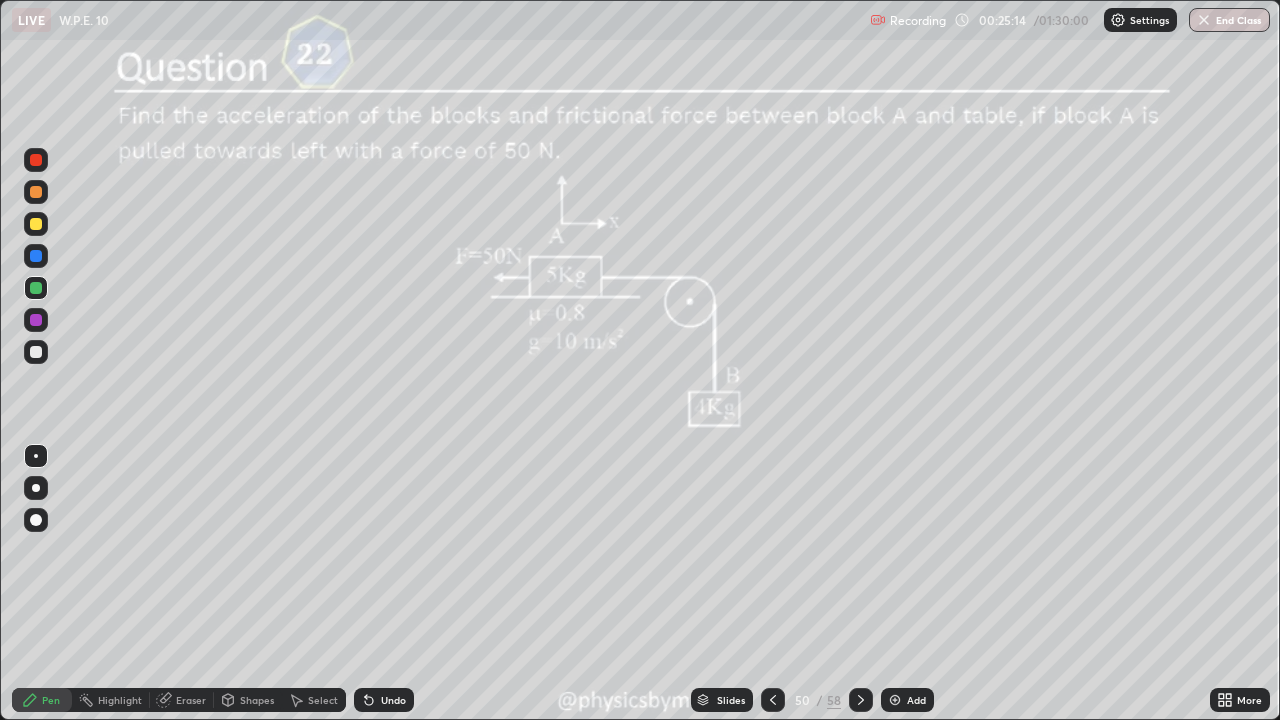 click 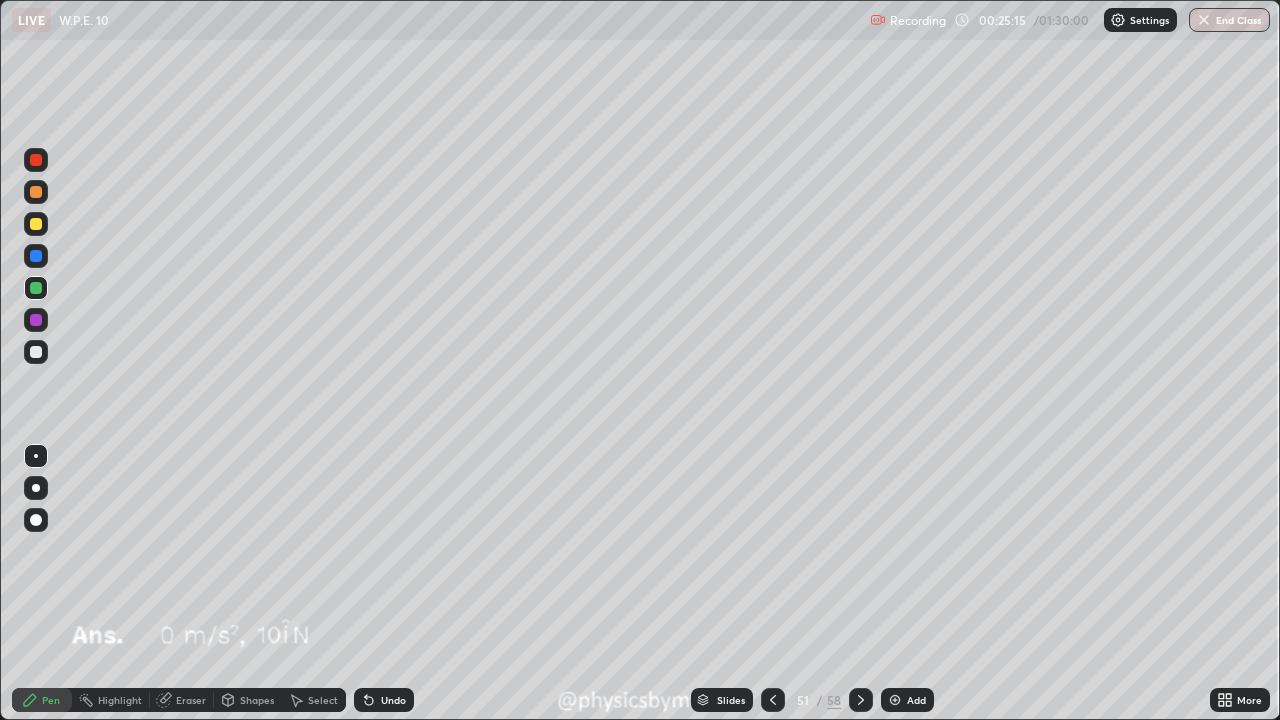 click 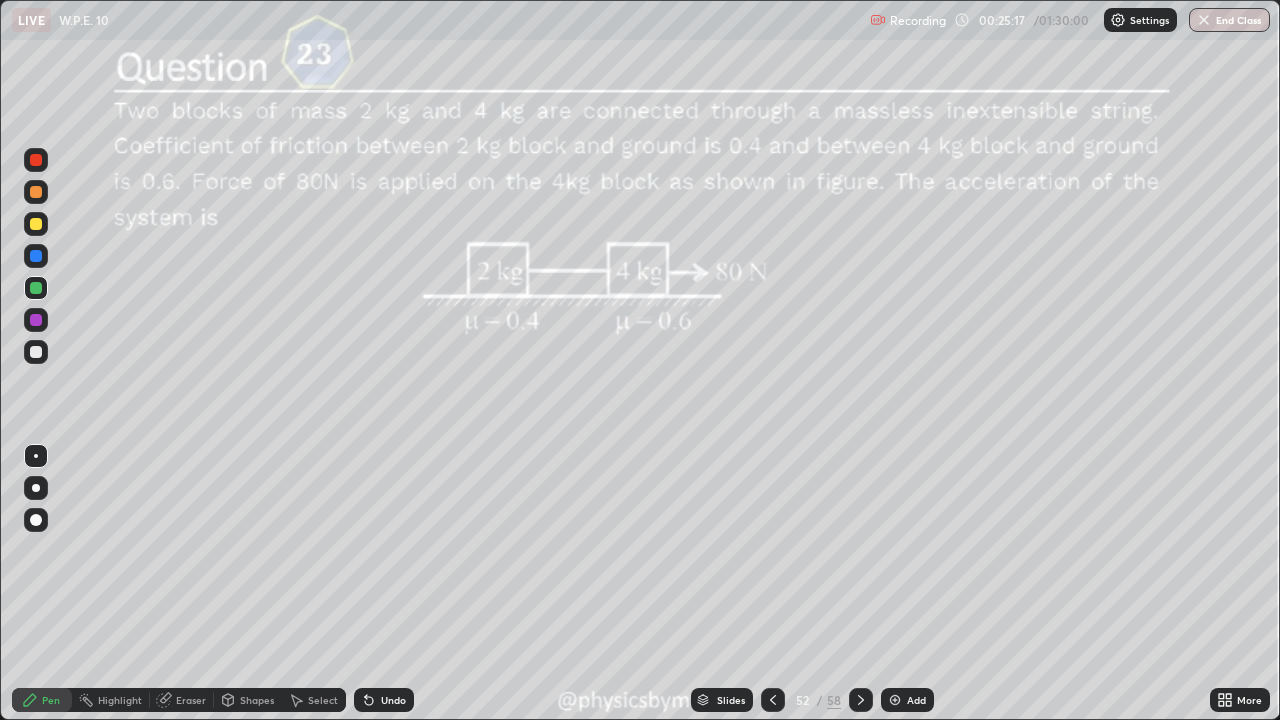 click at bounding box center [861, 700] 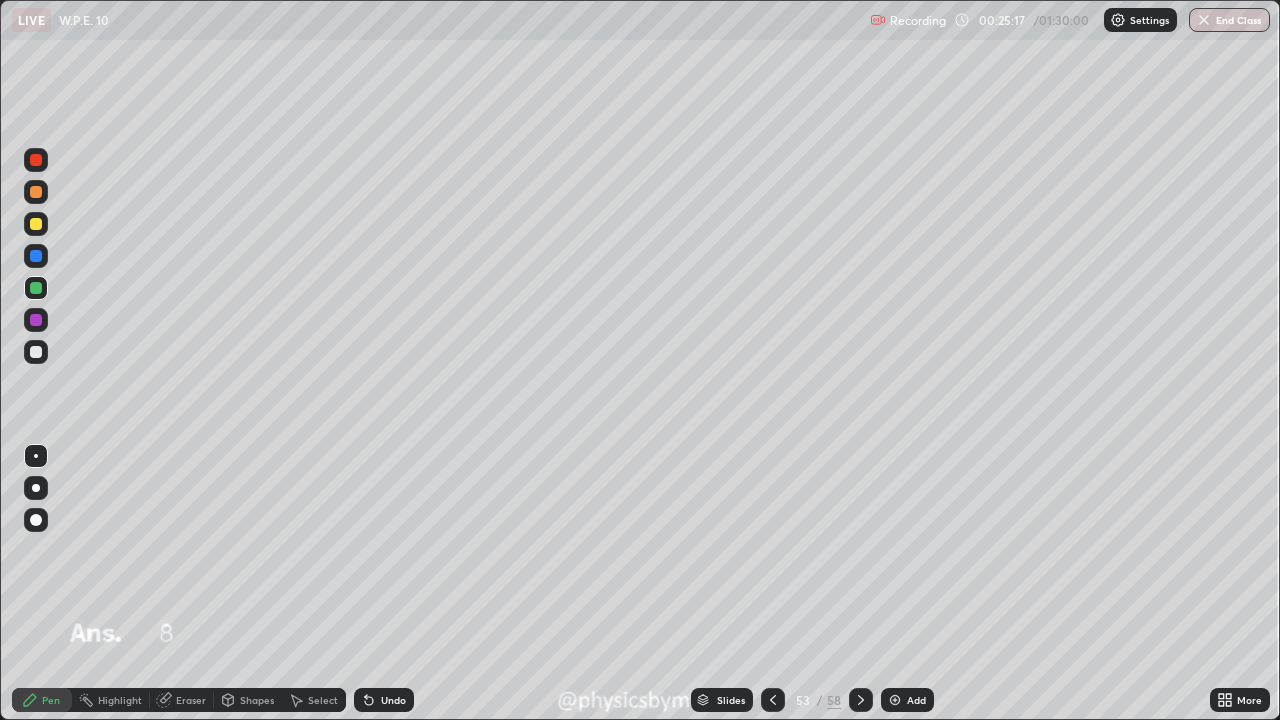 click at bounding box center (861, 700) 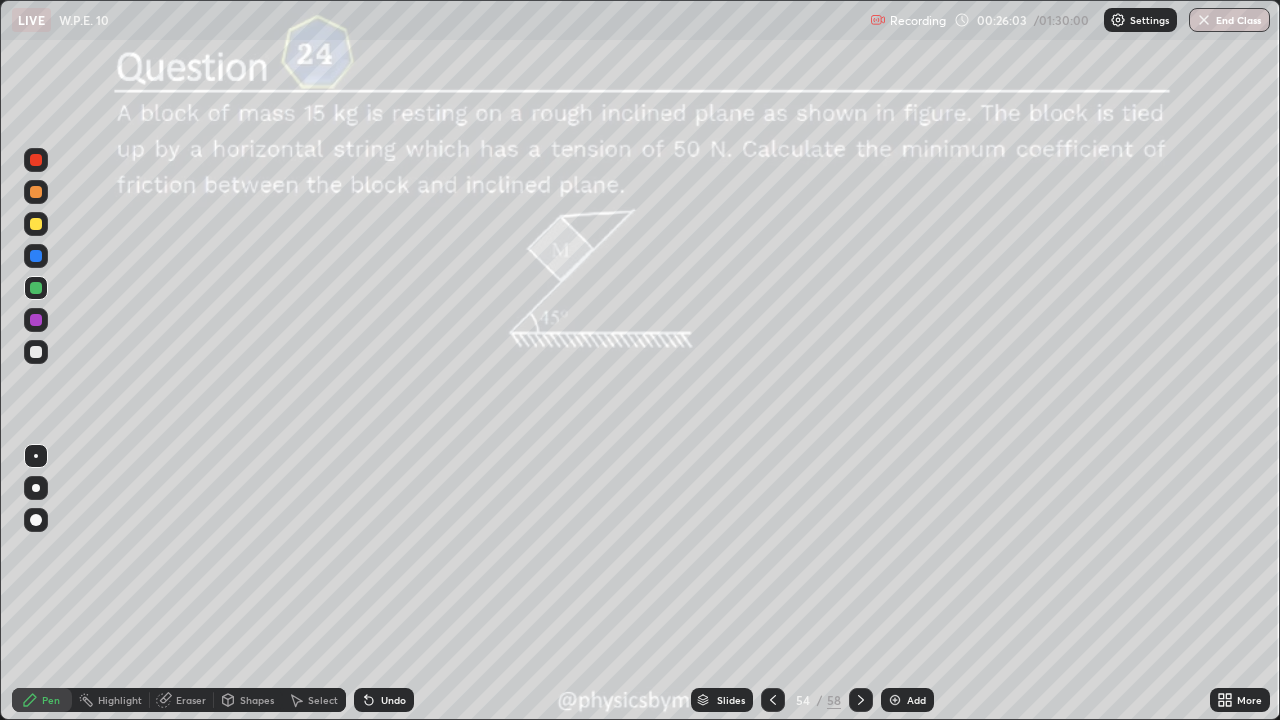 click 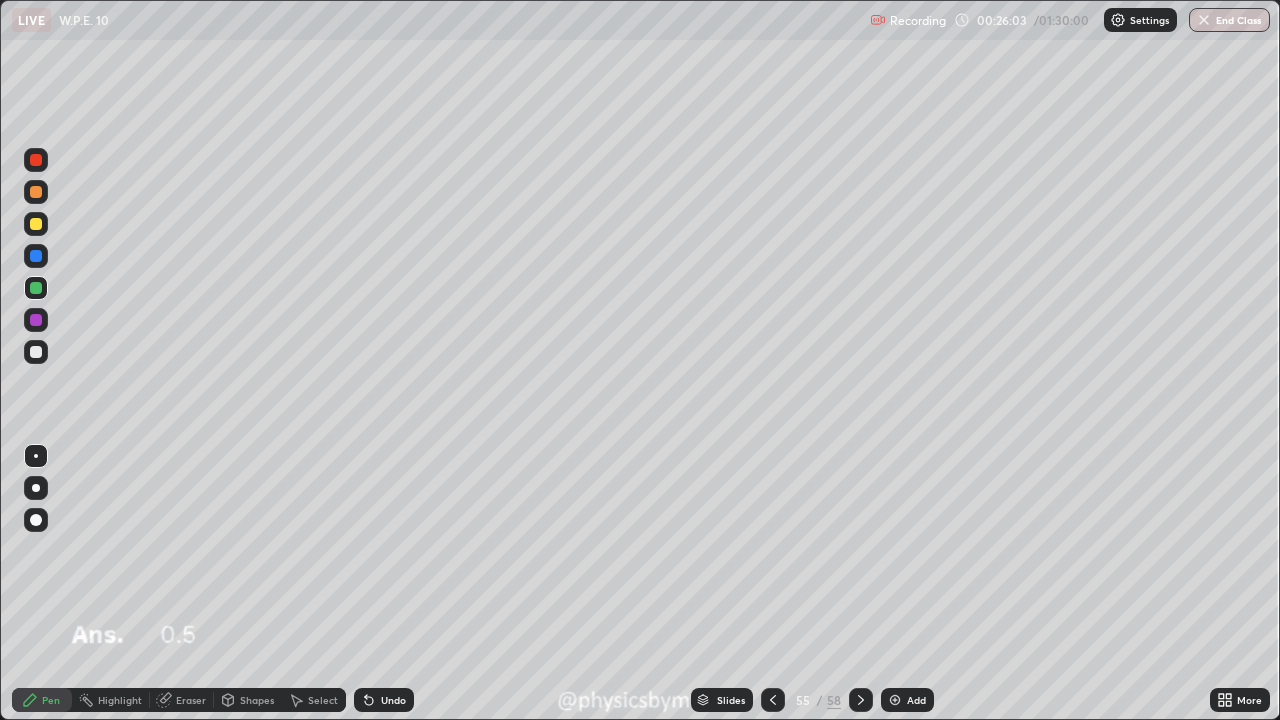 click 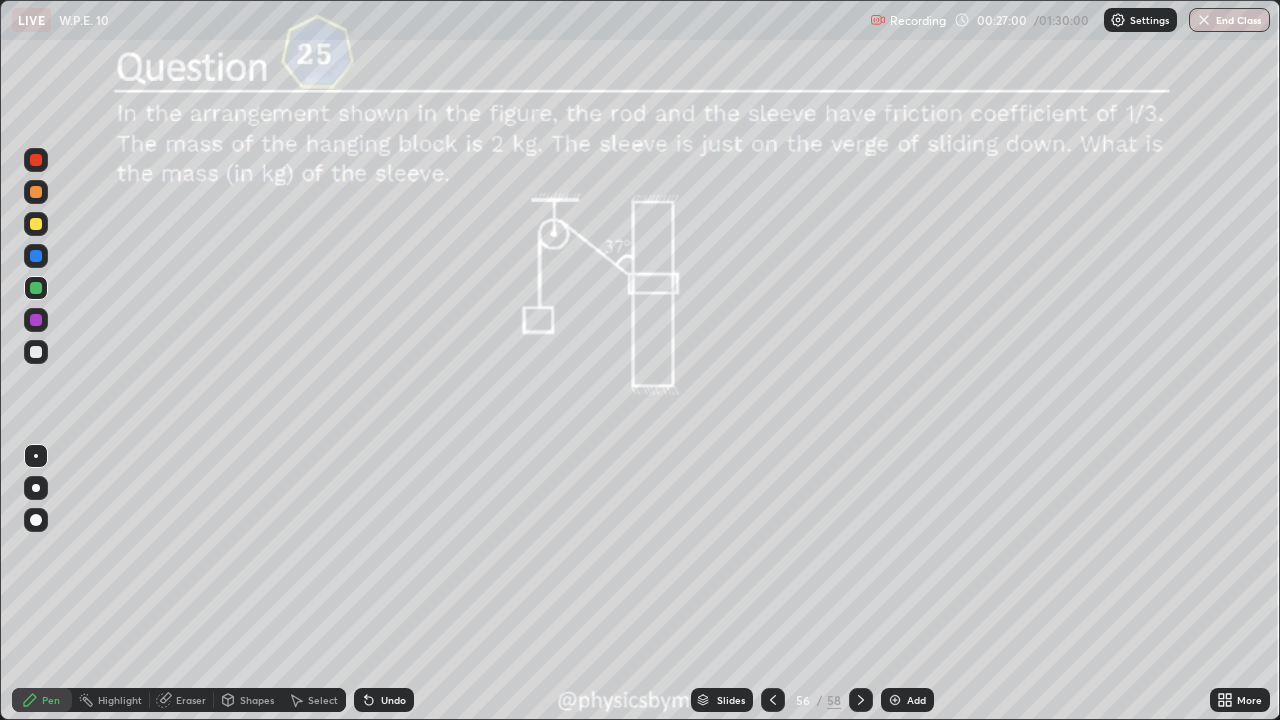 click 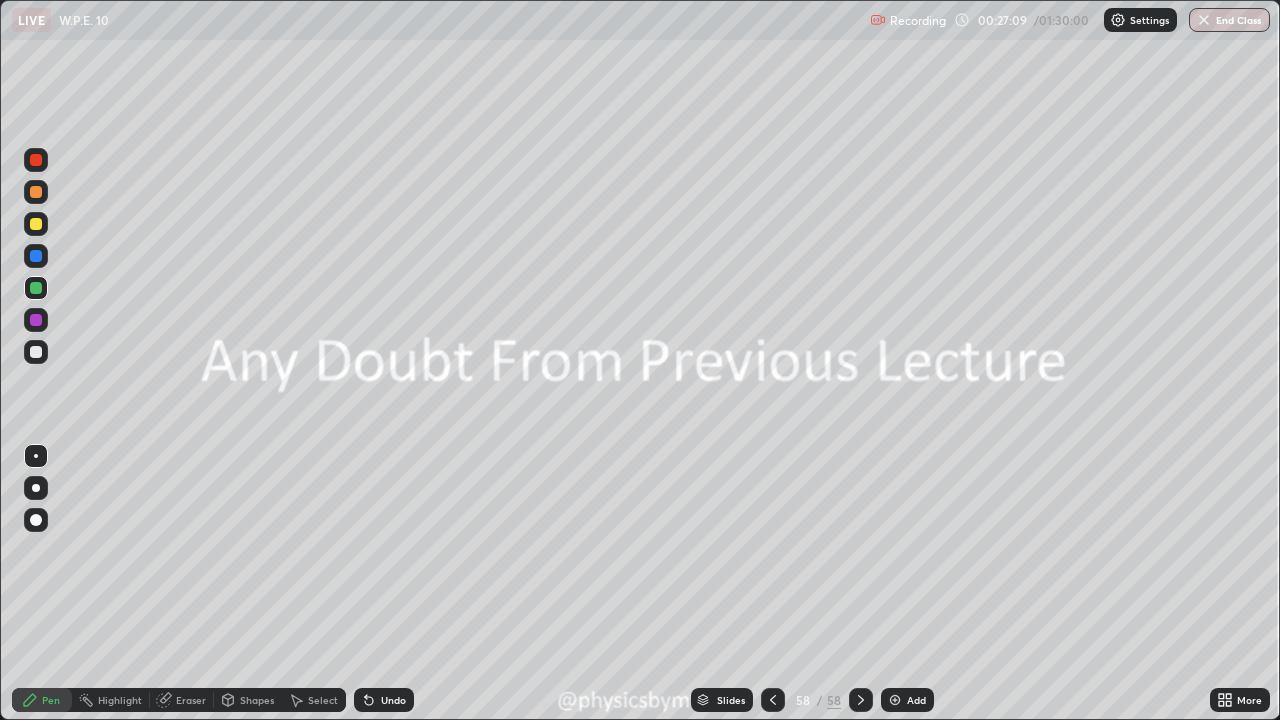 click on "More" at bounding box center [1240, 700] 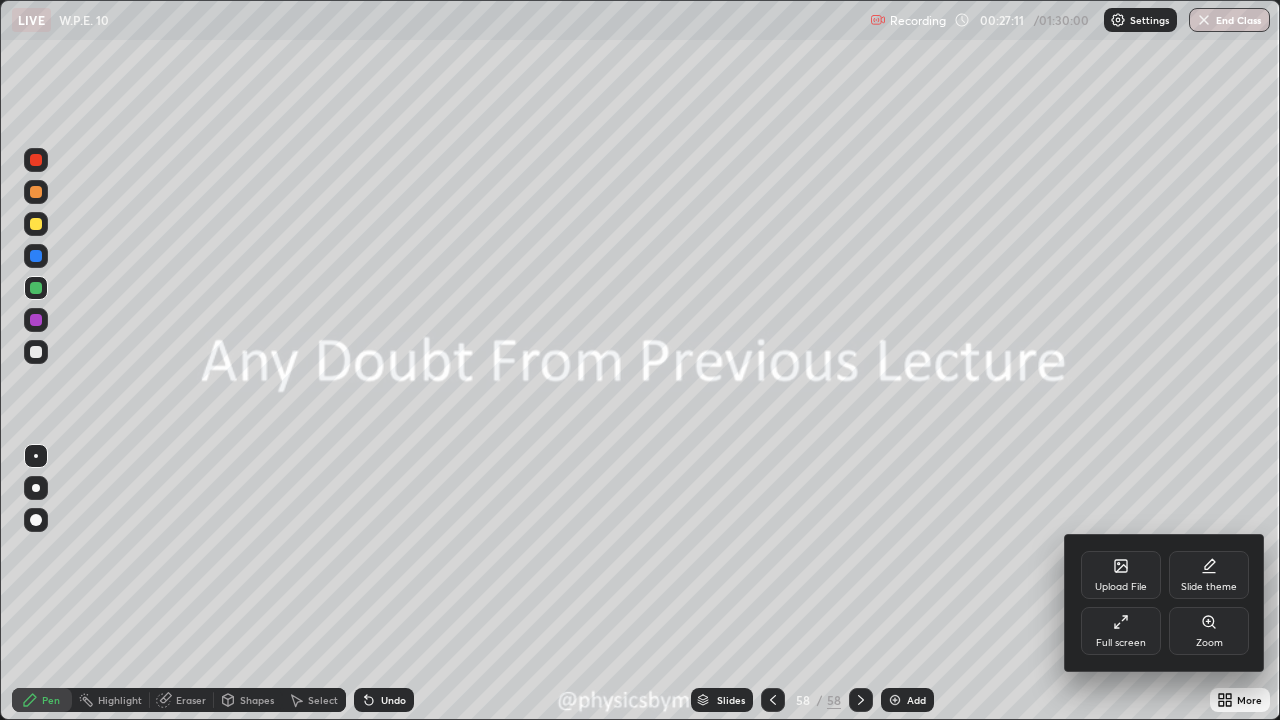 click on "Upload File" at bounding box center [1121, 575] 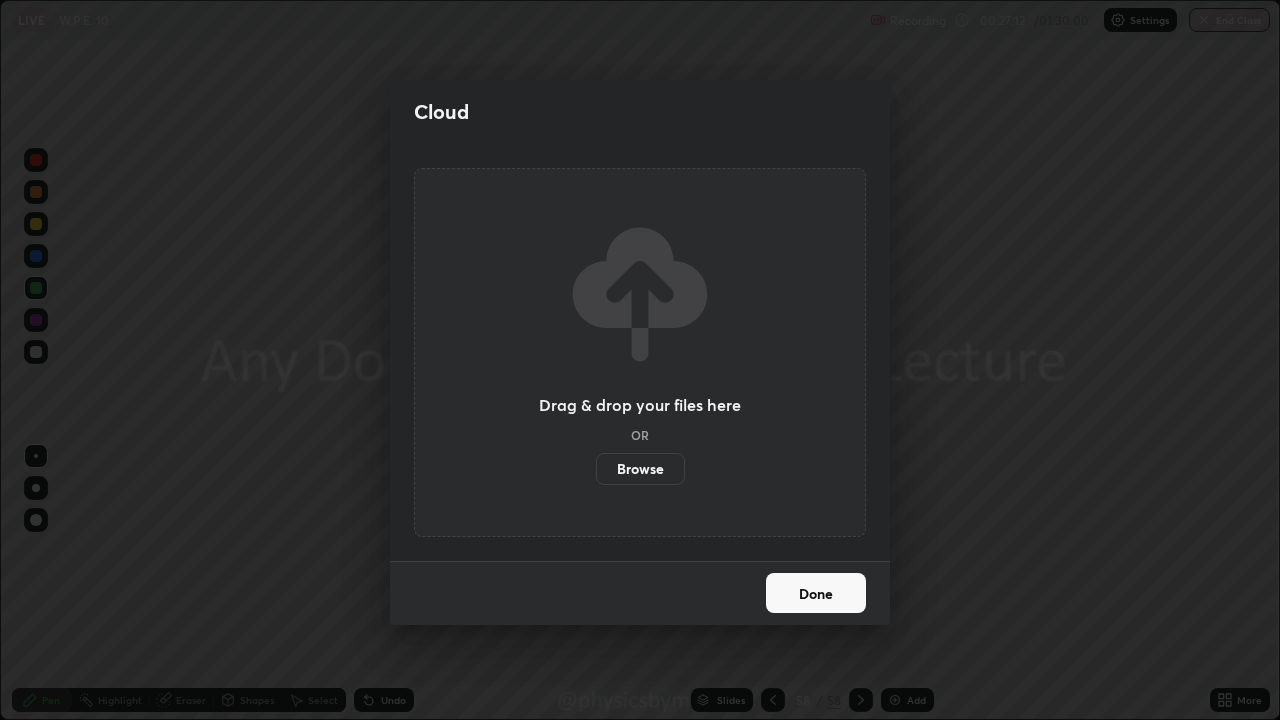 click on "Browse" at bounding box center (640, 469) 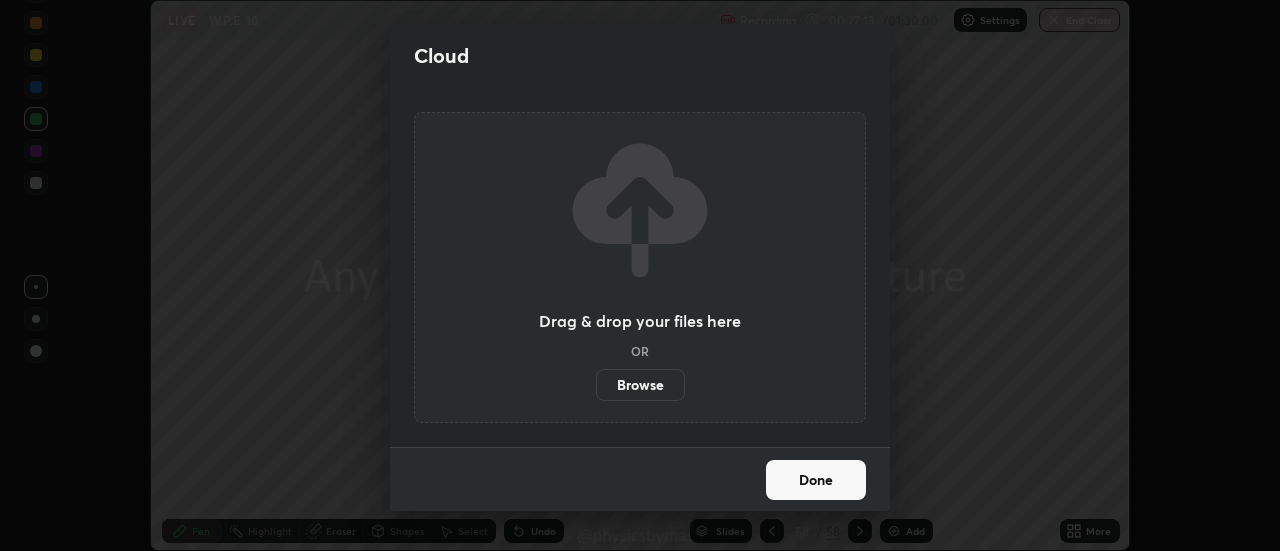 scroll, scrollTop: 551, scrollLeft: 1280, axis: both 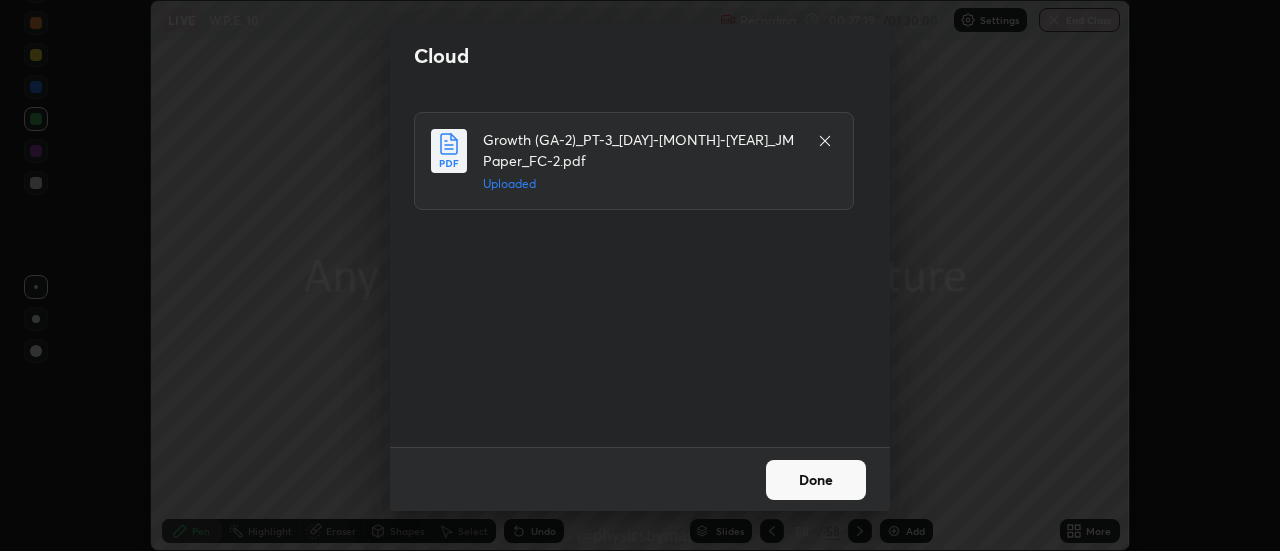 click on "Done" at bounding box center [816, 480] 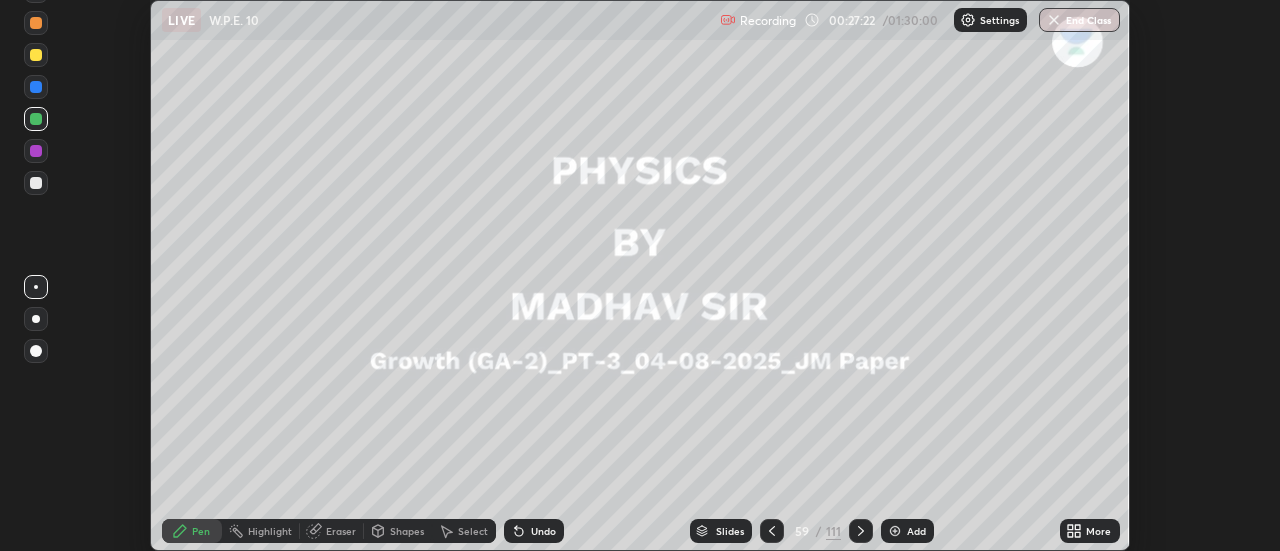 click 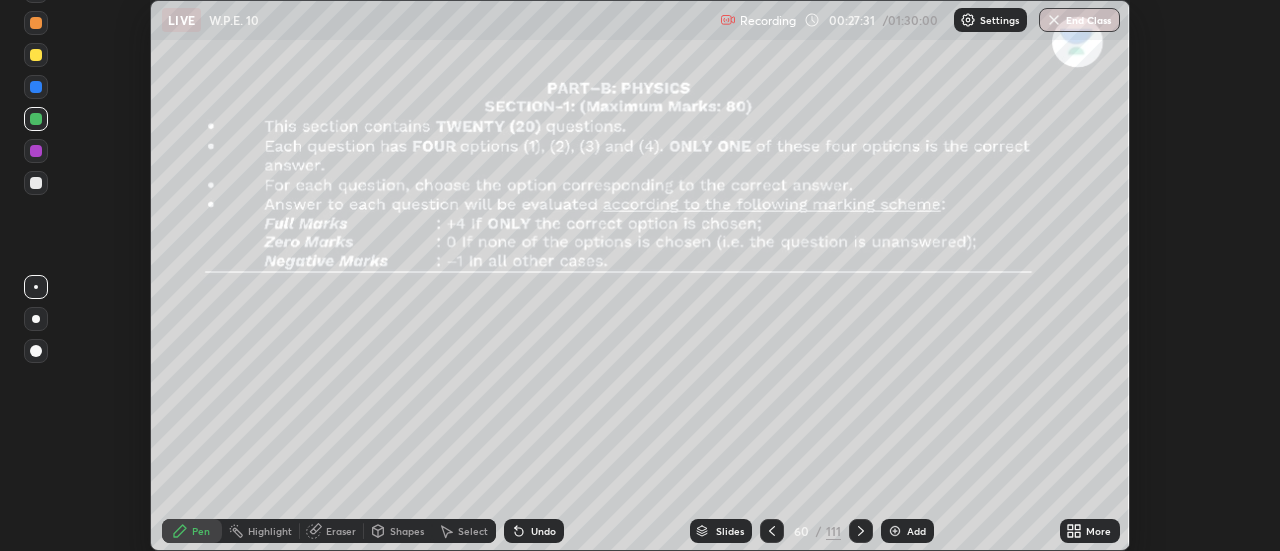 click 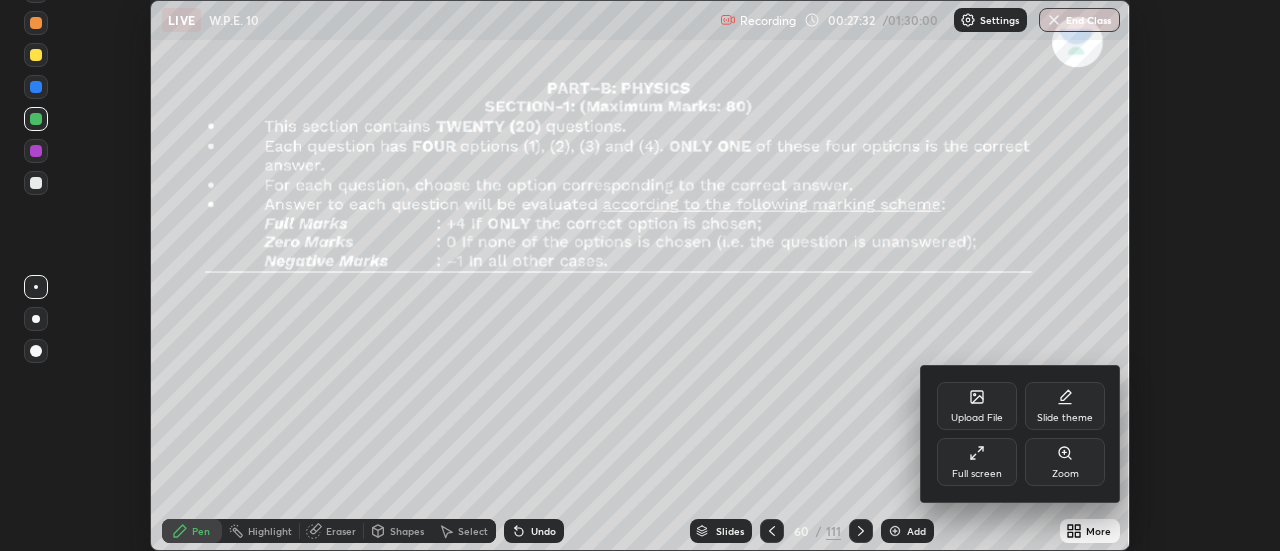 click on "Full screen" at bounding box center [977, 474] 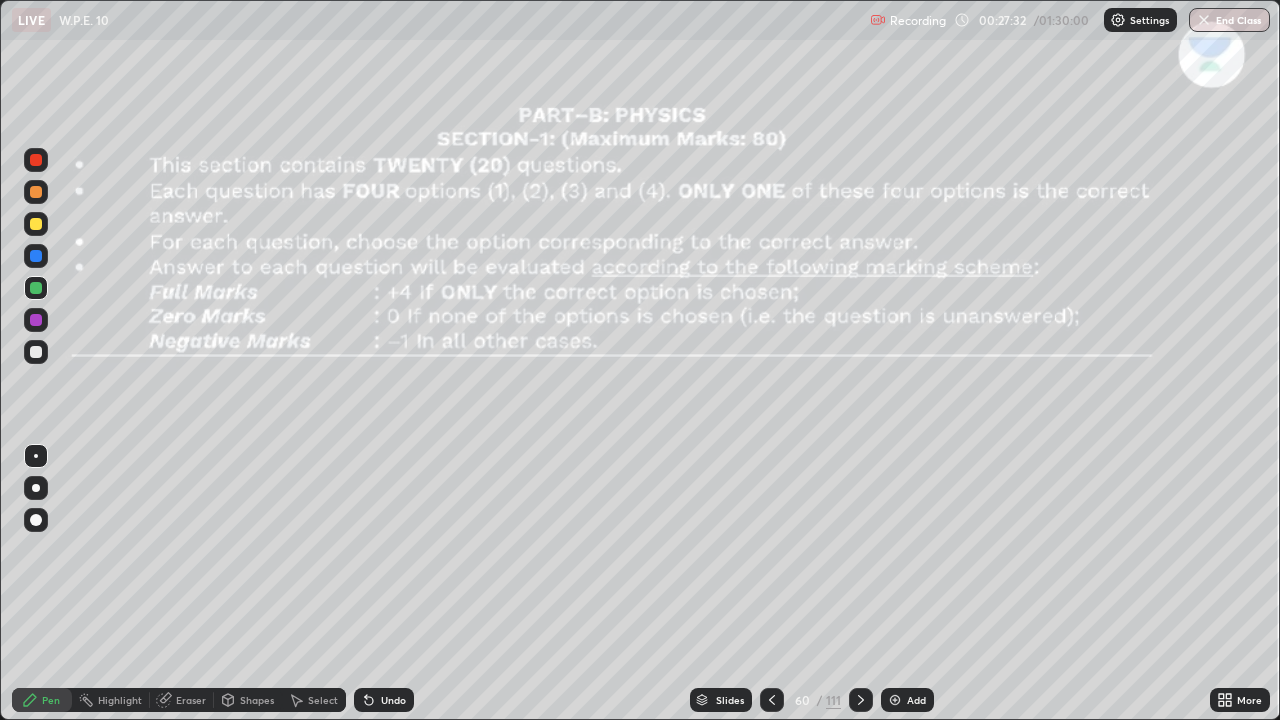 scroll, scrollTop: 99280, scrollLeft: 98720, axis: both 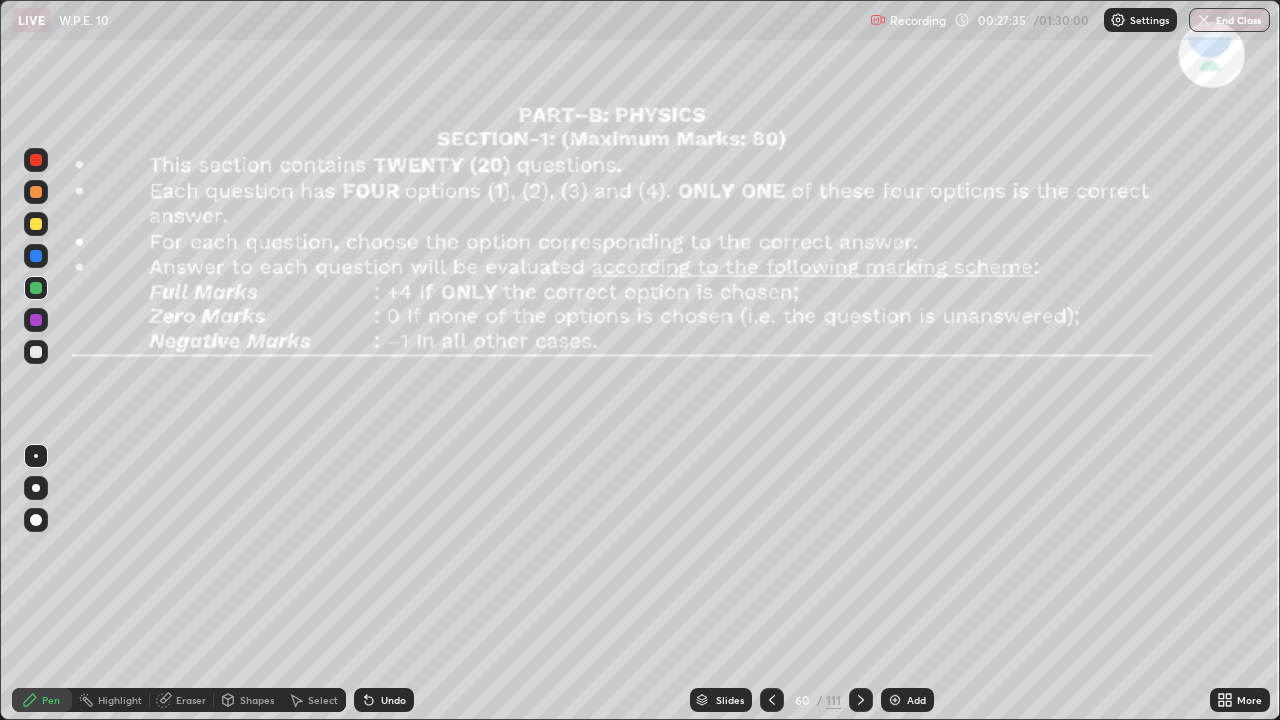 click 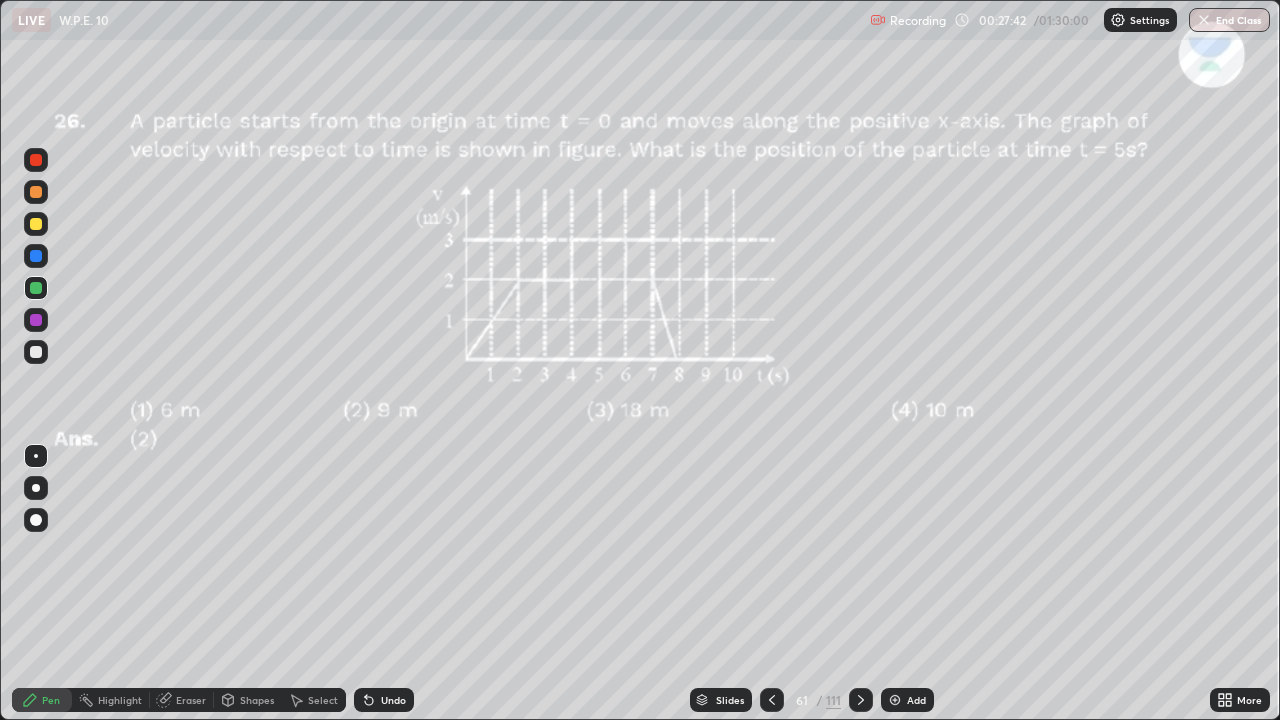 click on "61" at bounding box center (802, 700) 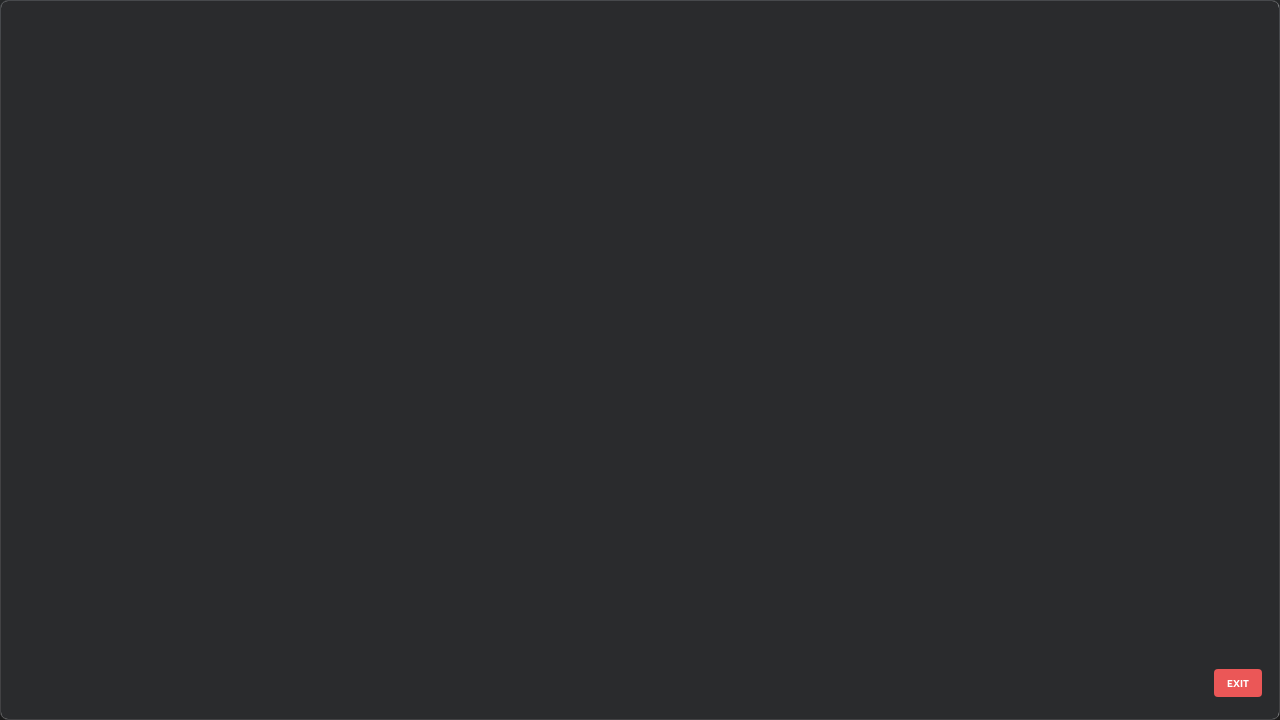 scroll, scrollTop: 3999, scrollLeft: 0, axis: vertical 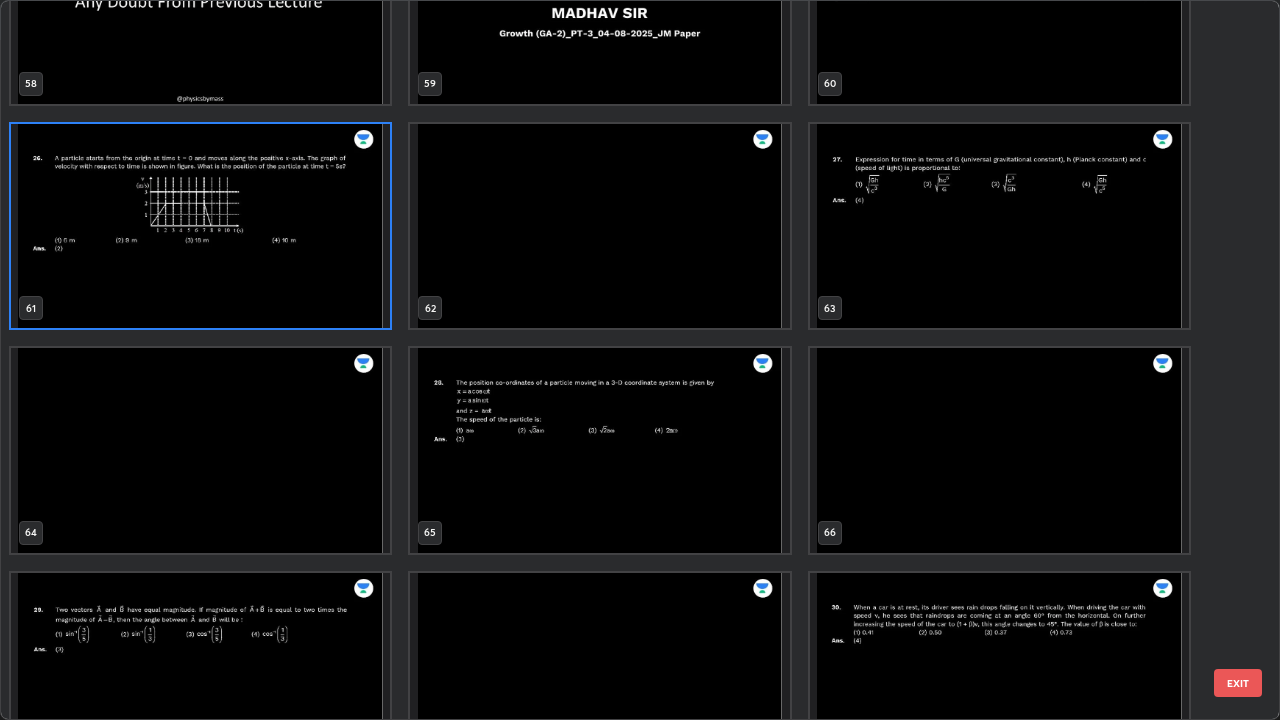 click at bounding box center [599, 450] 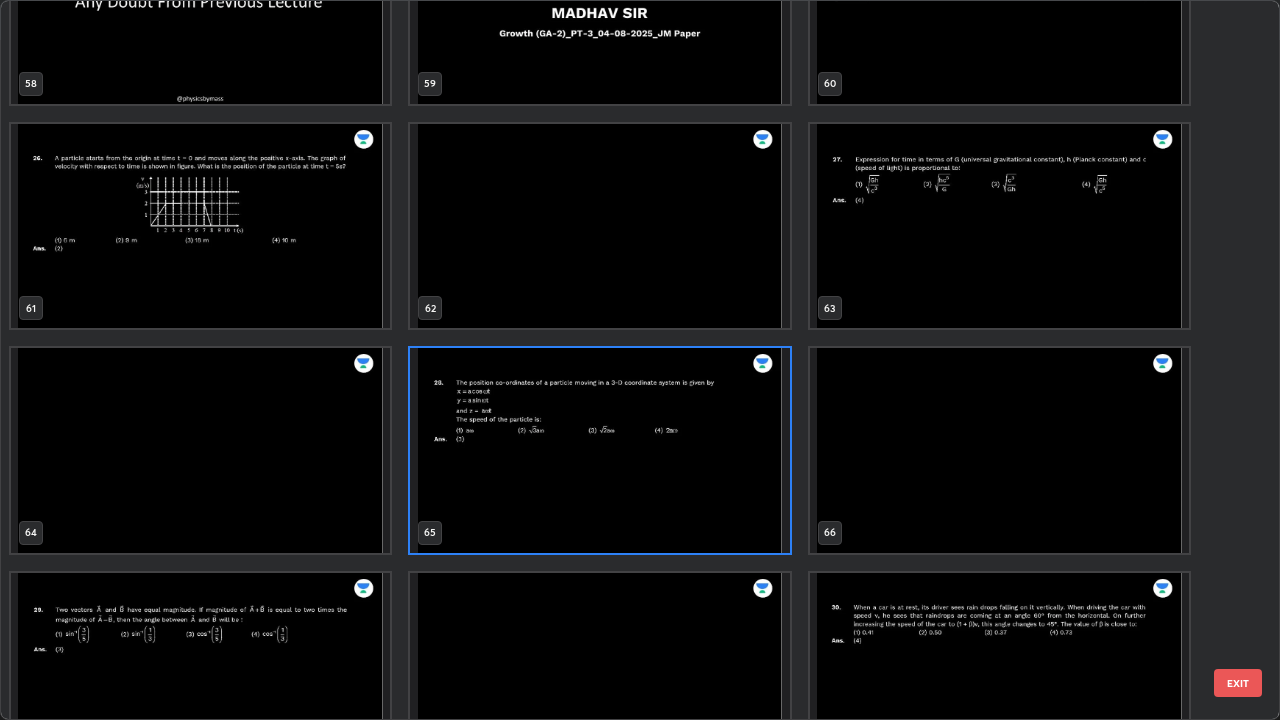 click at bounding box center (599, 450) 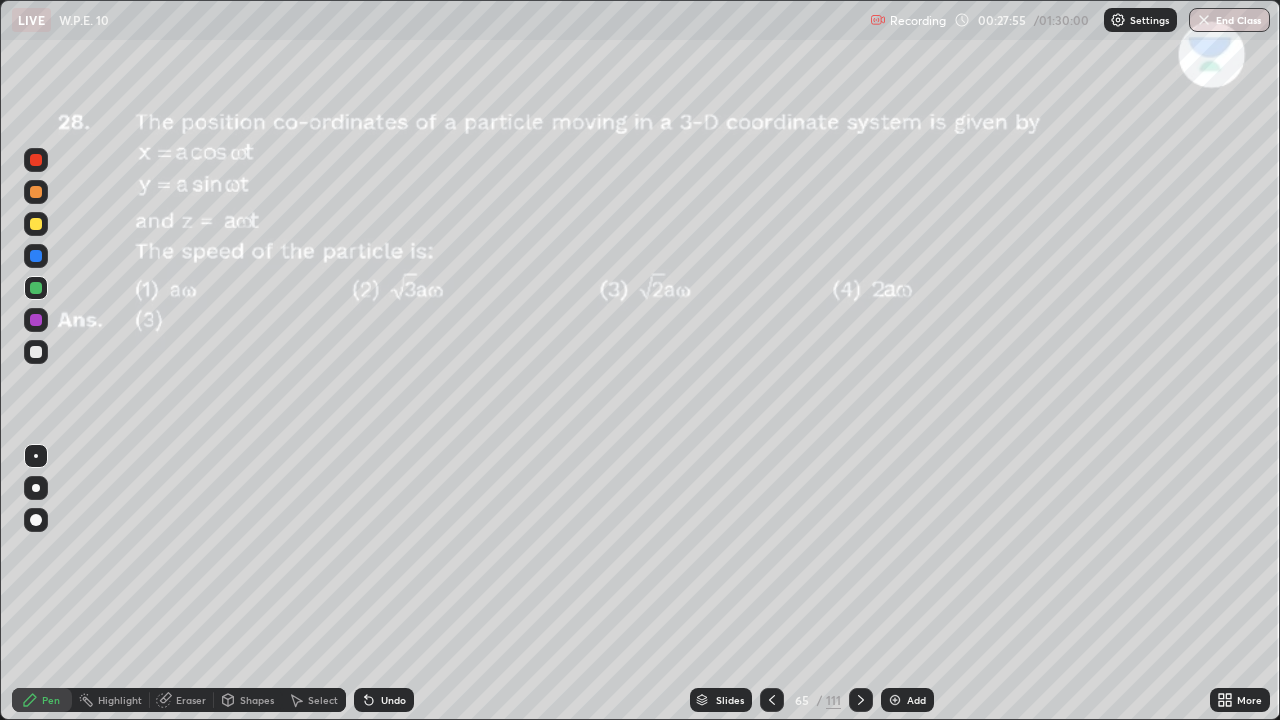 click on "Undo" at bounding box center (384, 700) 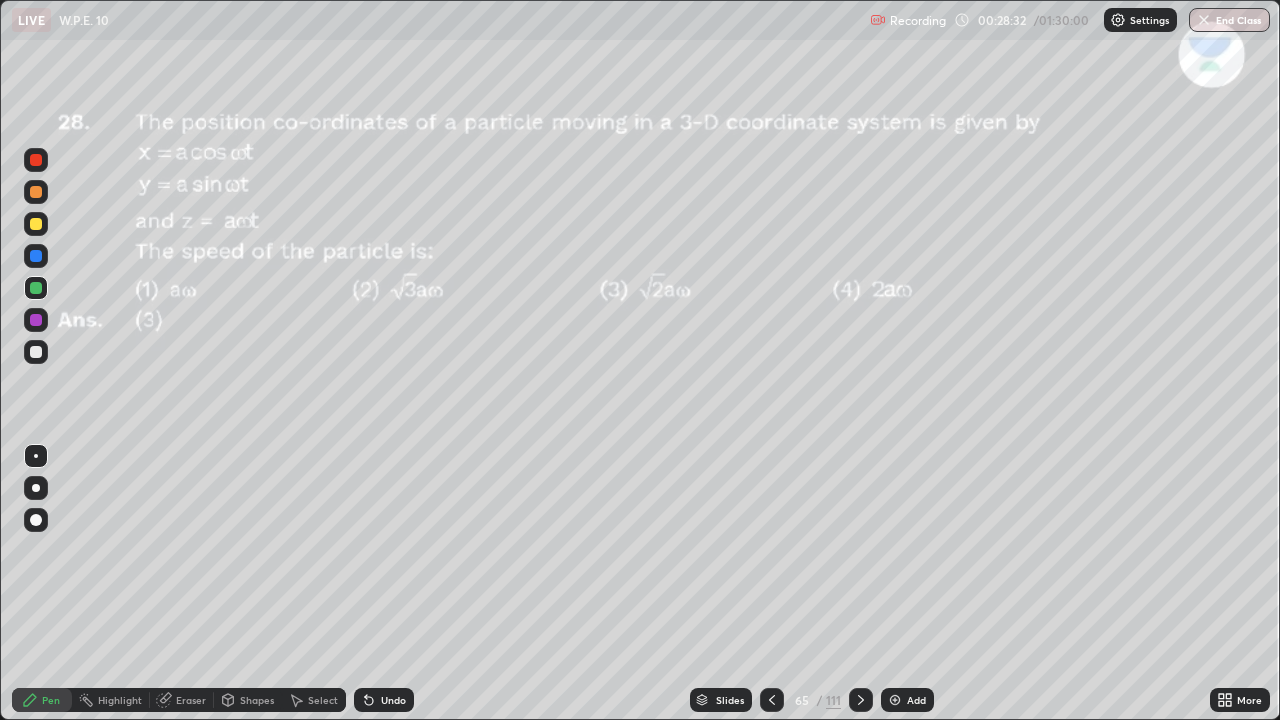 click on "Undo" at bounding box center (393, 700) 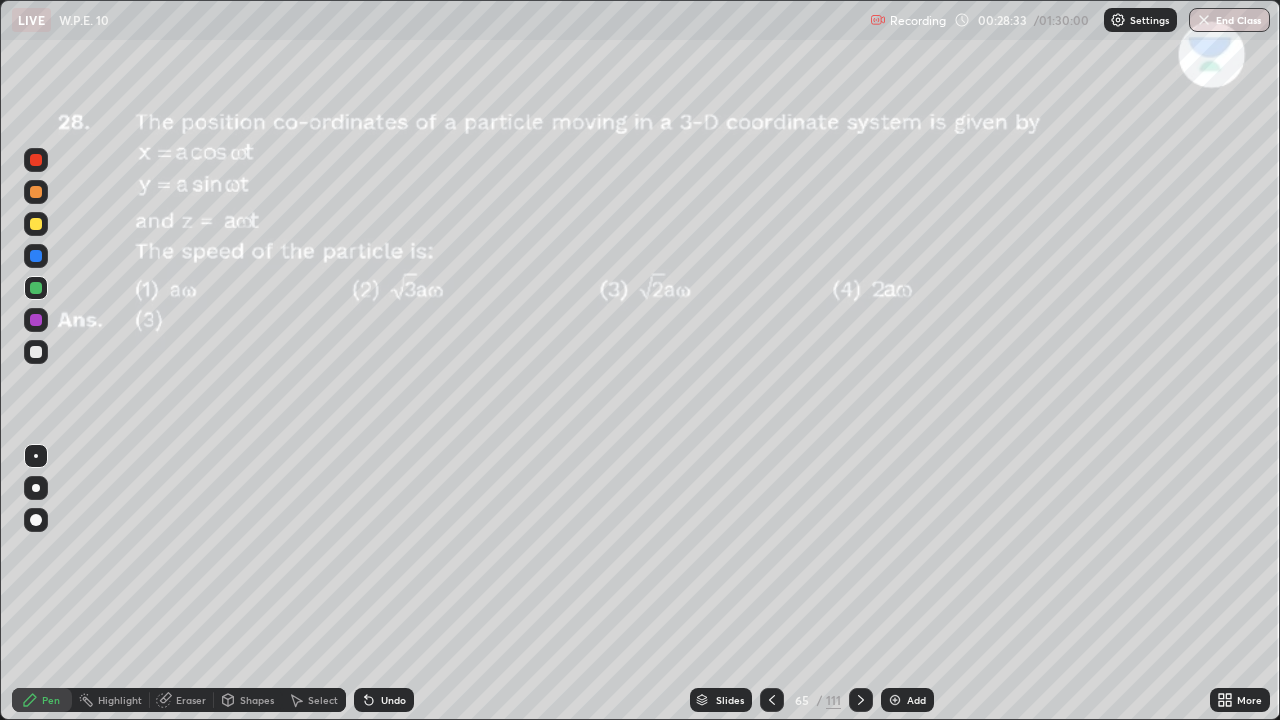 click on "Undo" at bounding box center (393, 700) 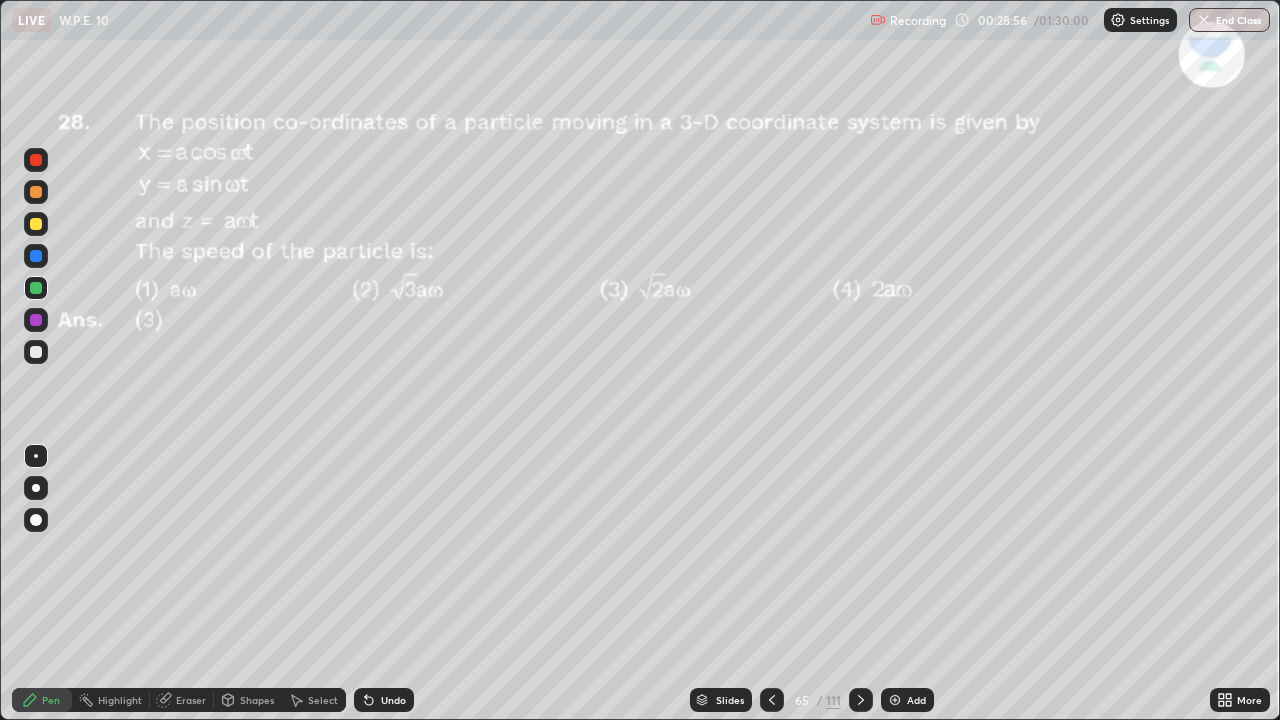 click 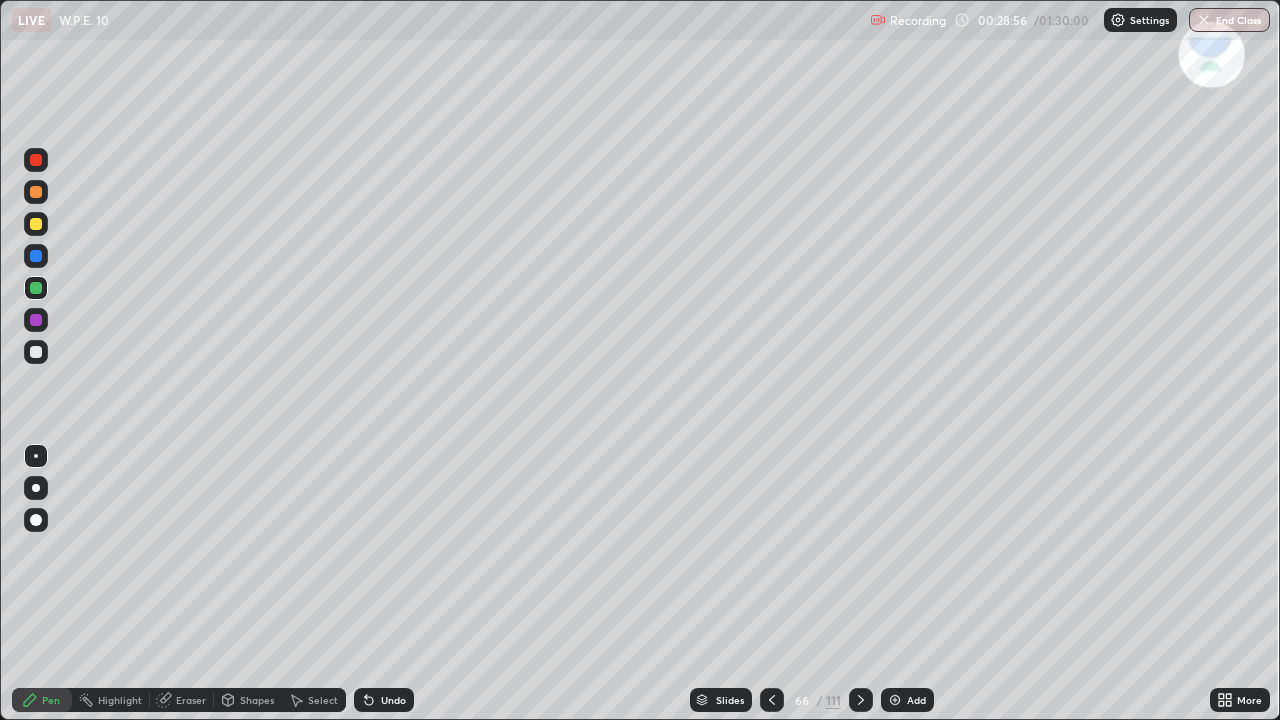 click 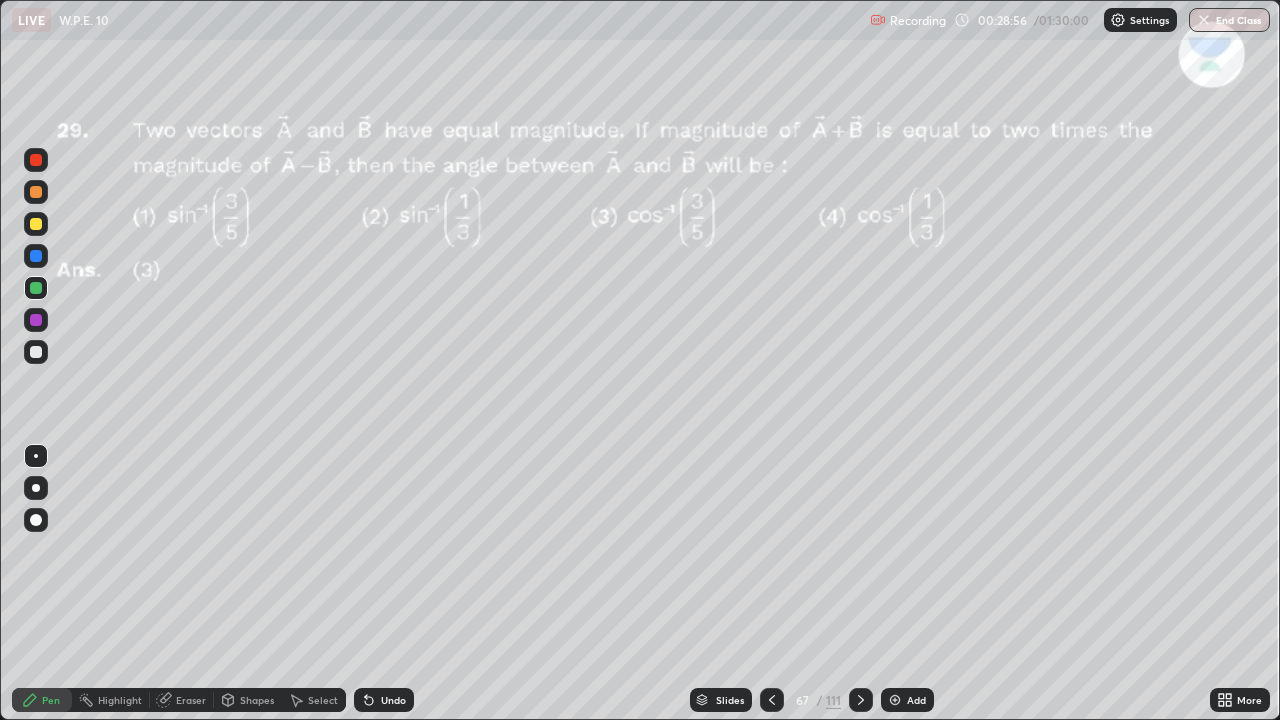 click 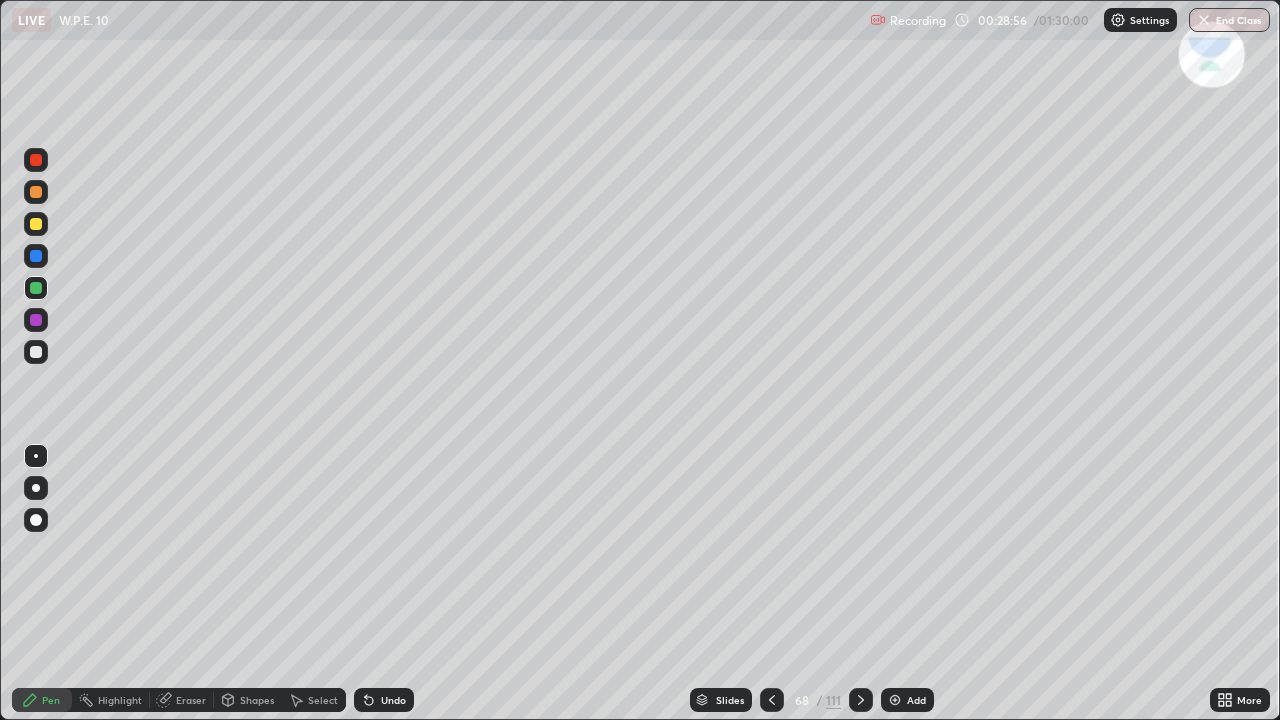 click 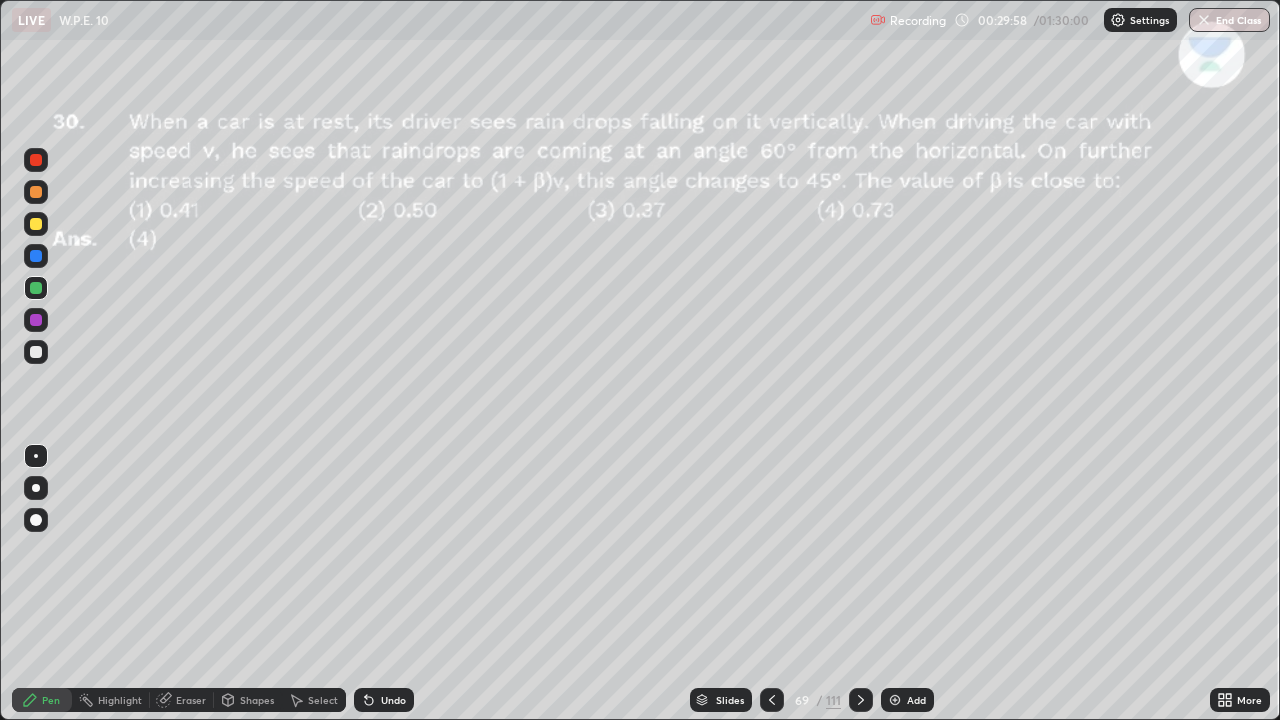 click at bounding box center (36, 352) 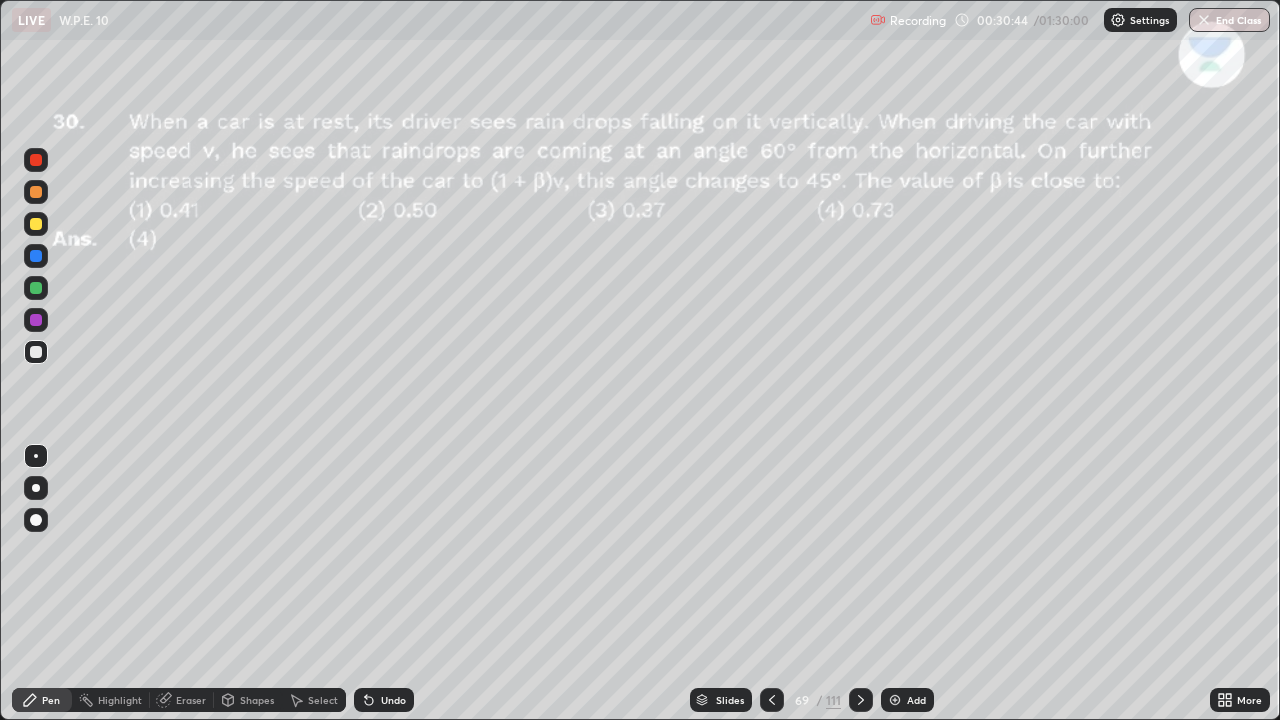 click 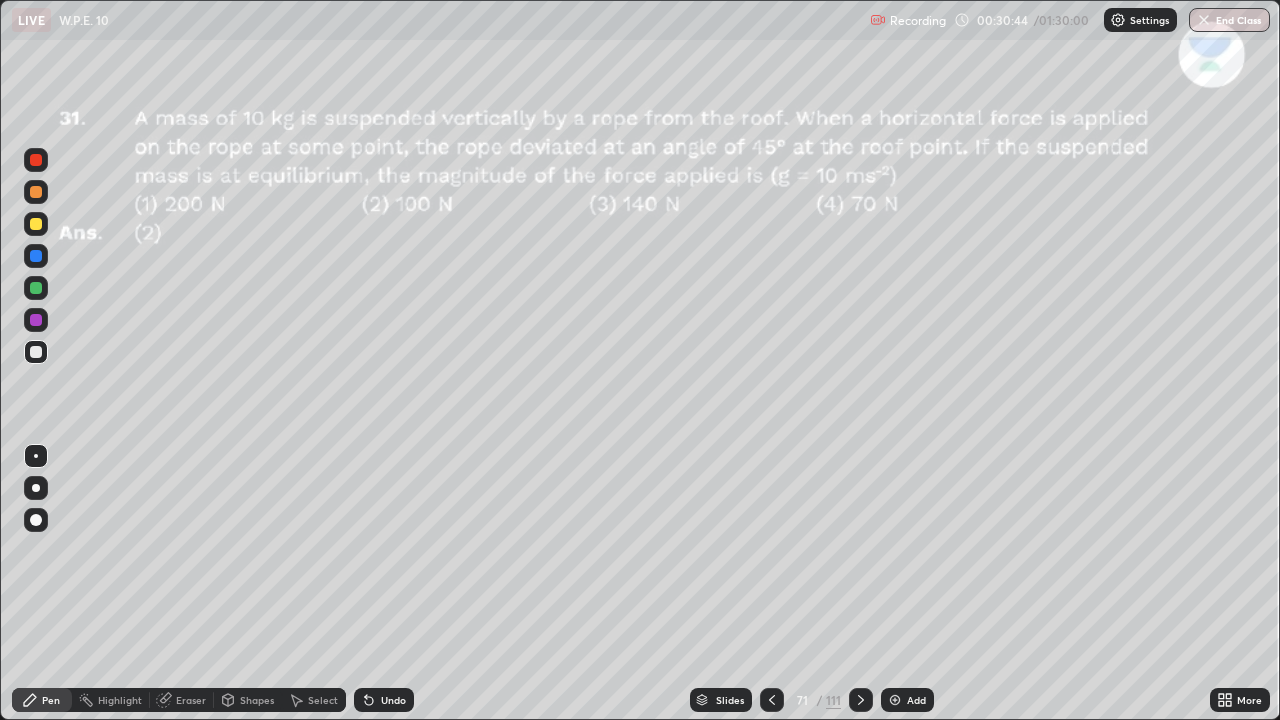 click at bounding box center (36, 288) 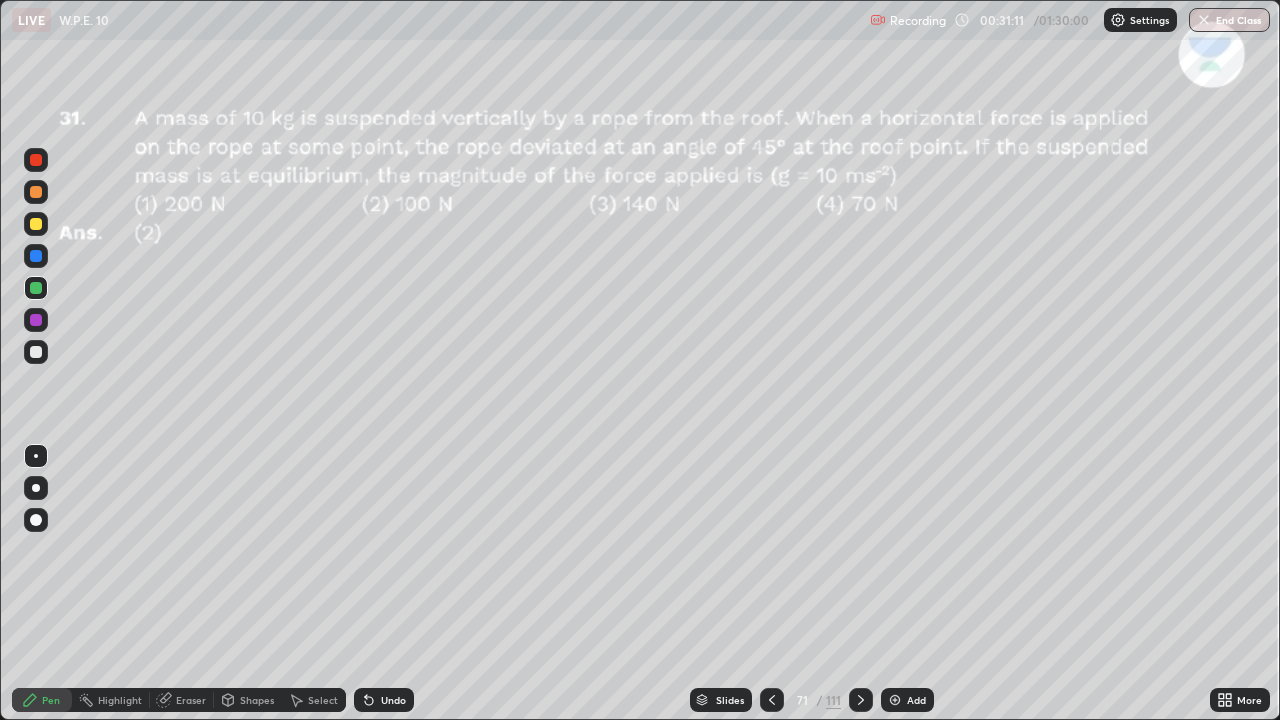 click on "Undo" at bounding box center [393, 700] 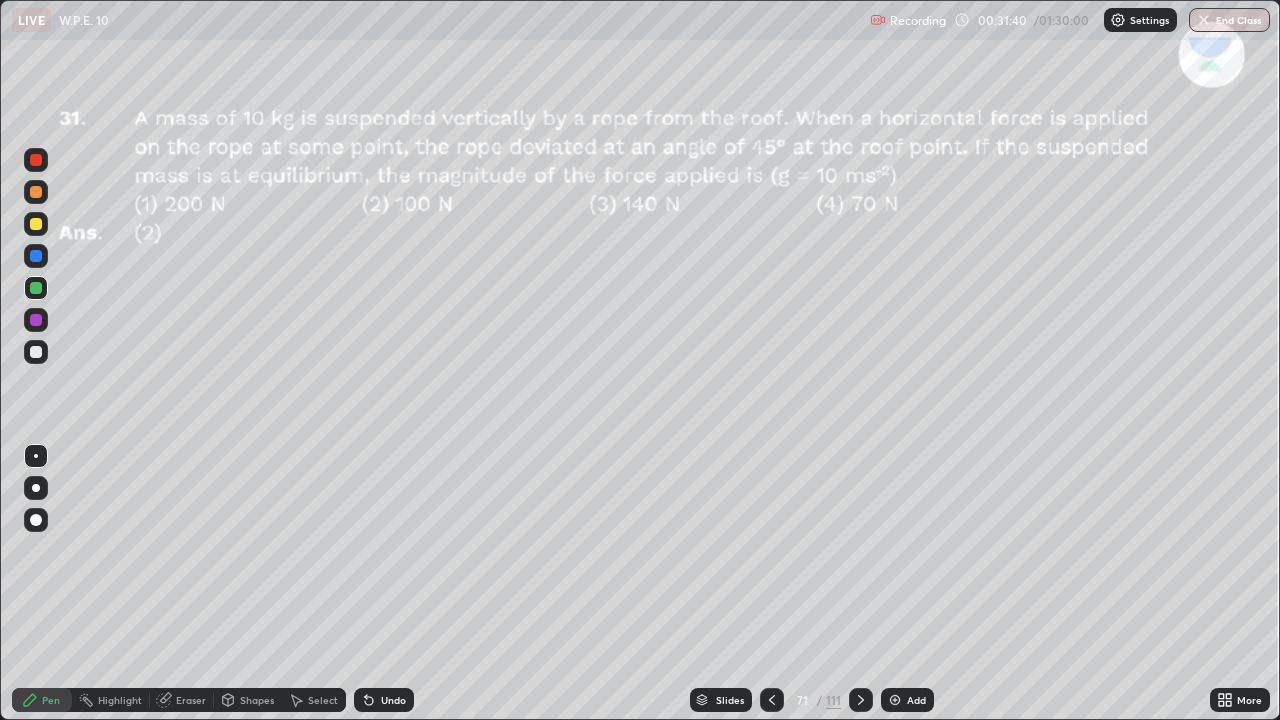 click at bounding box center [36, 352] 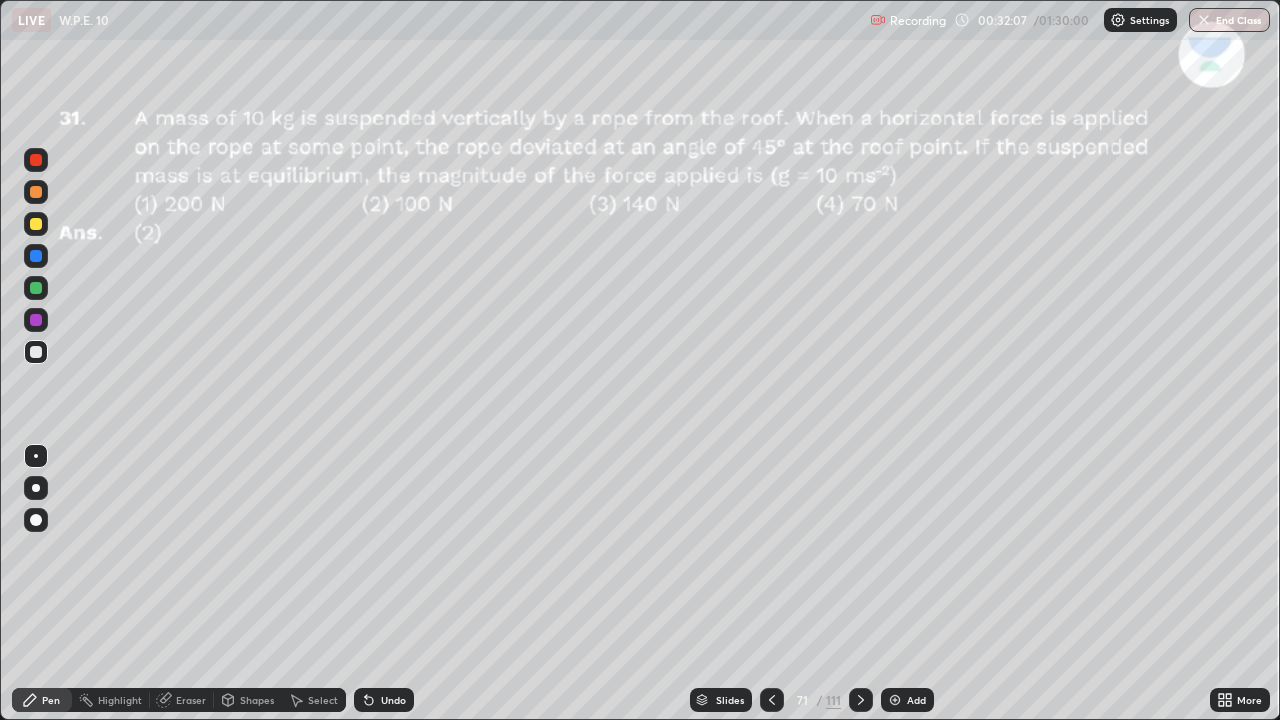 click 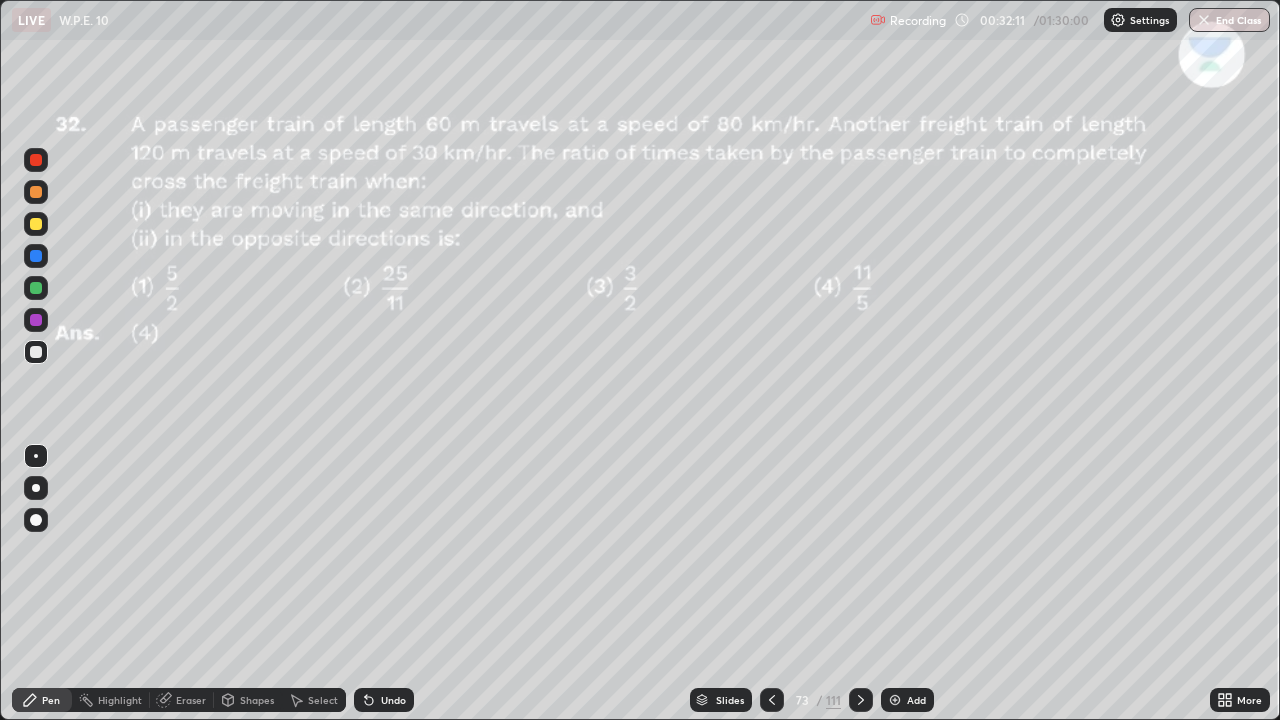 click at bounding box center (36, 288) 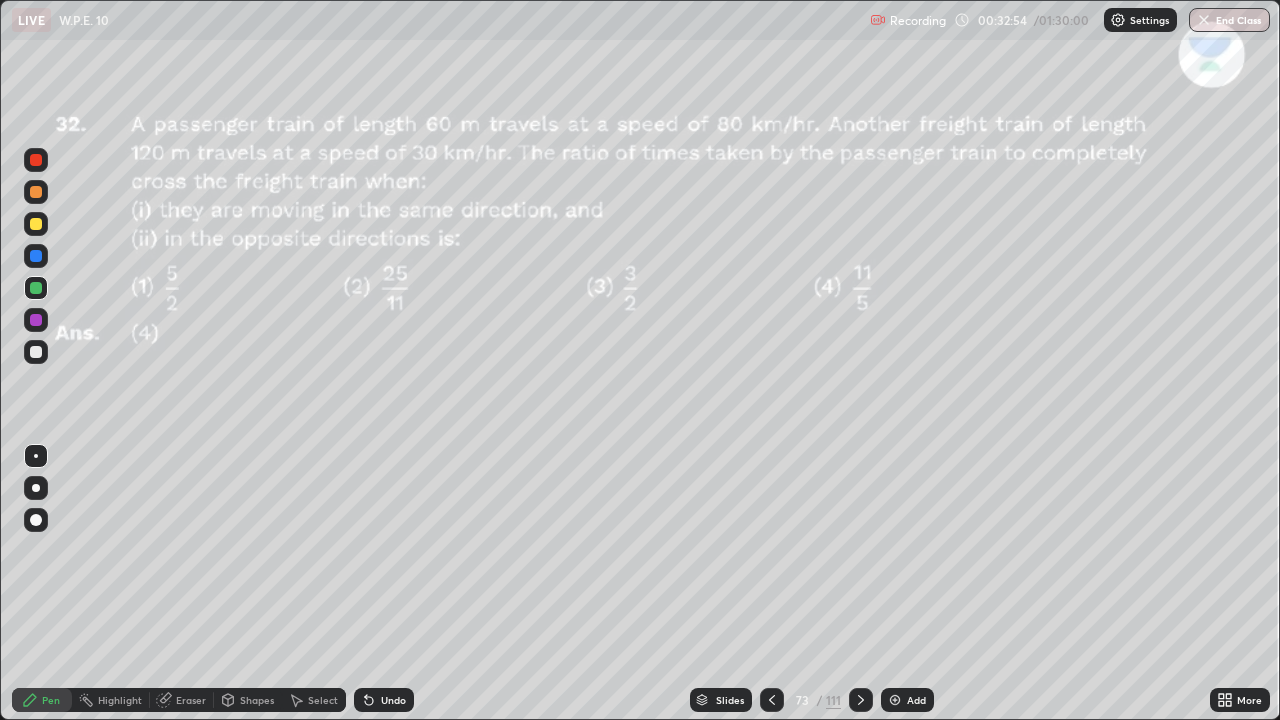 click on "Undo" at bounding box center (384, 700) 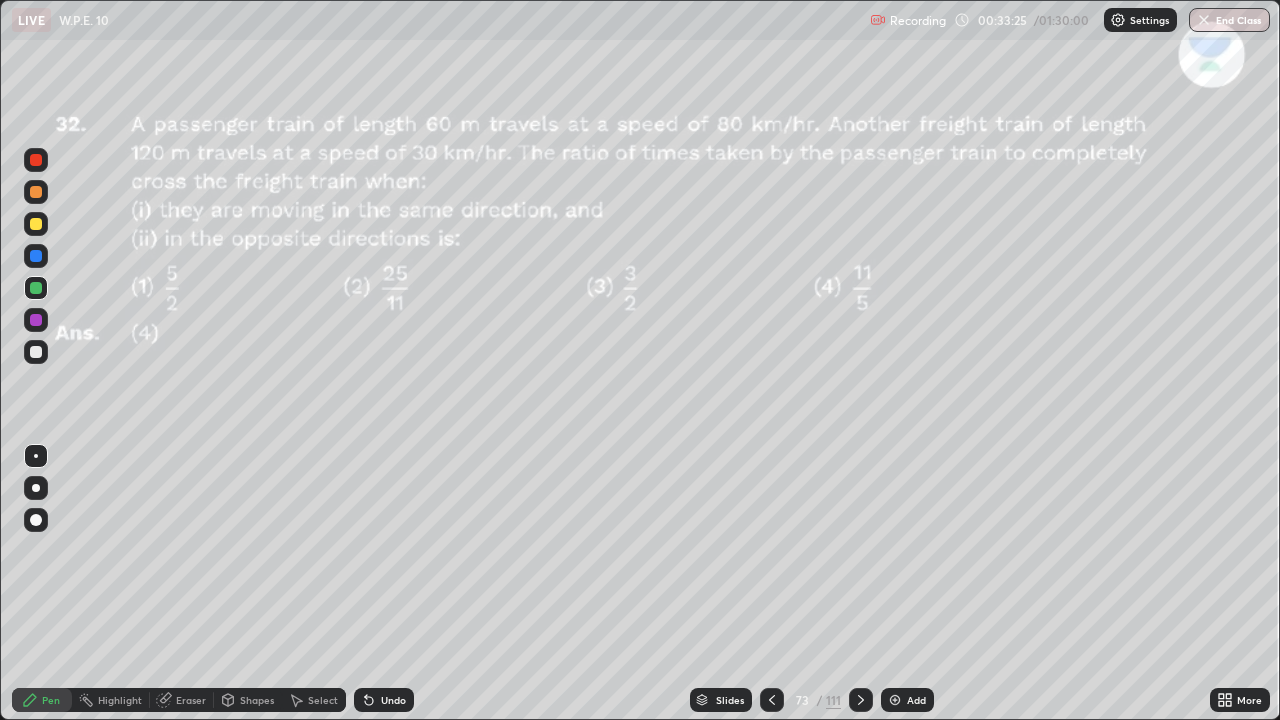 click at bounding box center [36, 352] 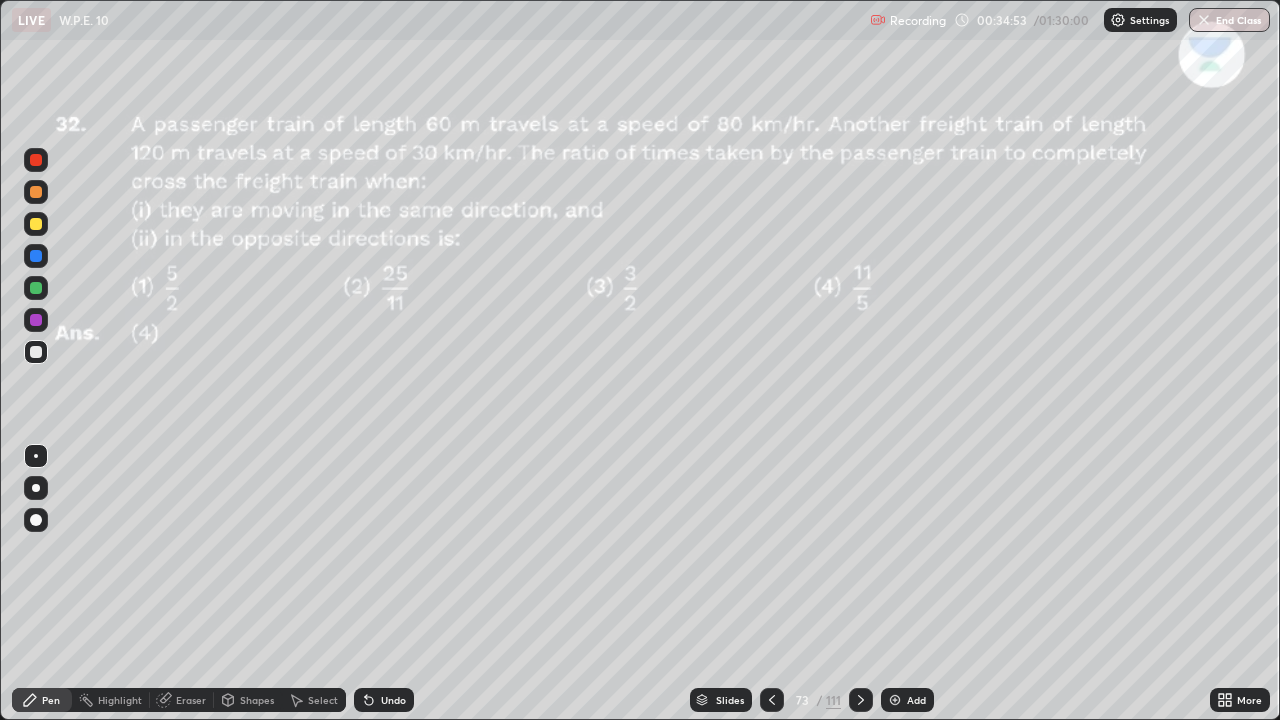 click 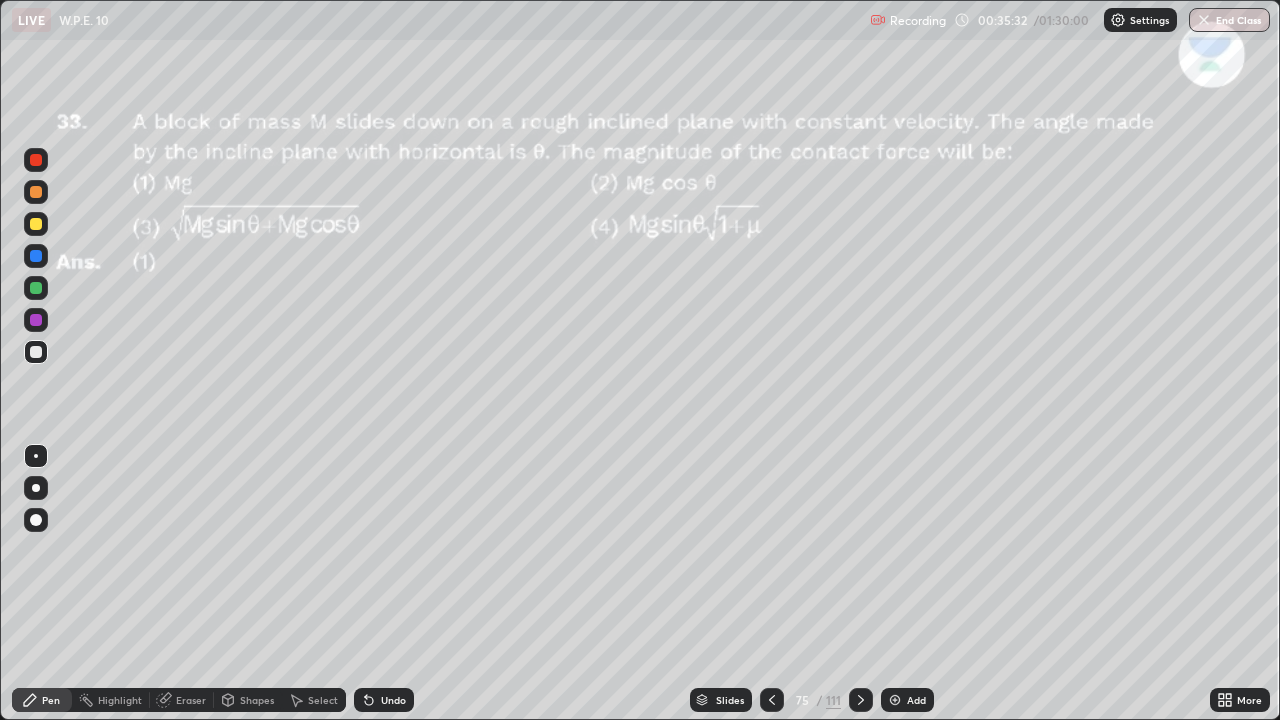 click on "75" at bounding box center [802, 700] 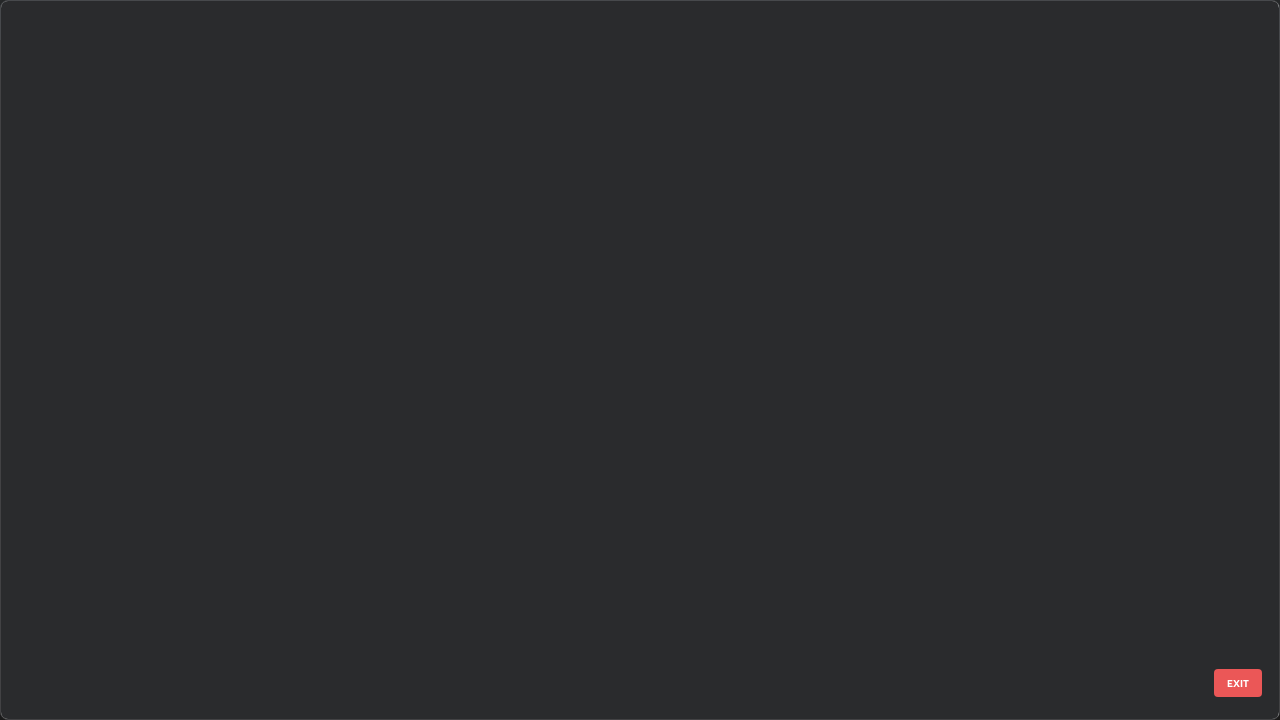scroll, scrollTop: 4897, scrollLeft: 0, axis: vertical 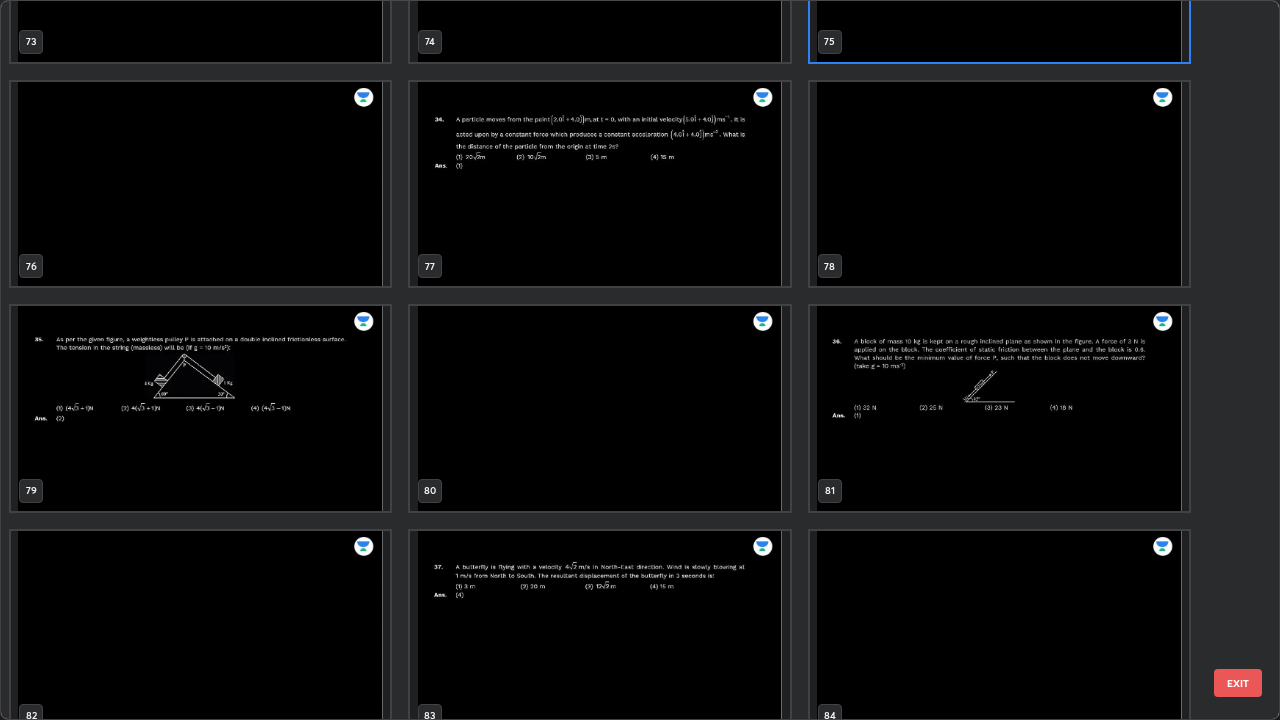 click at bounding box center [999, 408] 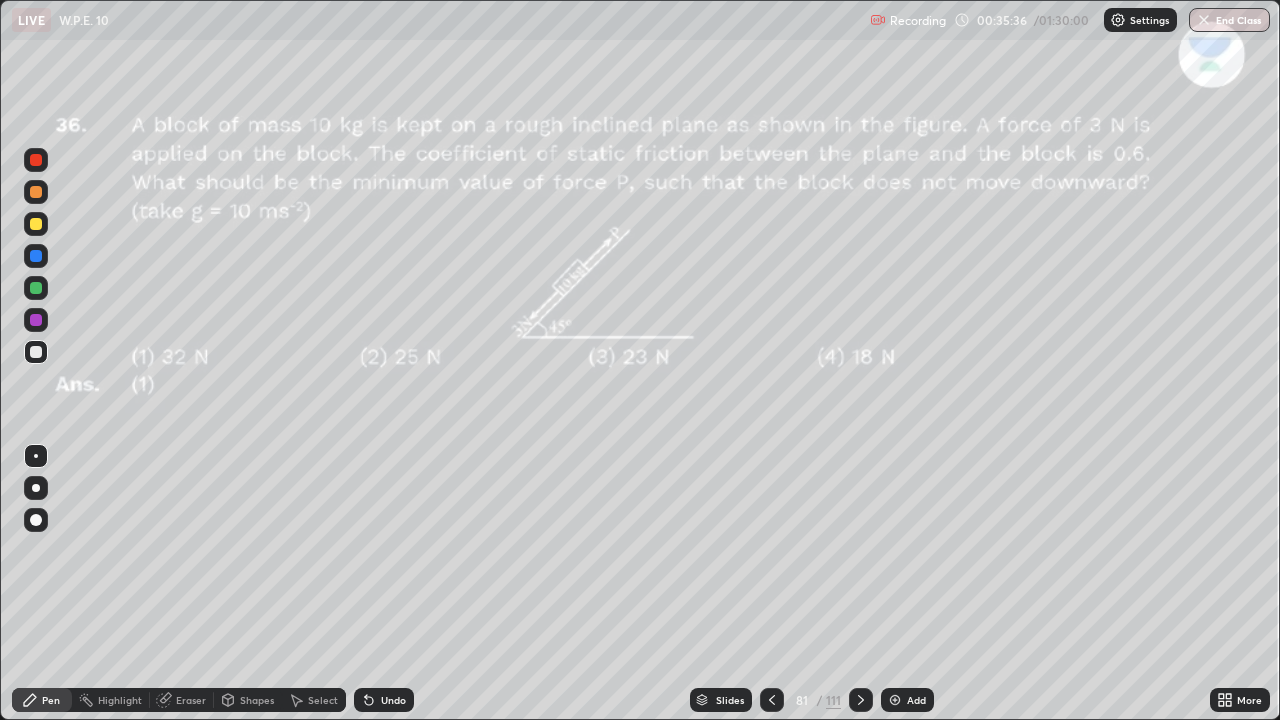 click at bounding box center [36, 288] 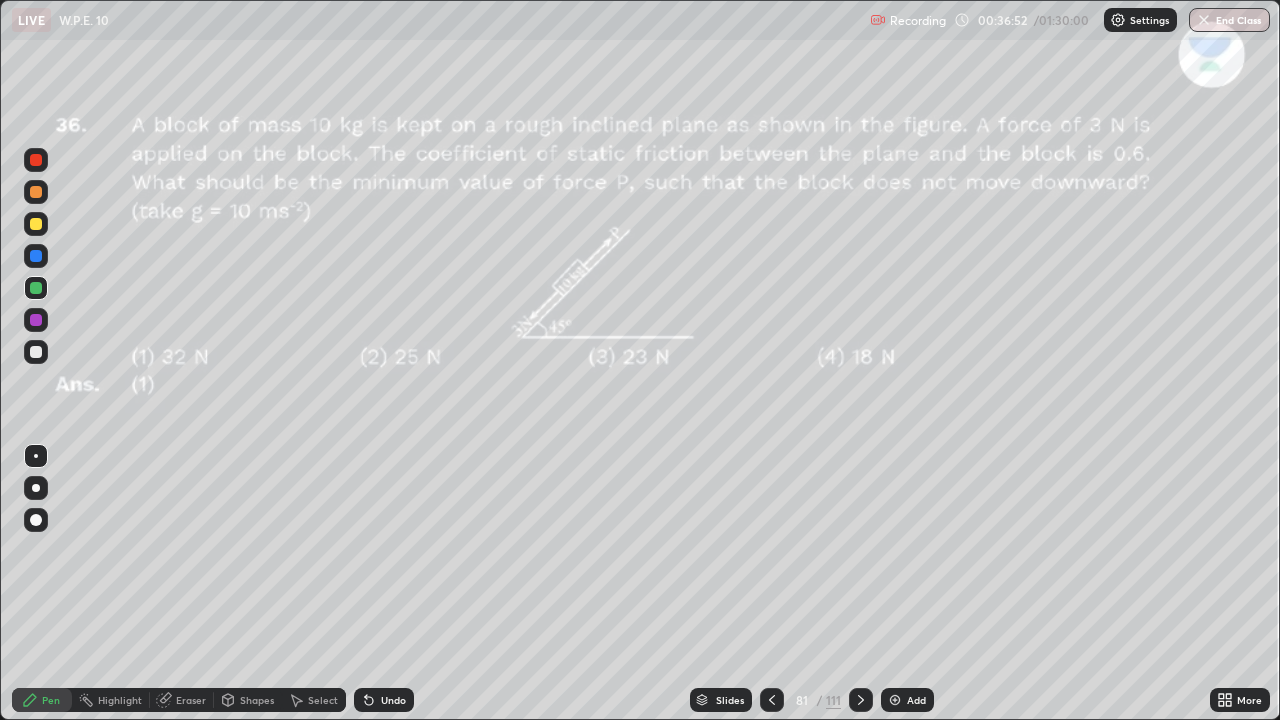 click 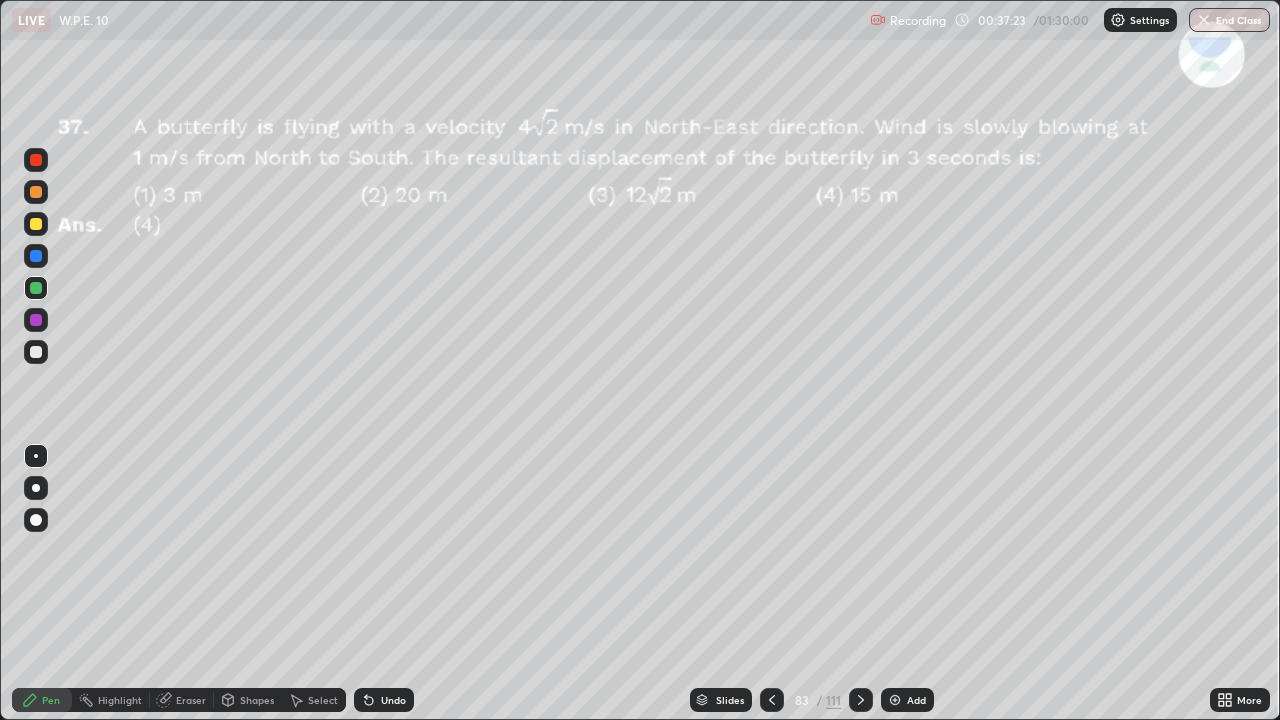 click at bounding box center (36, 352) 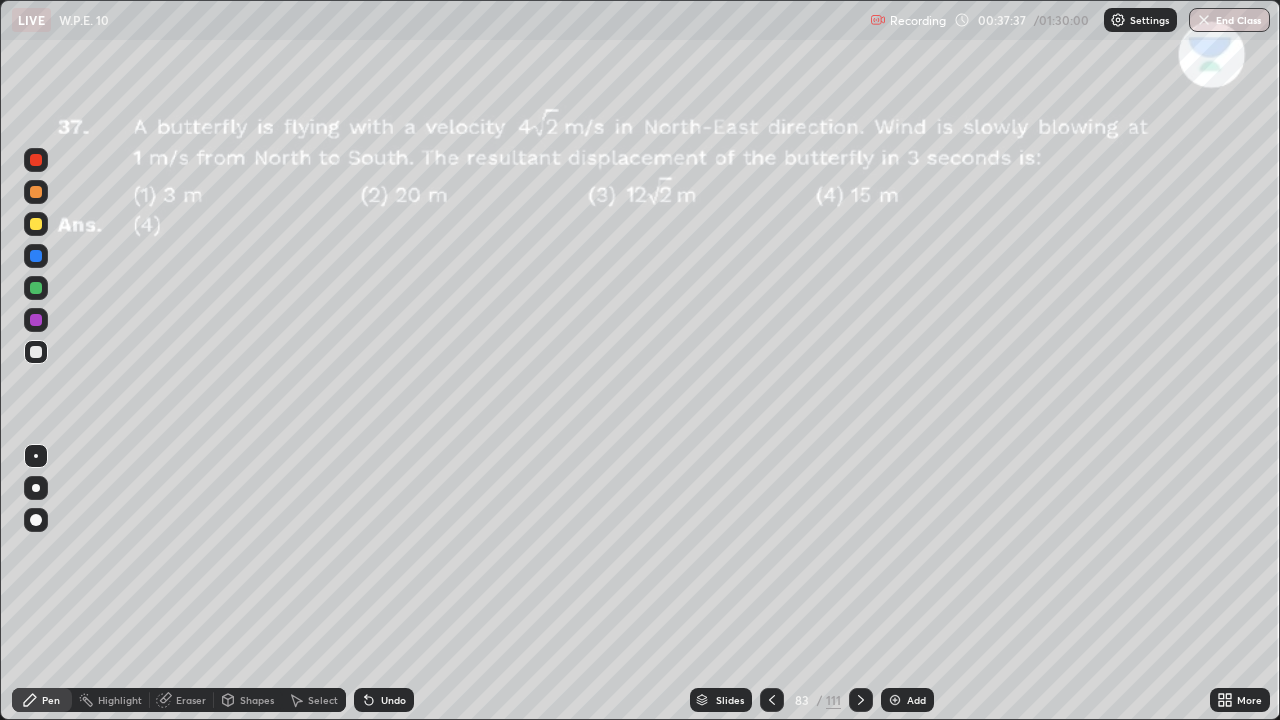 click 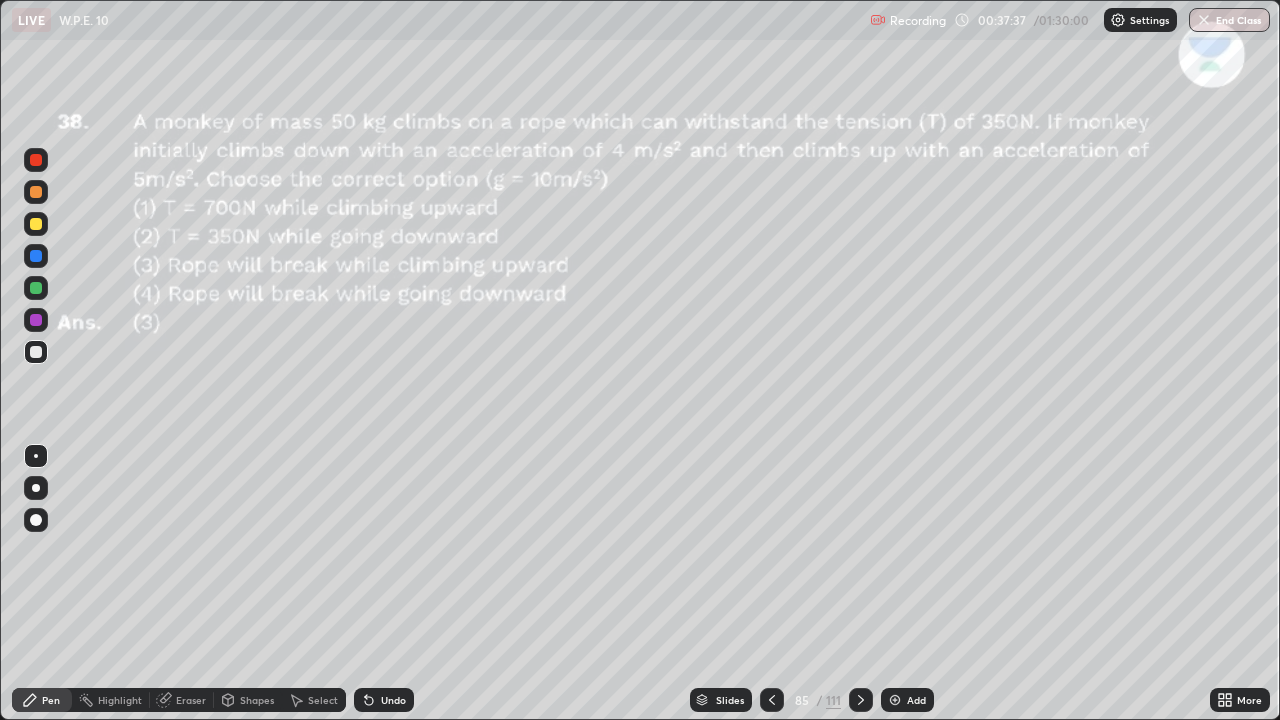 click 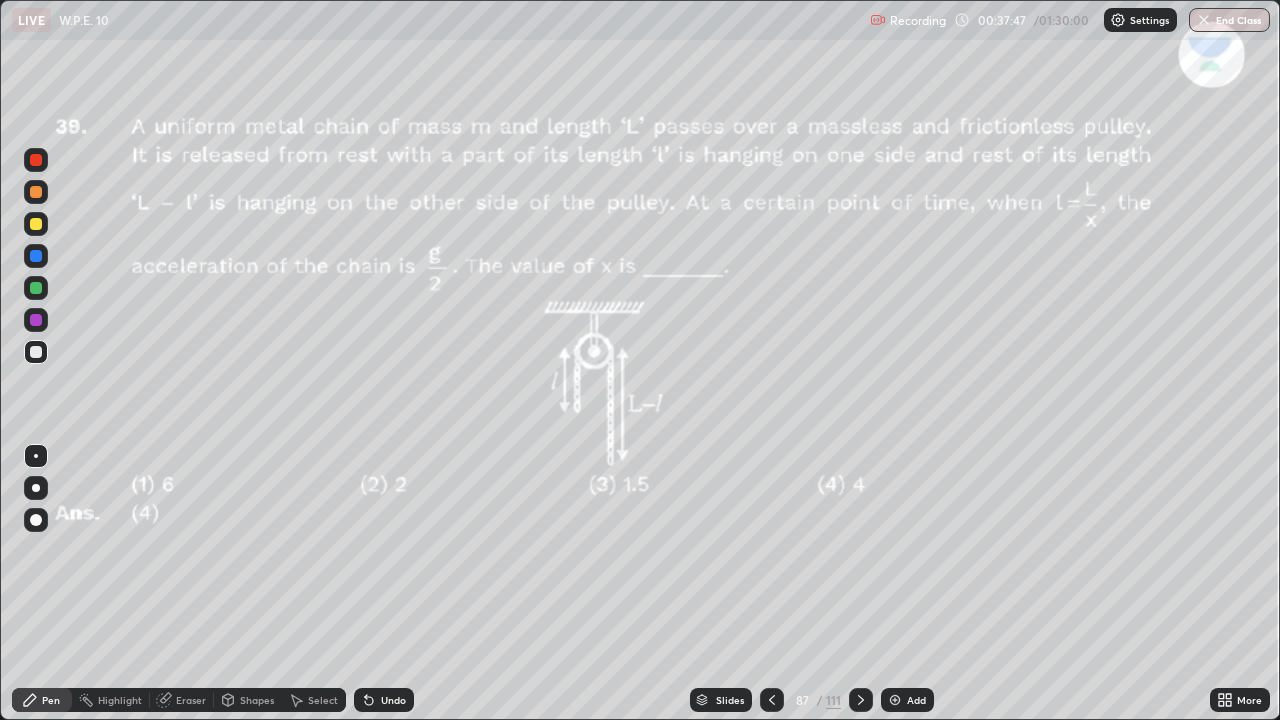 click at bounding box center (36, 288) 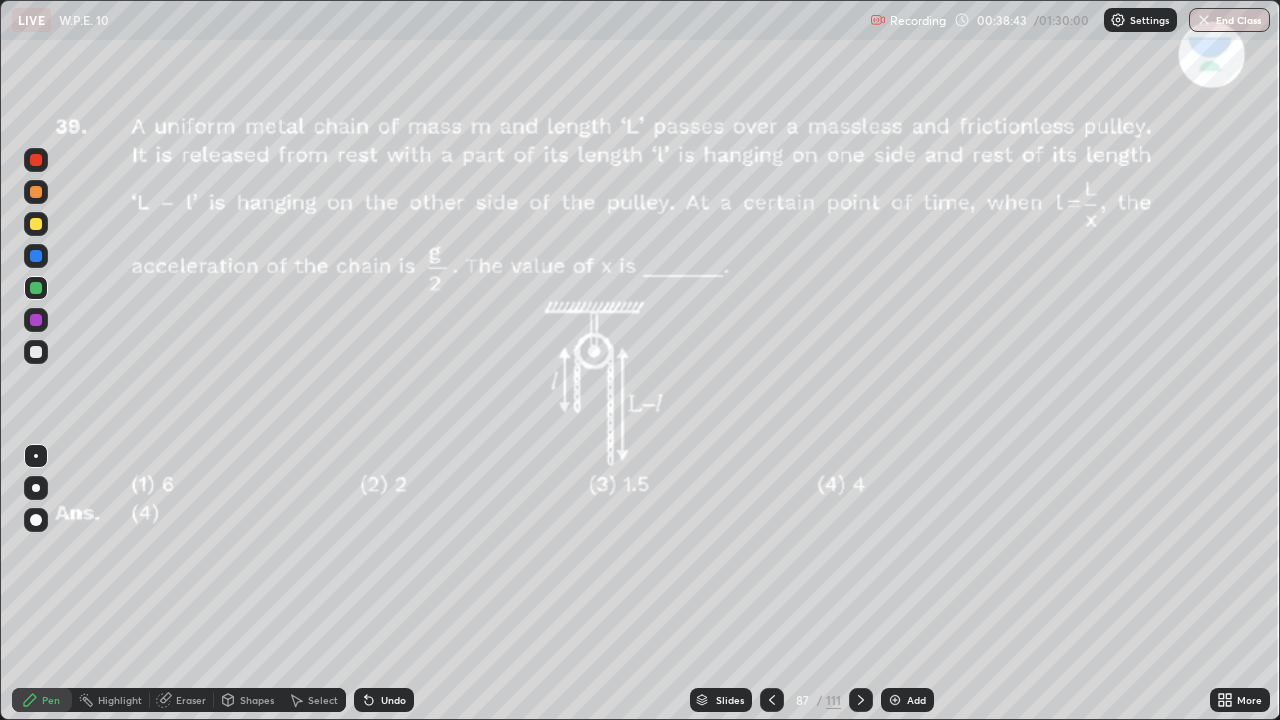 click at bounding box center [36, 352] 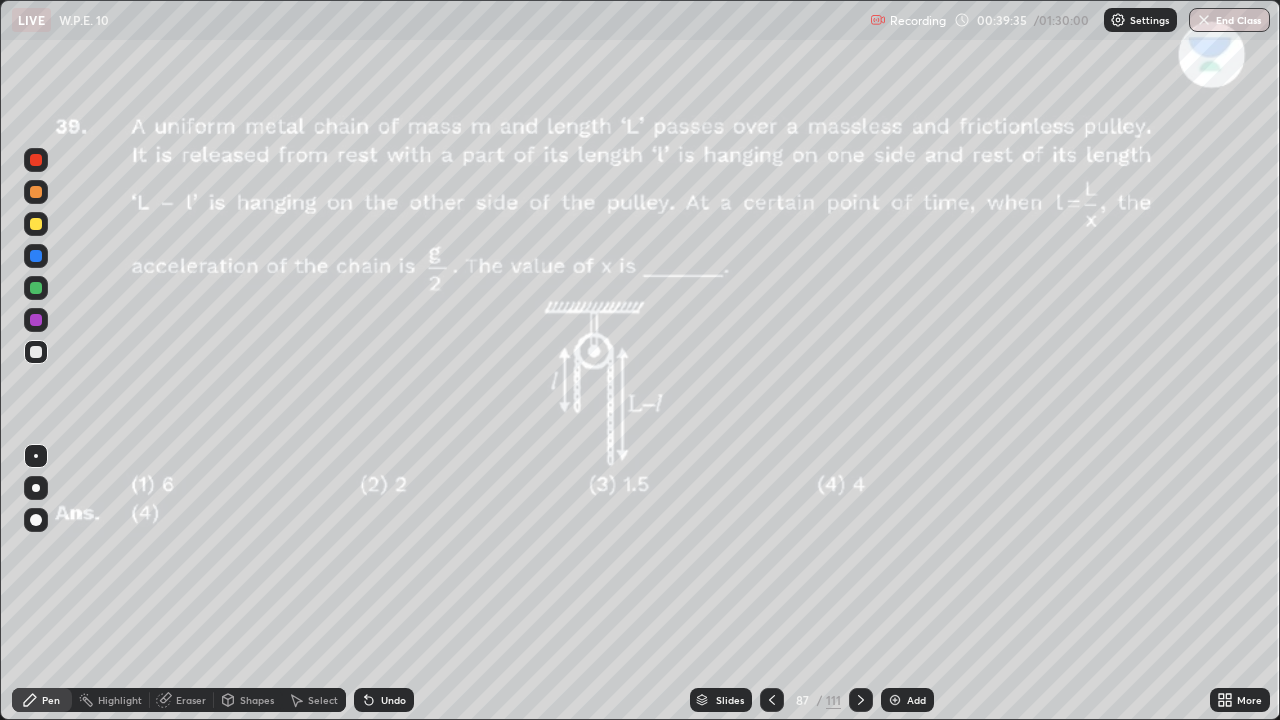 click on "Undo" at bounding box center (393, 700) 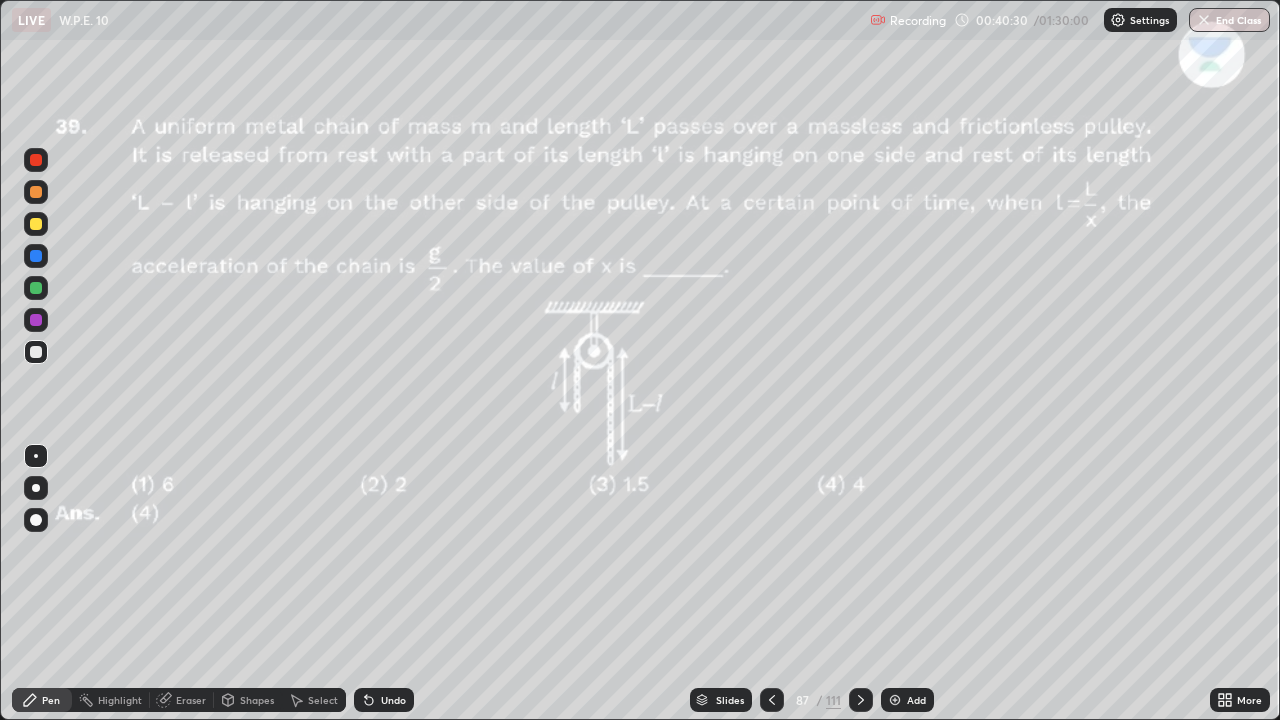 click on "111" at bounding box center (833, 700) 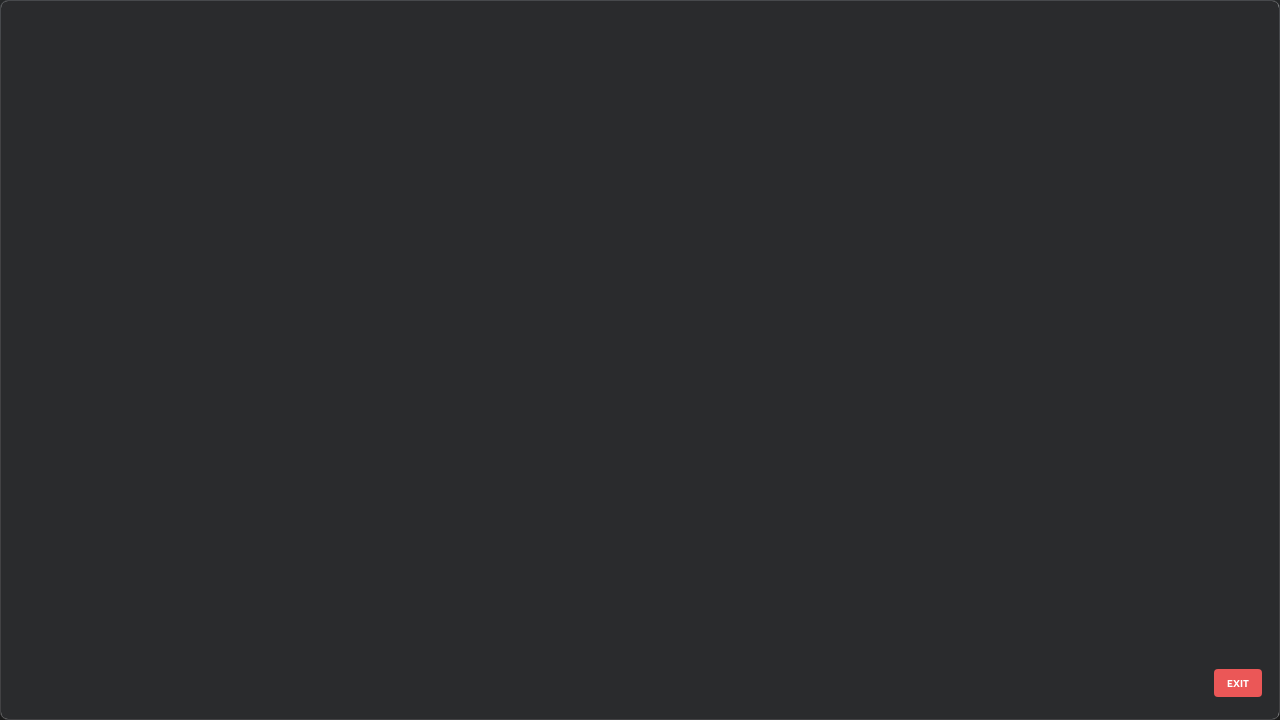 scroll, scrollTop: 5796, scrollLeft: 0, axis: vertical 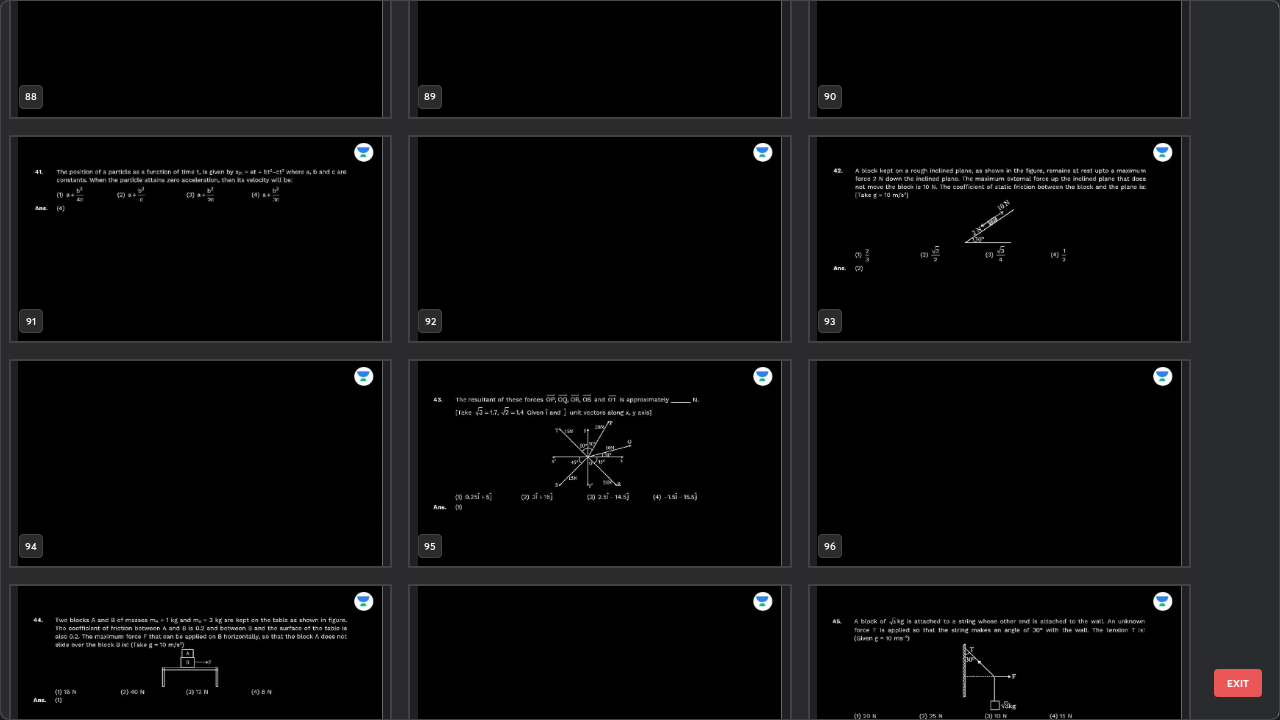 click at bounding box center (999, 239) 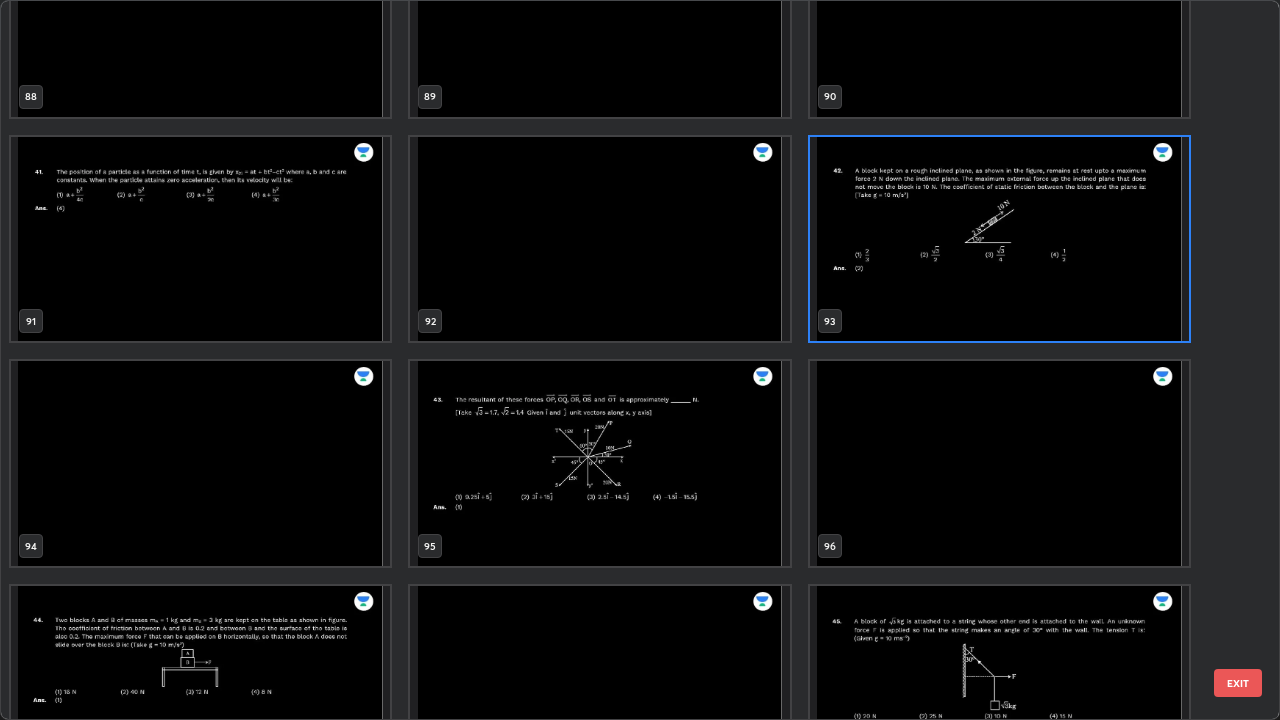 click at bounding box center [999, 239] 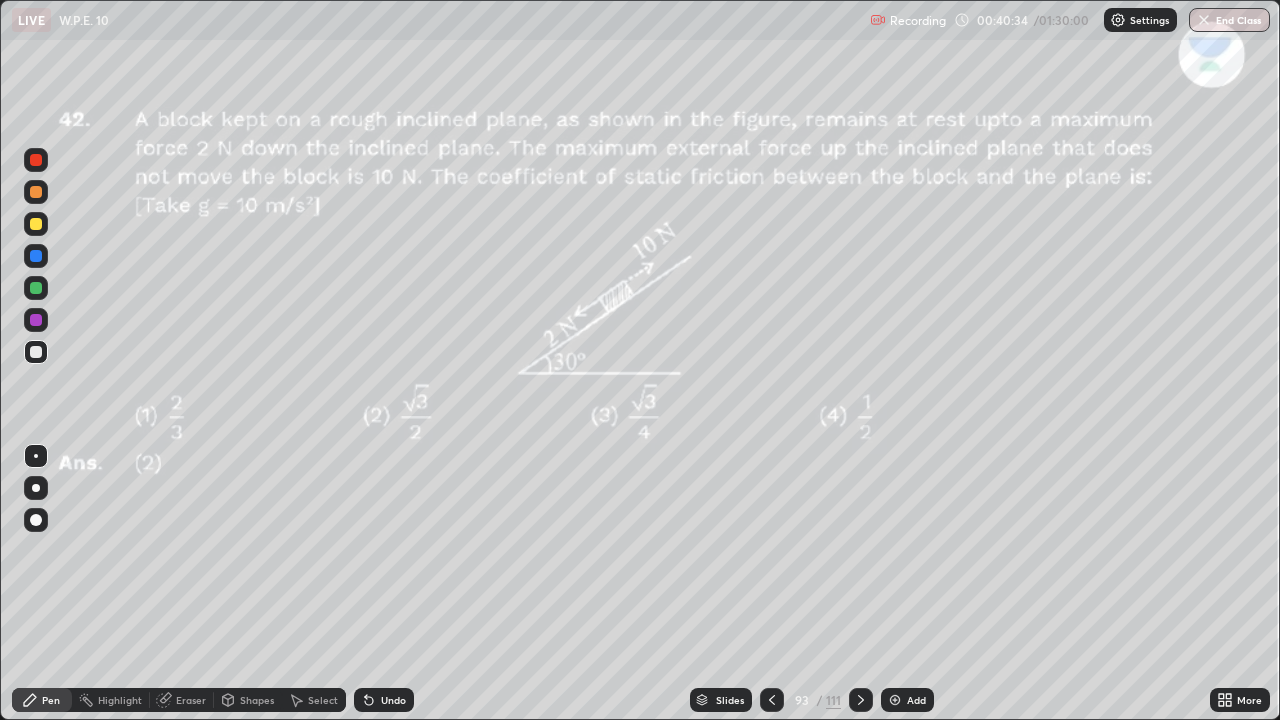 click at bounding box center [999, 239] 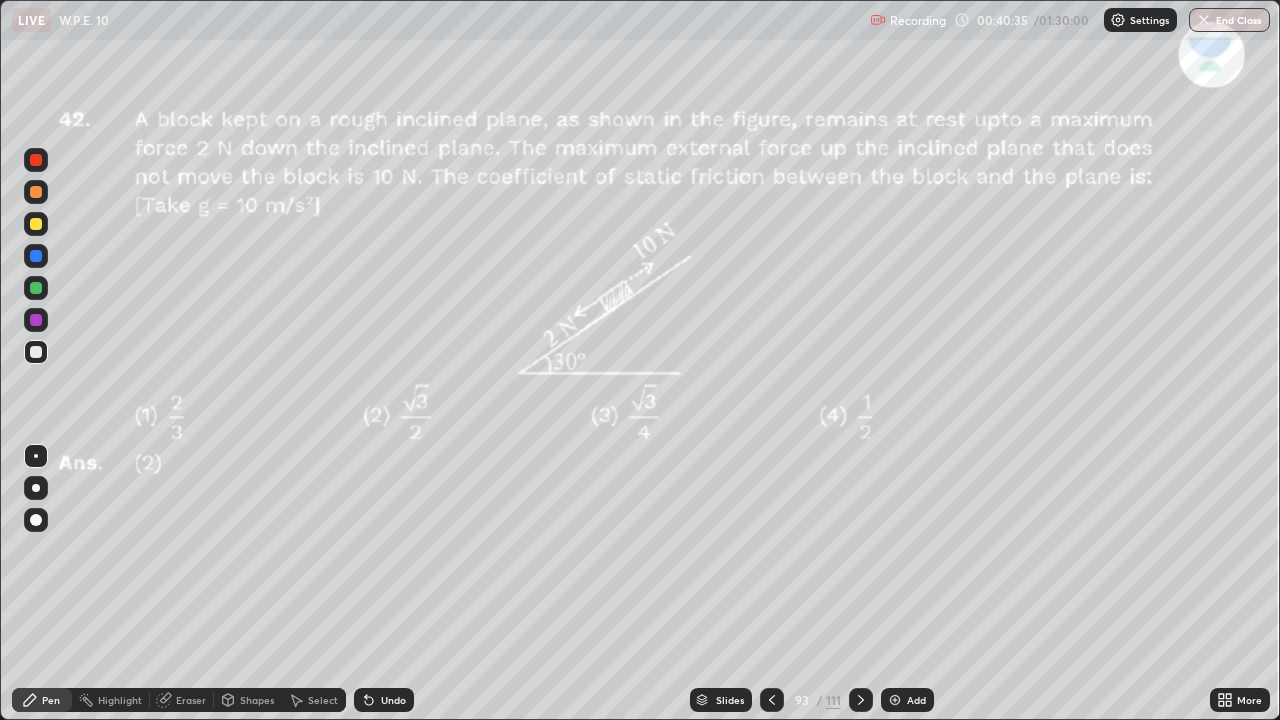 click at bounding box center (36, 288) 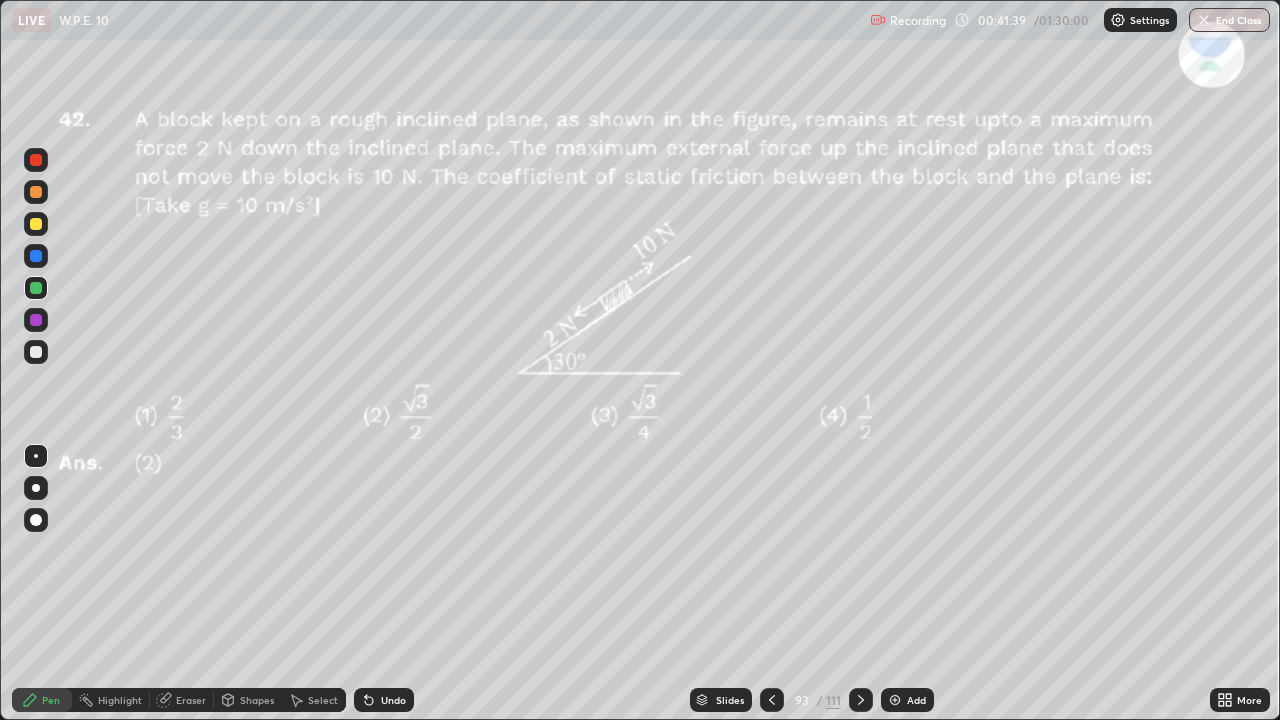 click on "Undo" at bounding box center (384, 700) 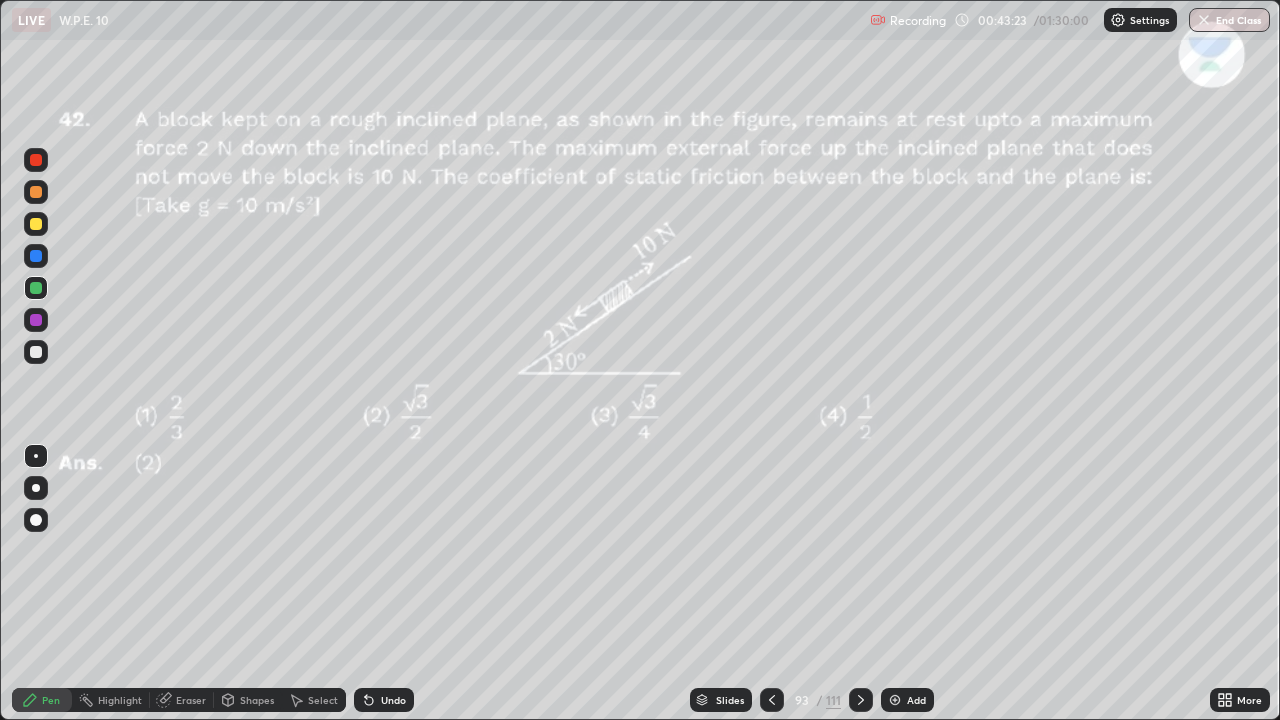 click on "111" at bounding box center [833, 700] 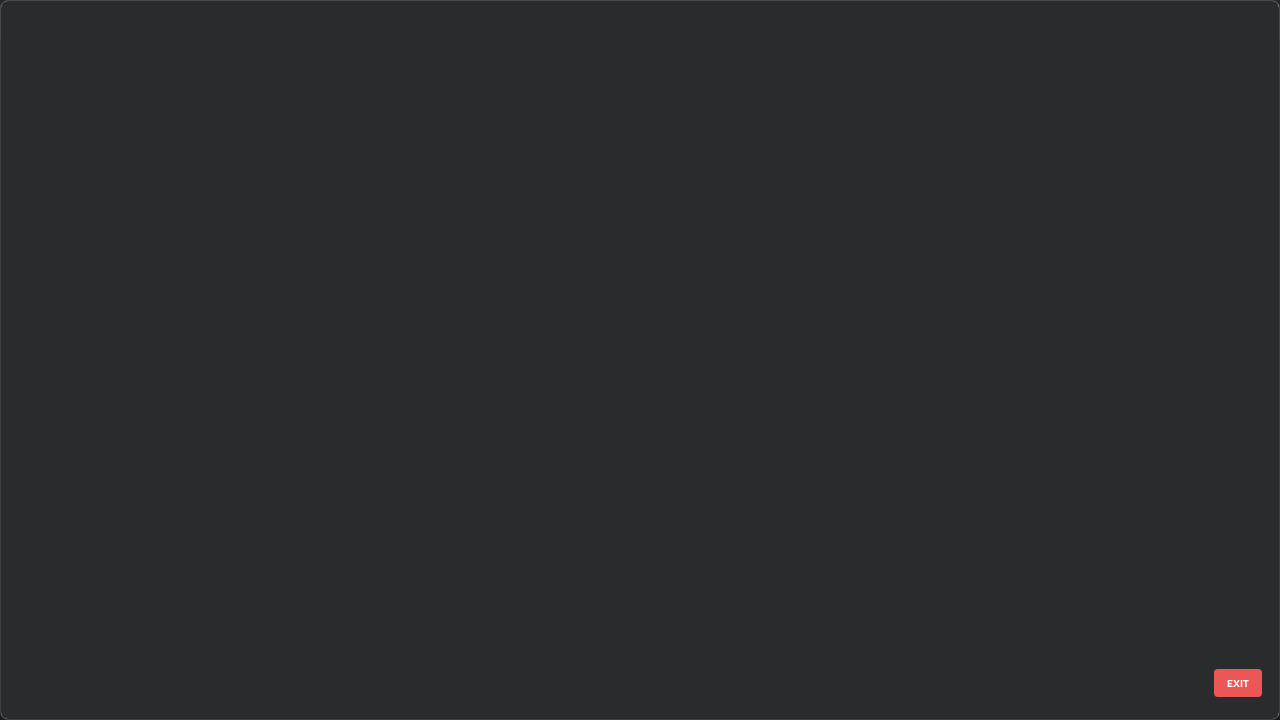 scroll, scrollTop: 6245, scrollLeft: 0, axis: vertical 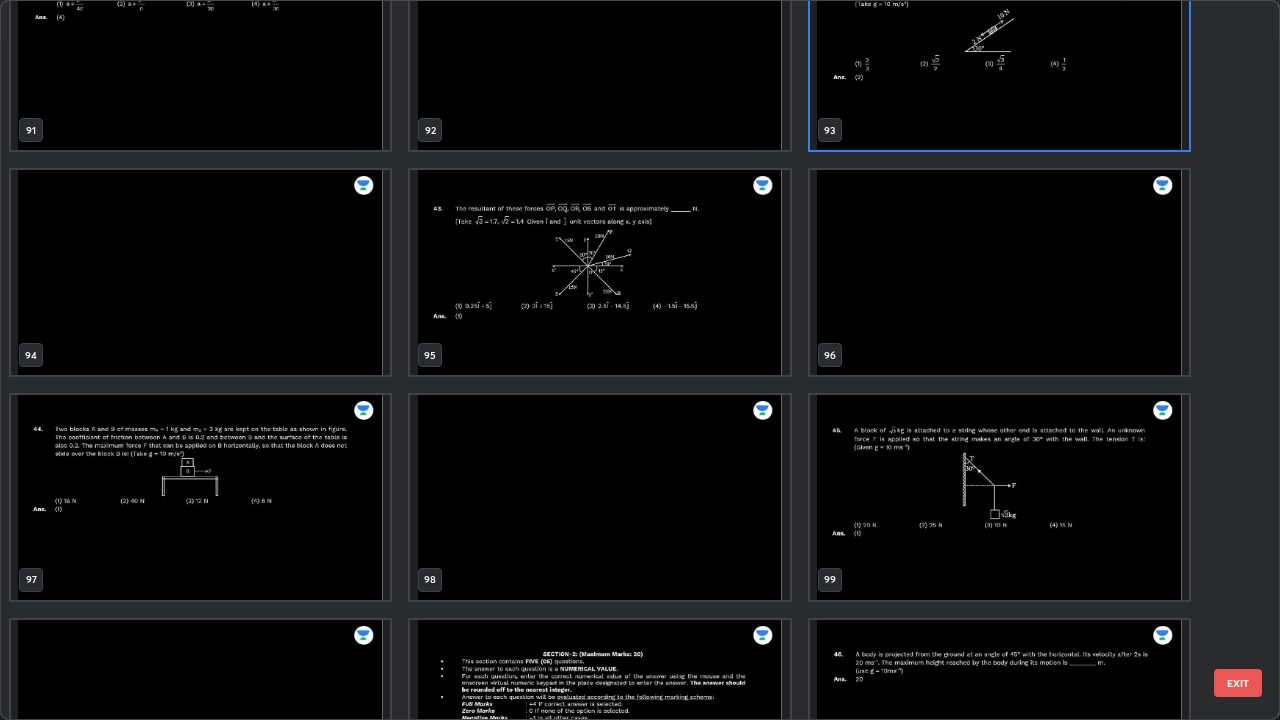 click at bounding box center (200, 497) 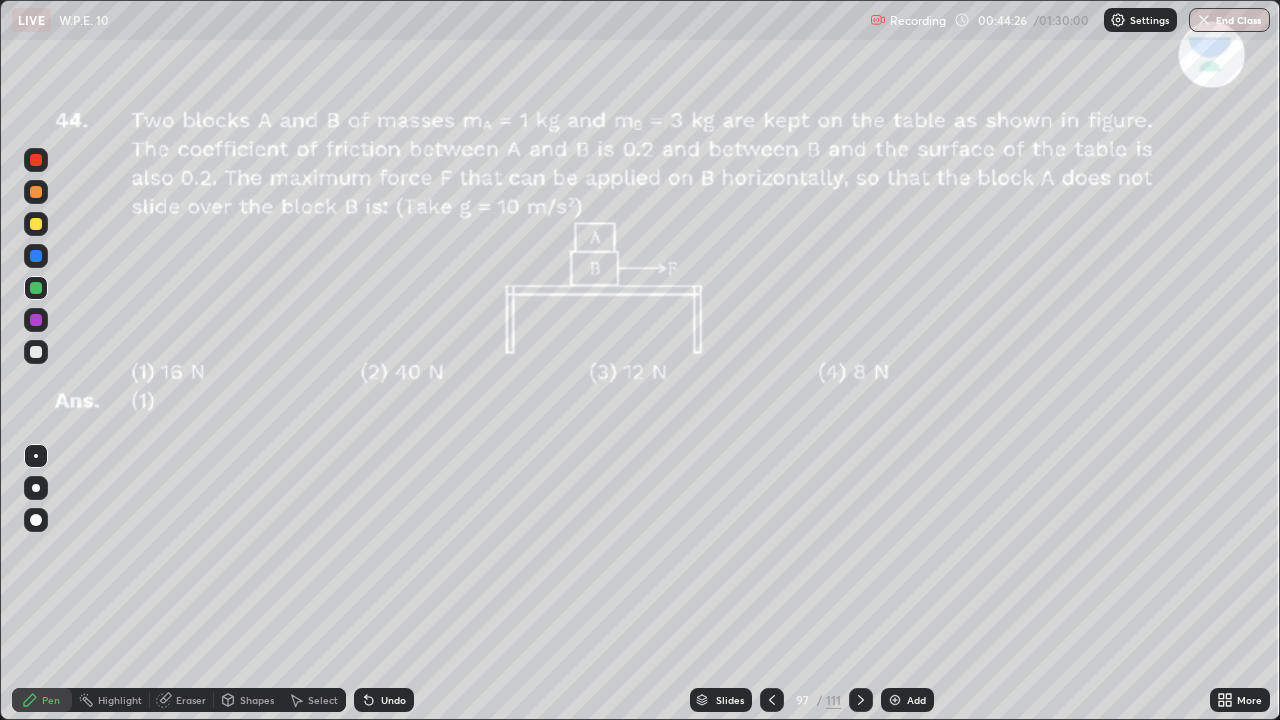 click on "Undo" at bounding box center [393, 700] 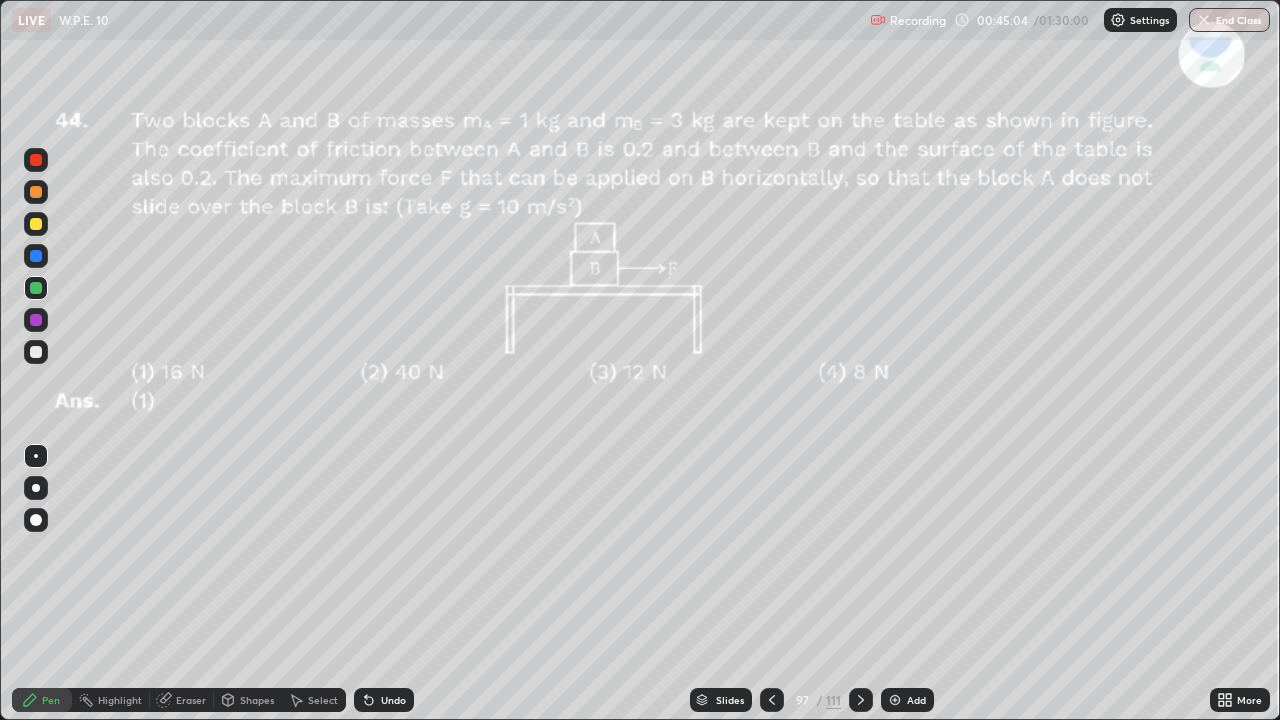 click on "Undo" at bounding box center (384, 700) 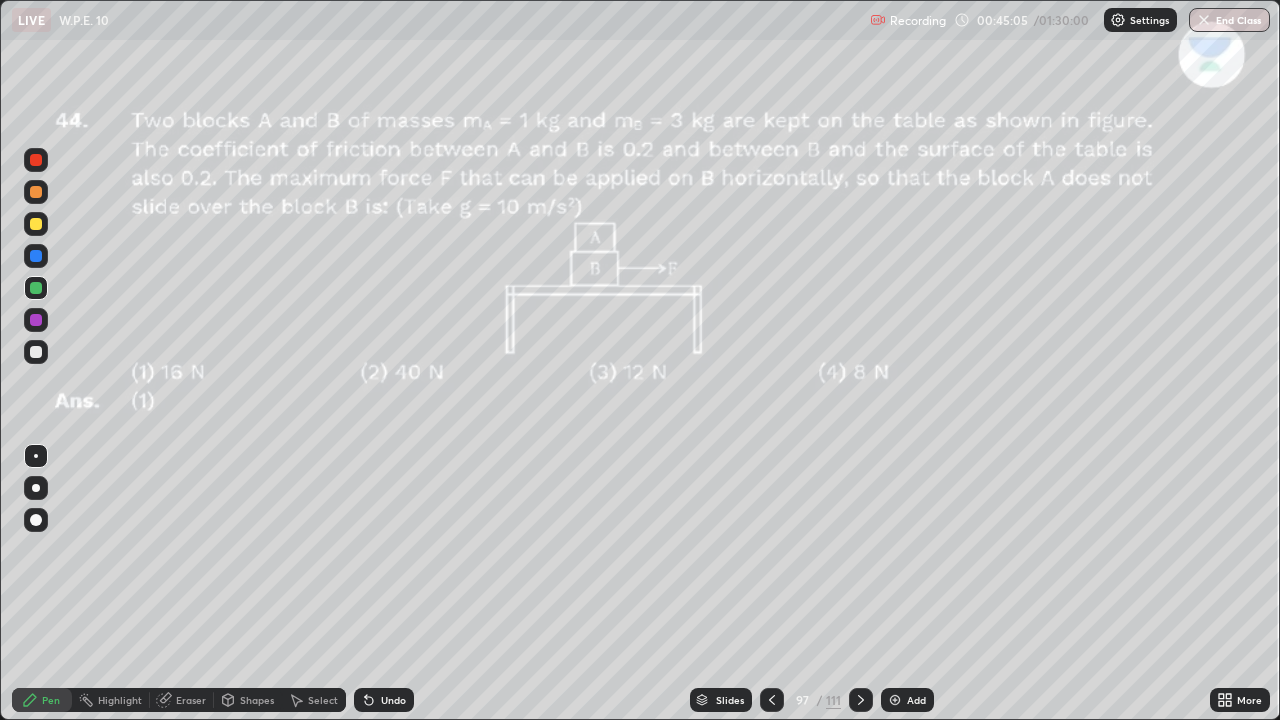 click on "Undo" at bounding box center (393, 700) 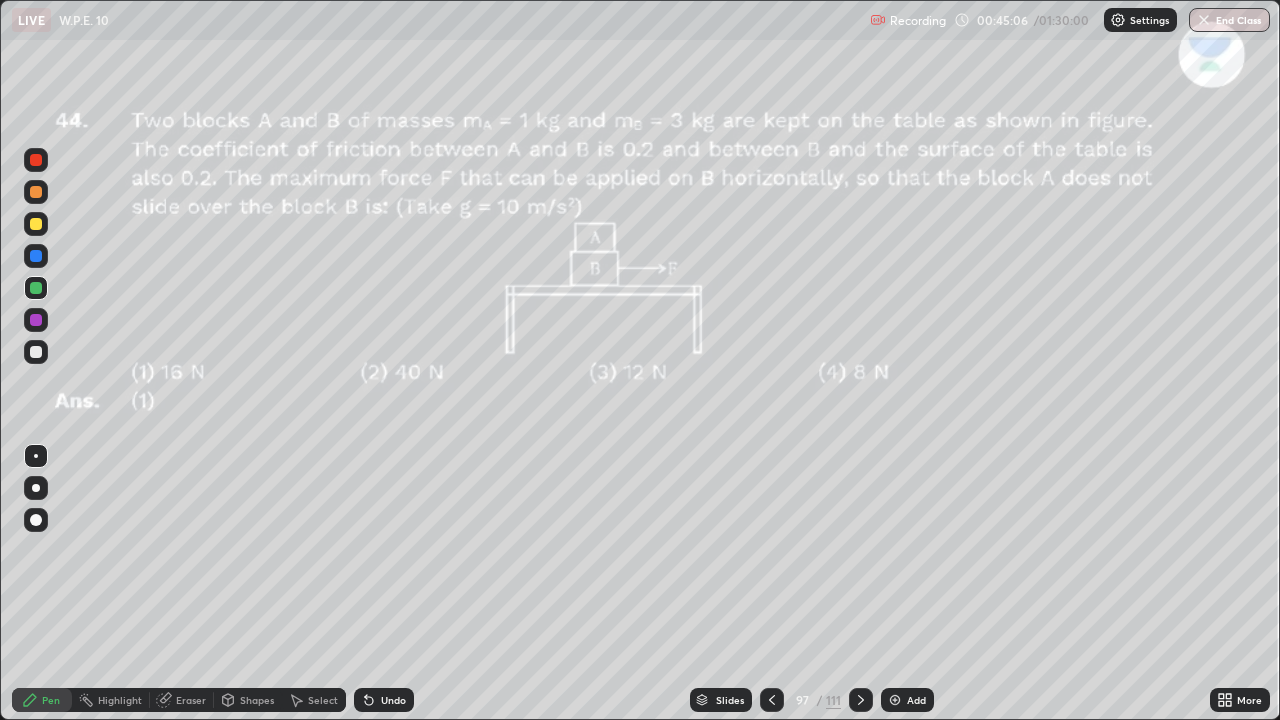 click at bounding box center (36, 224) 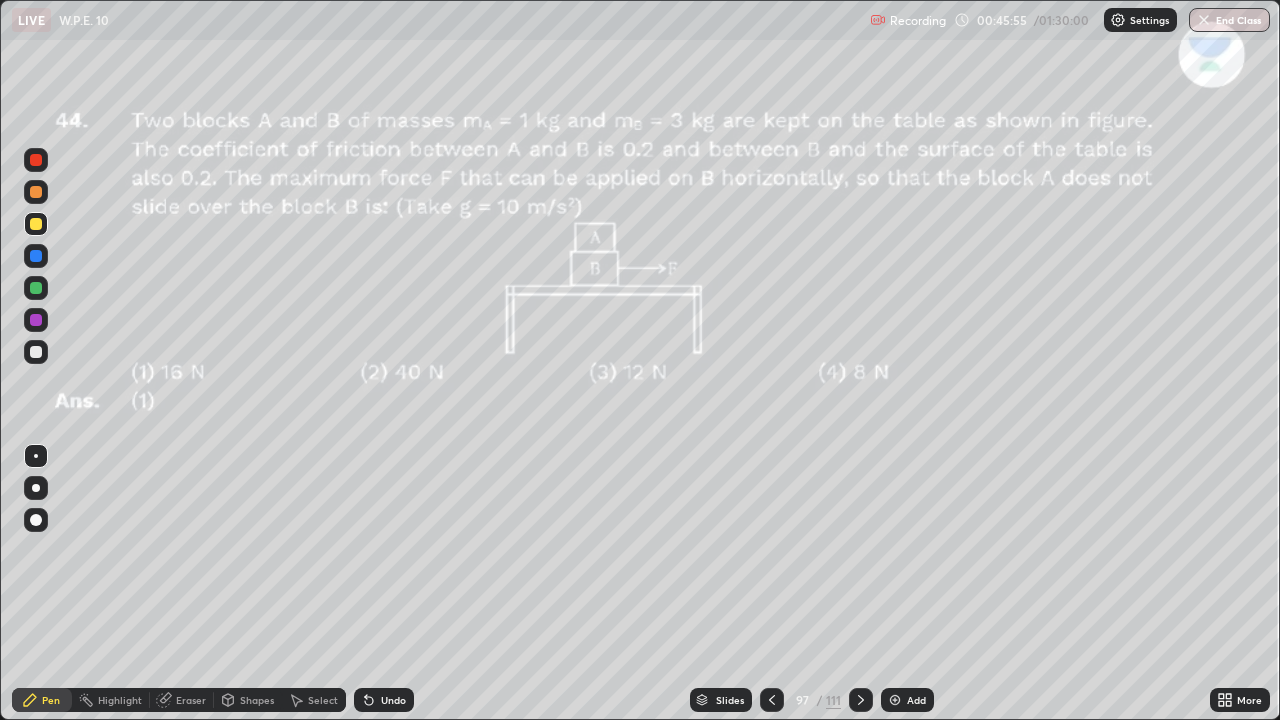 click on "97" at bounding box center (802, 700) 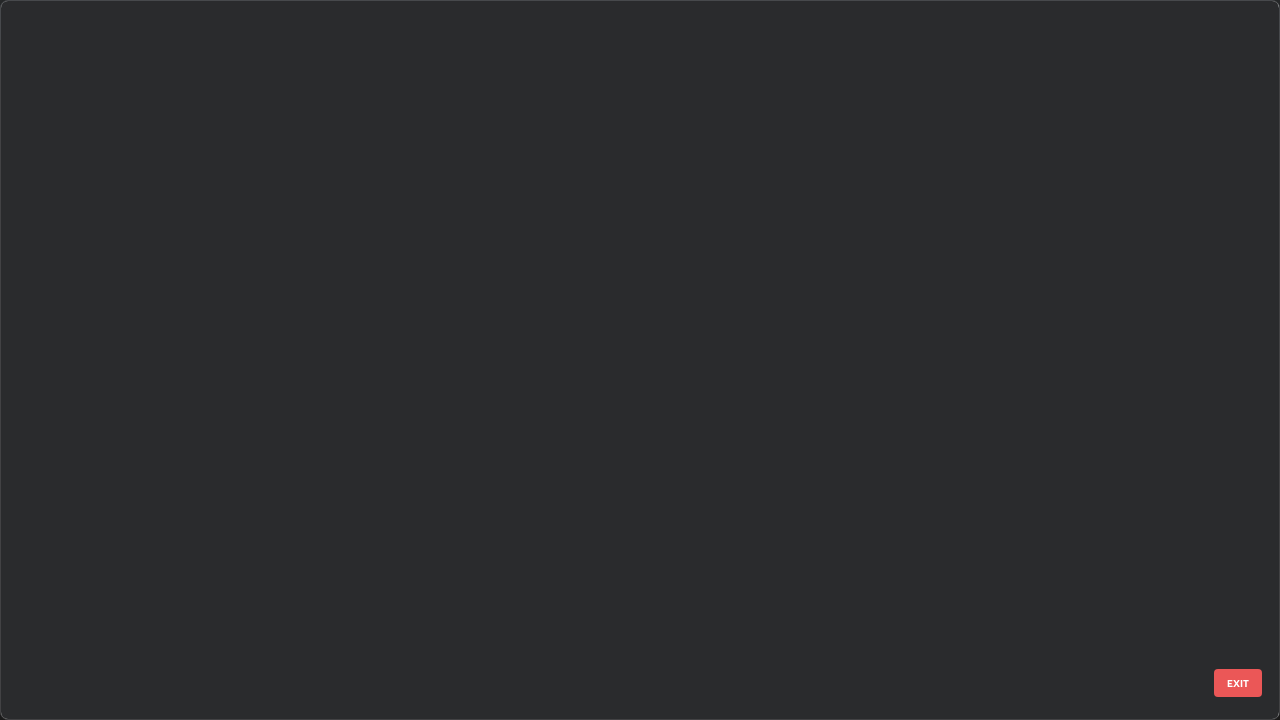 scroll, scrollTop: 6694, scrollLeft: 0, axis: vertical 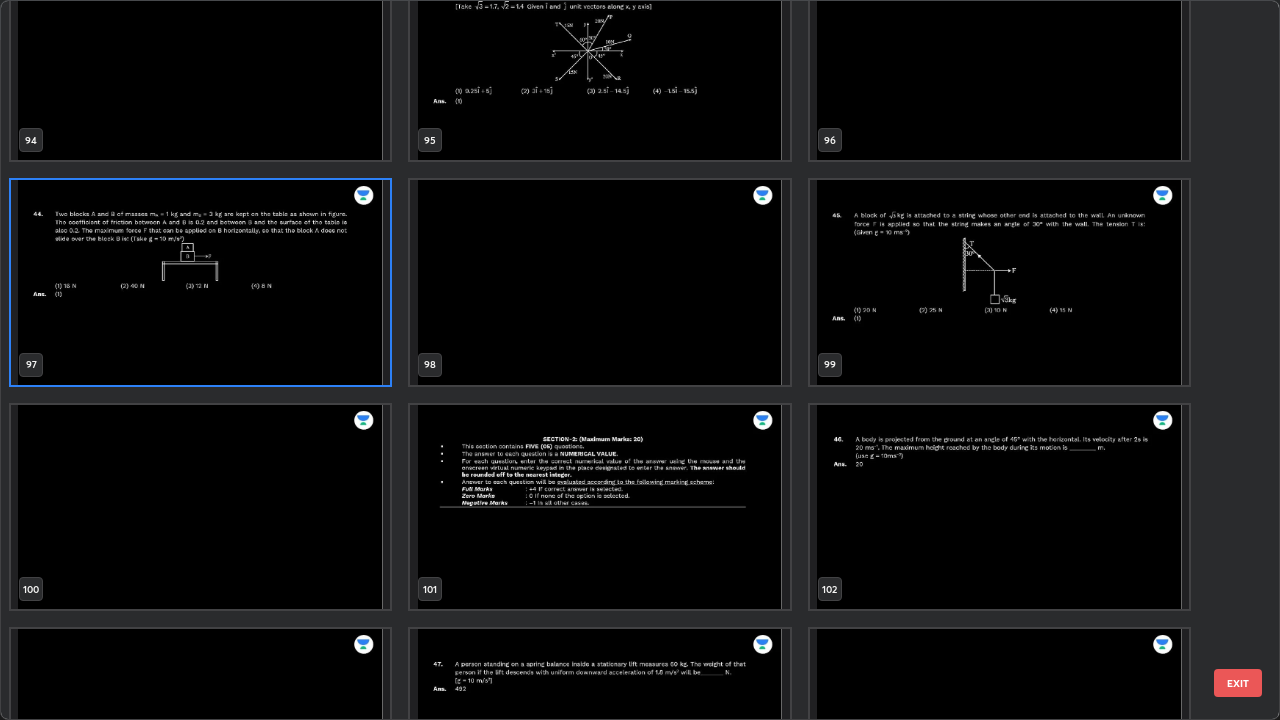 click at bounding box center (999, 507) 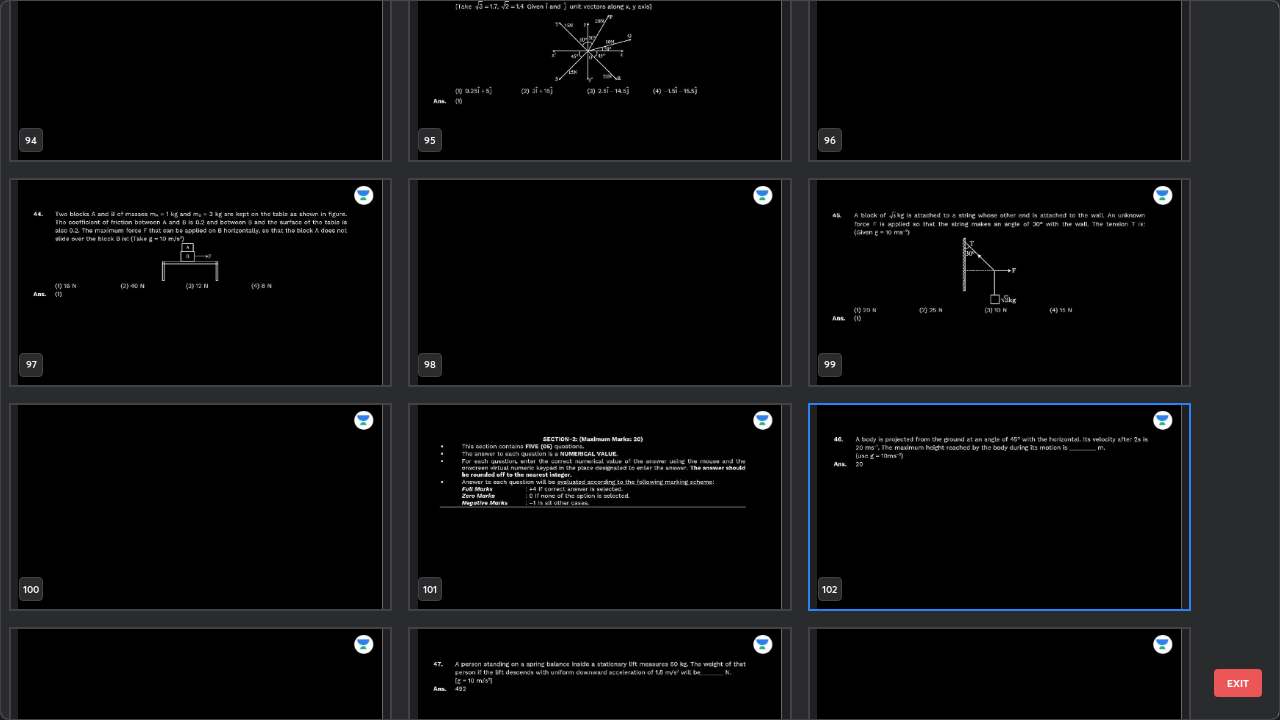 click at bounding box center [999, 507] 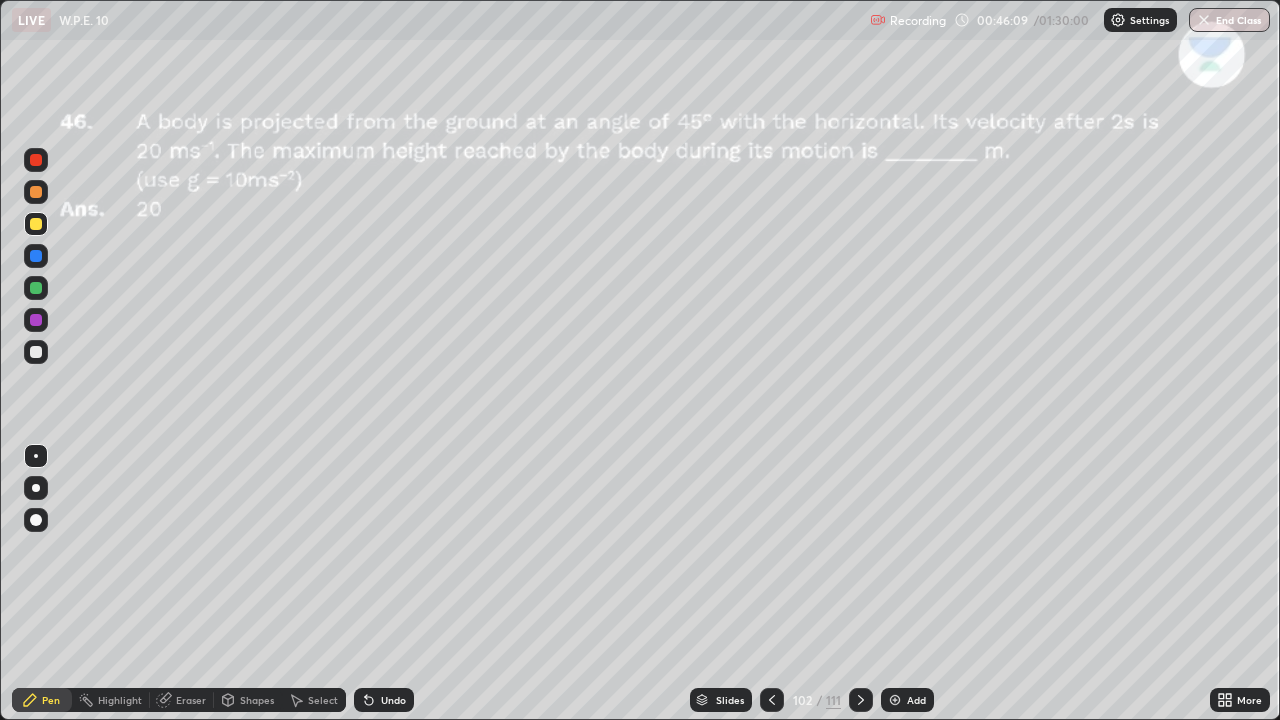 click at bounding box center (36, 352) 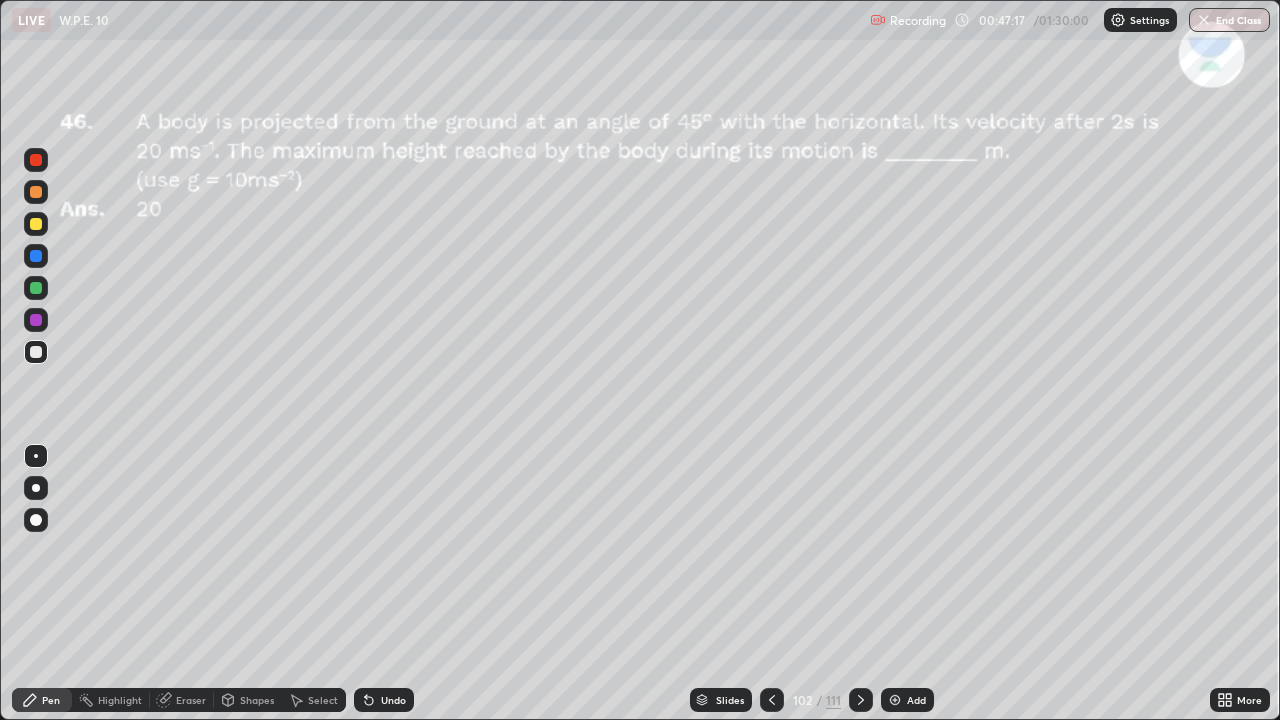 click on "Undo" at bounding box center [393, 700] 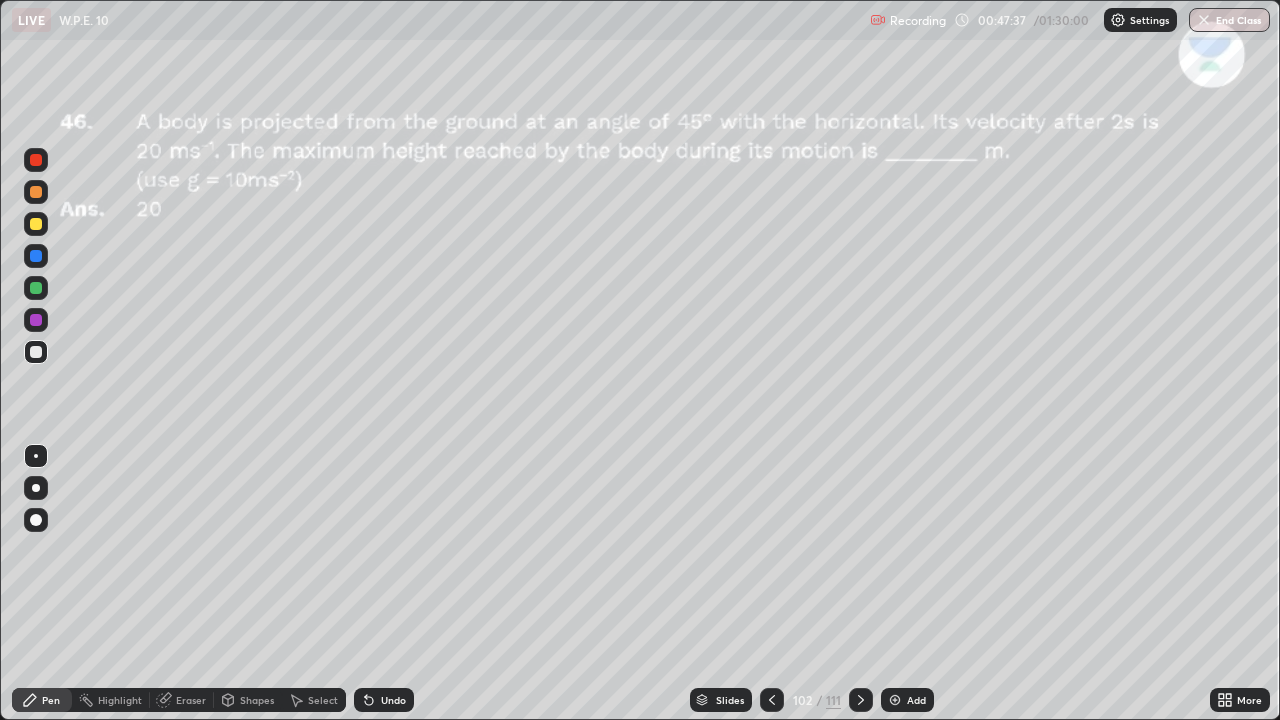 click at bounding box center (36, 224) 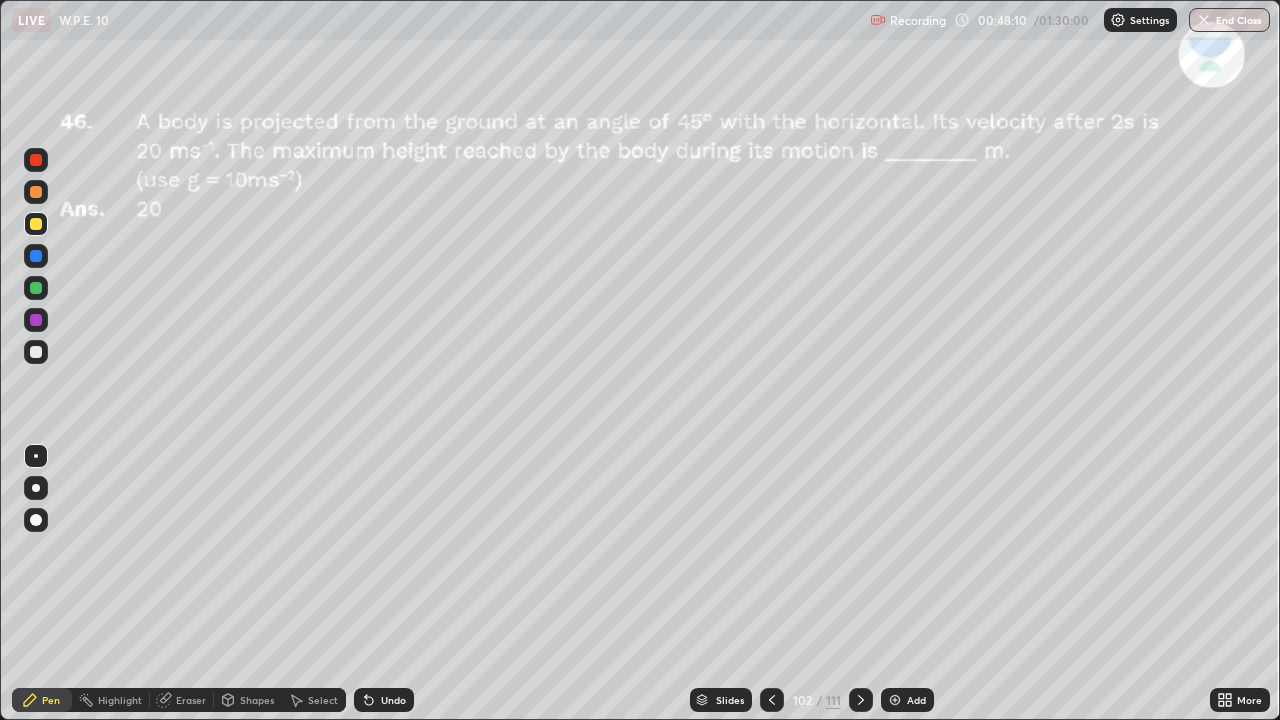 click on "102" at bounding box center (802, 700) 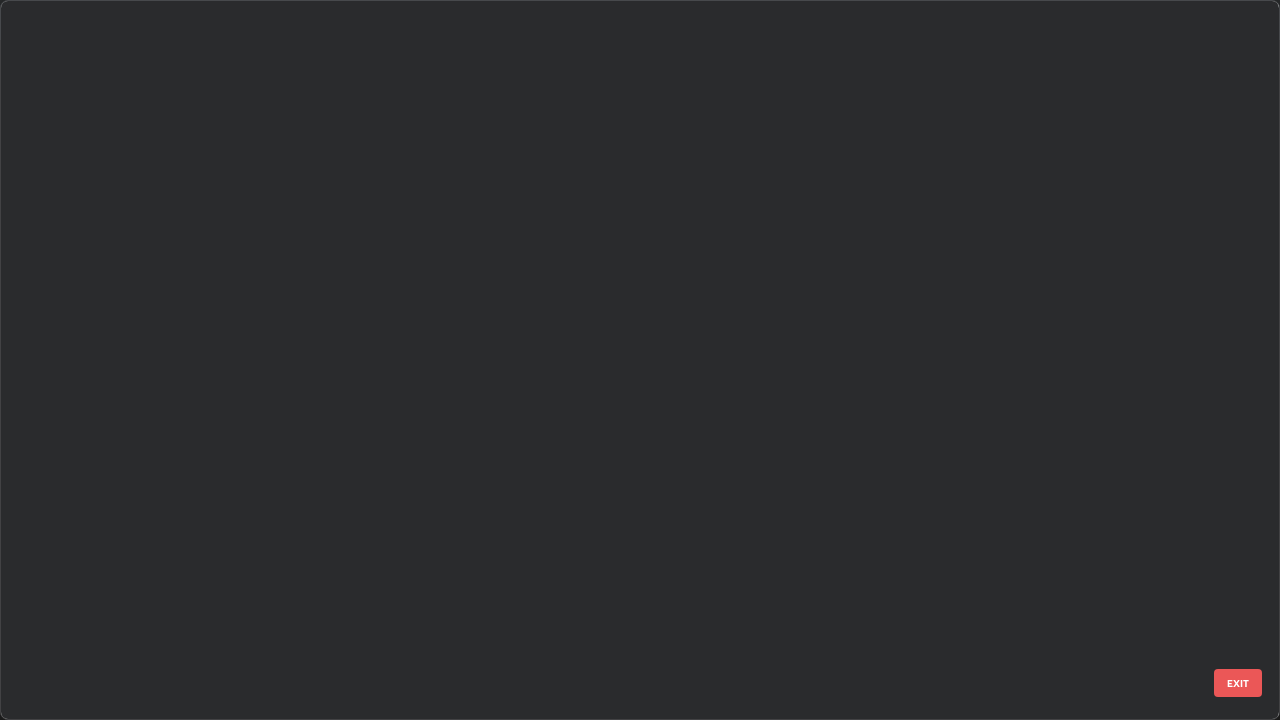 scroll, scrollTop: 6919, scrollLeft: 0, axis: vertical 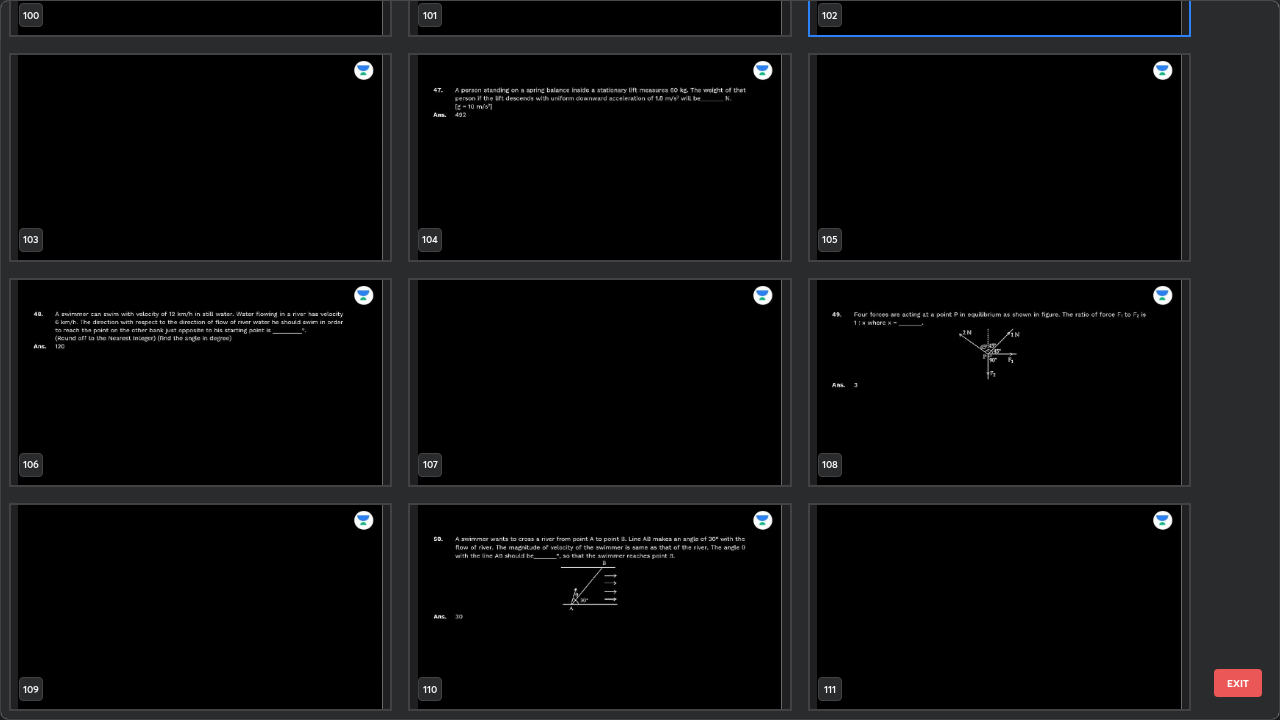 click at bounding box center [999, 607] 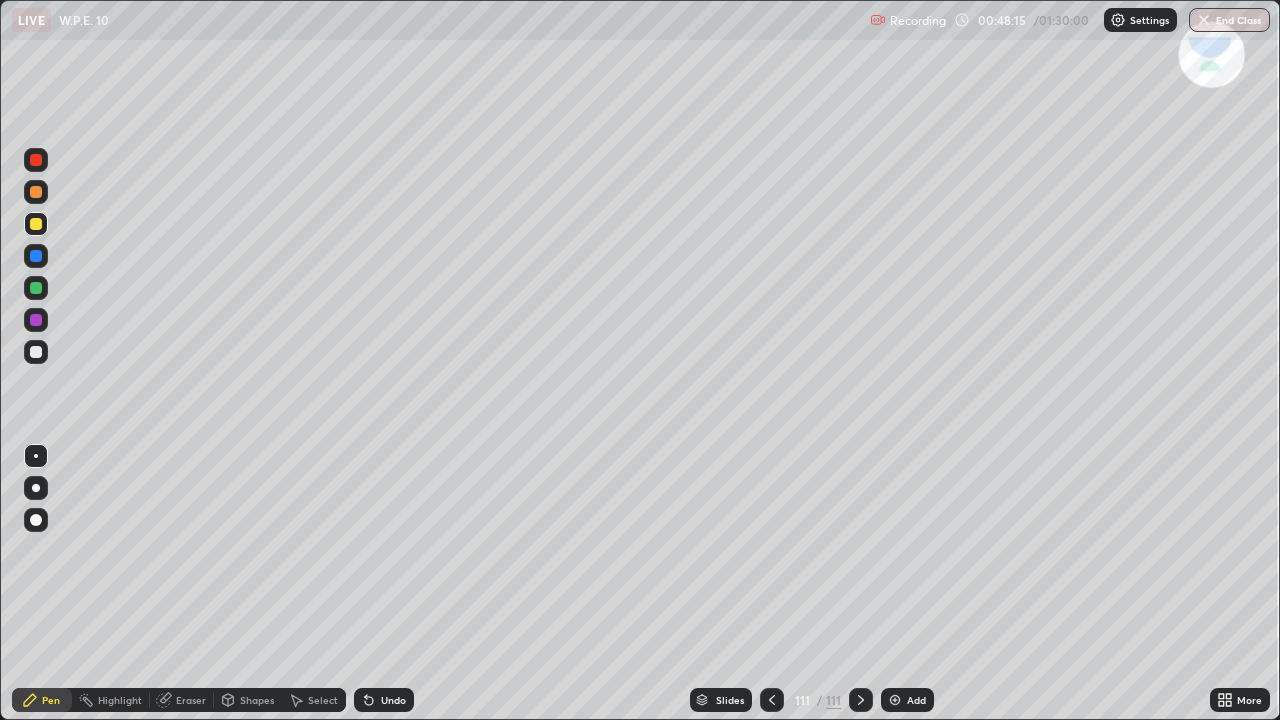 click on "Add" at bounding box center (916, 700) 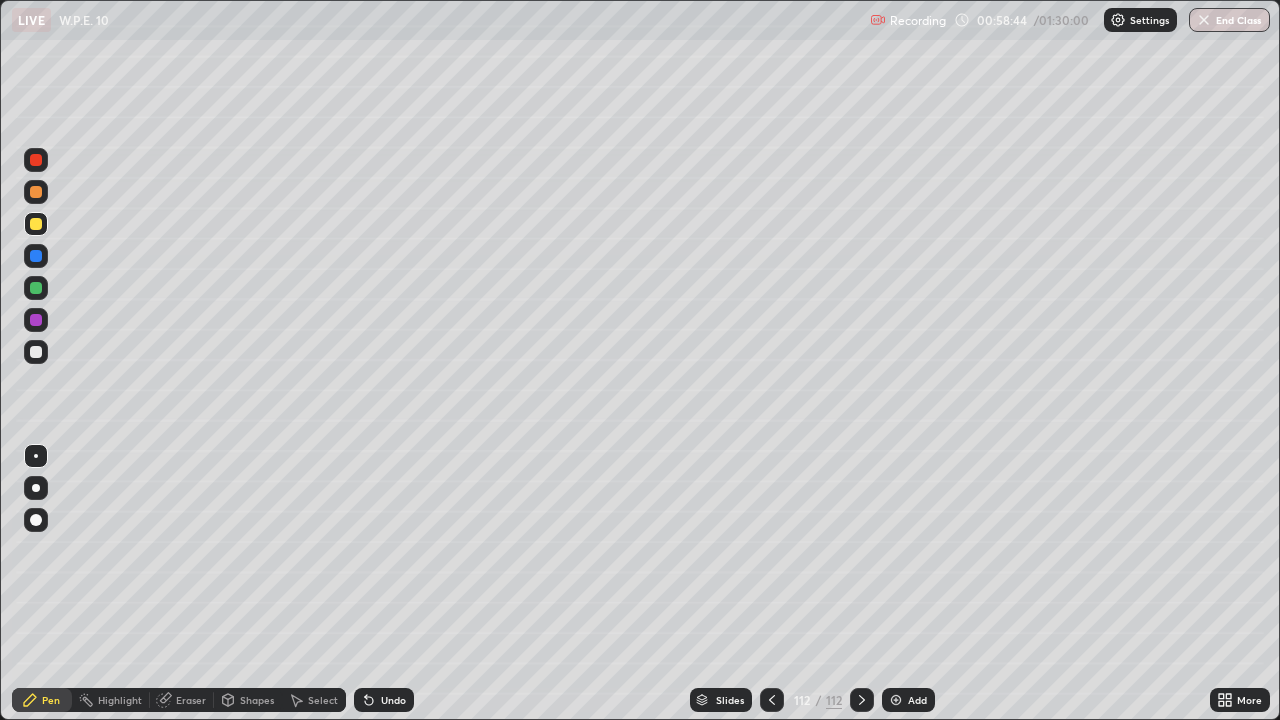 click on "Undo" at bounding box center [384, 700] 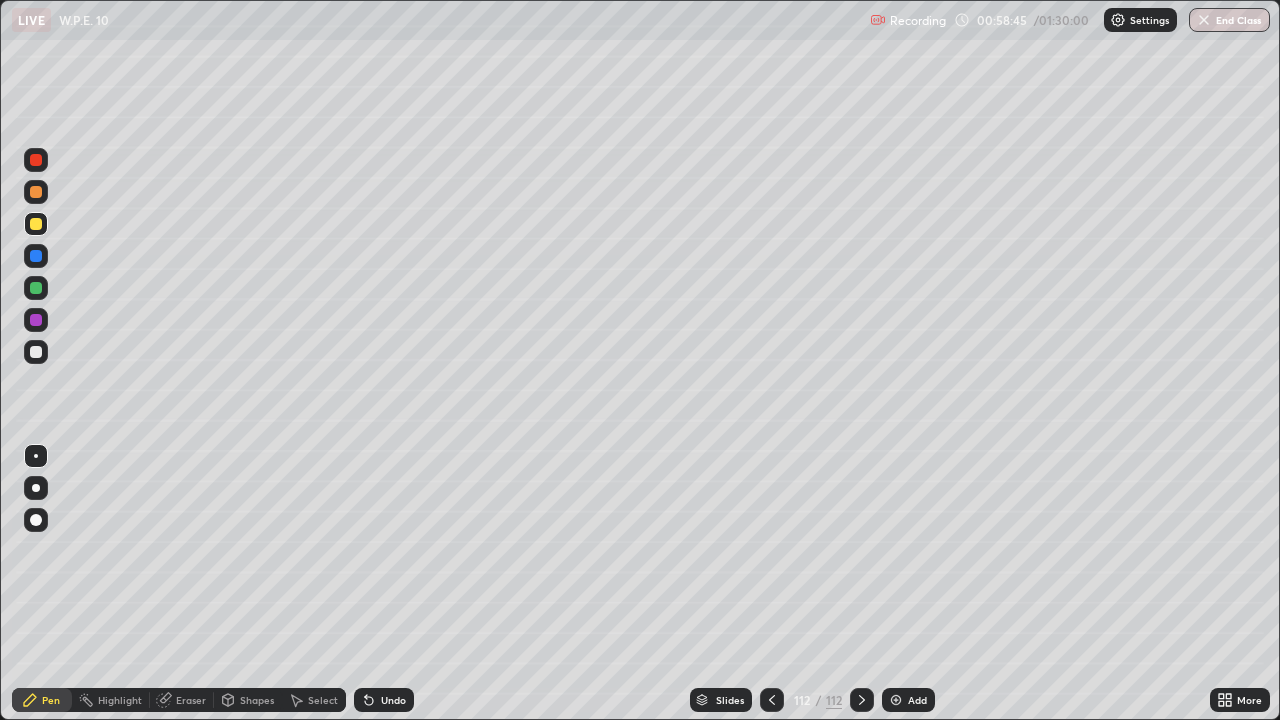 click at bounding box center (36, 352) 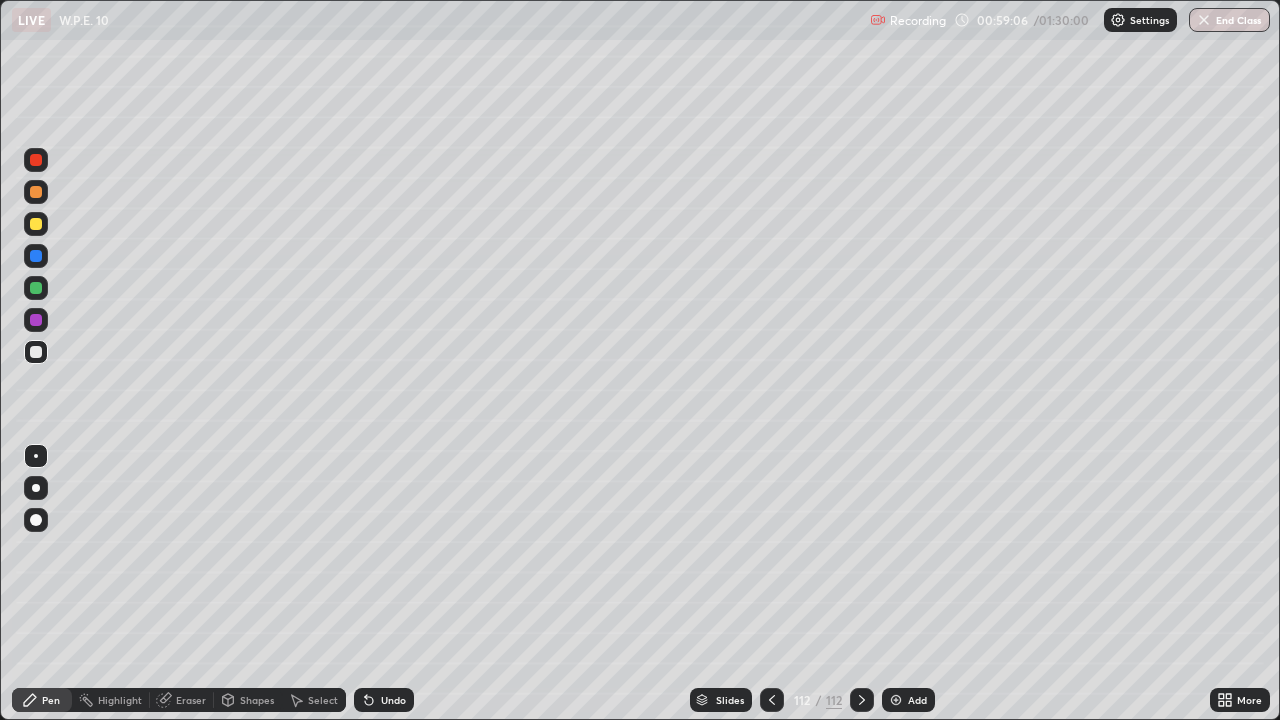 click on "Shapes" at bounding box center [257, 700] 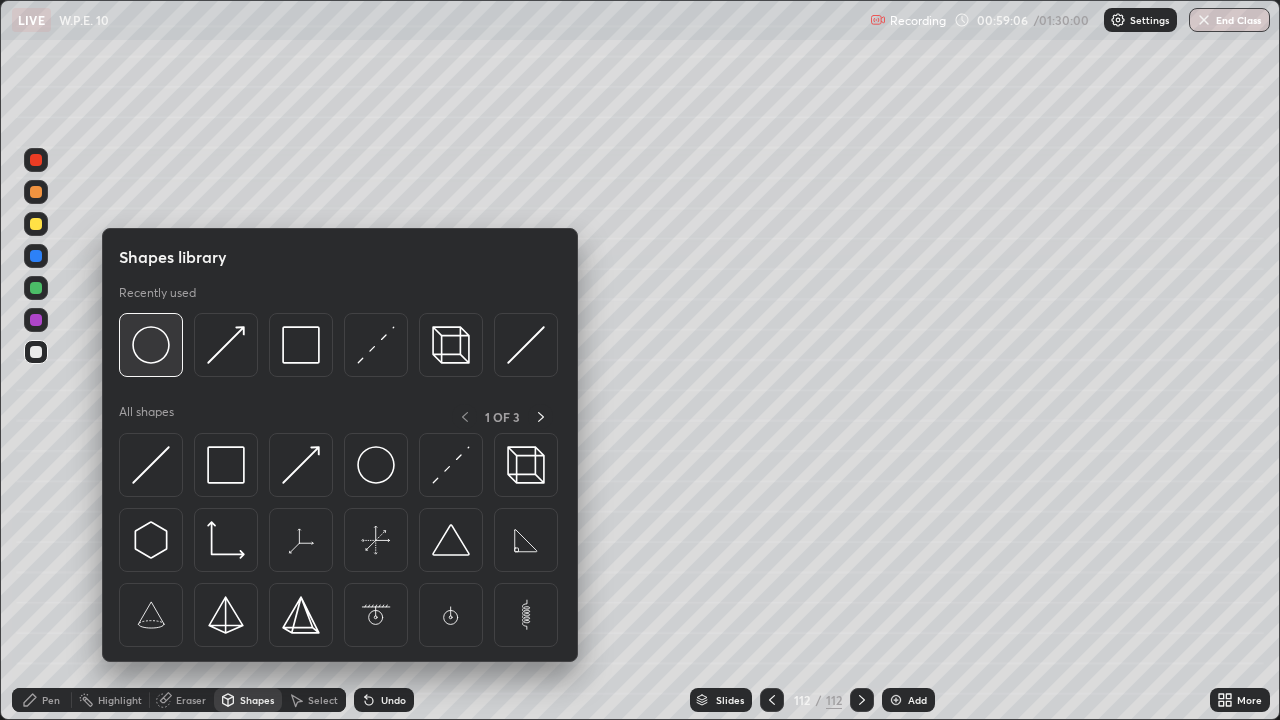 click at bounding box center (151, 345) 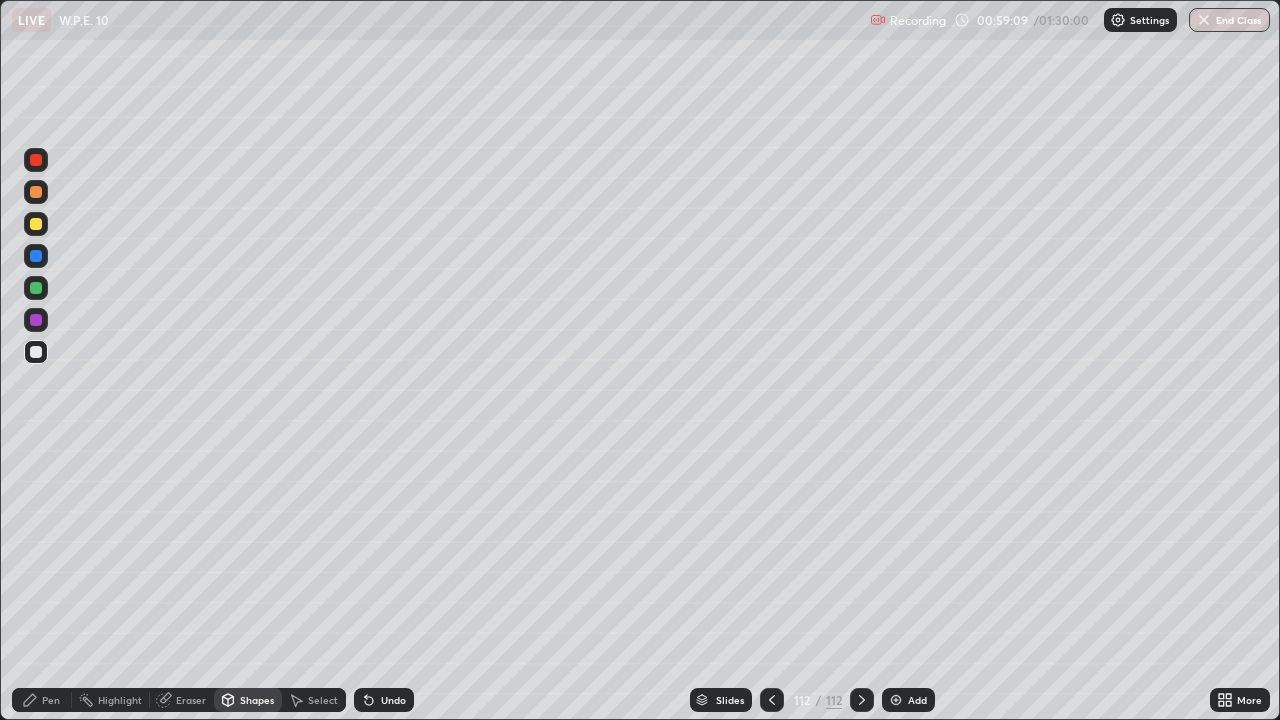 click on "Pen" at bounding box center (42, 700) 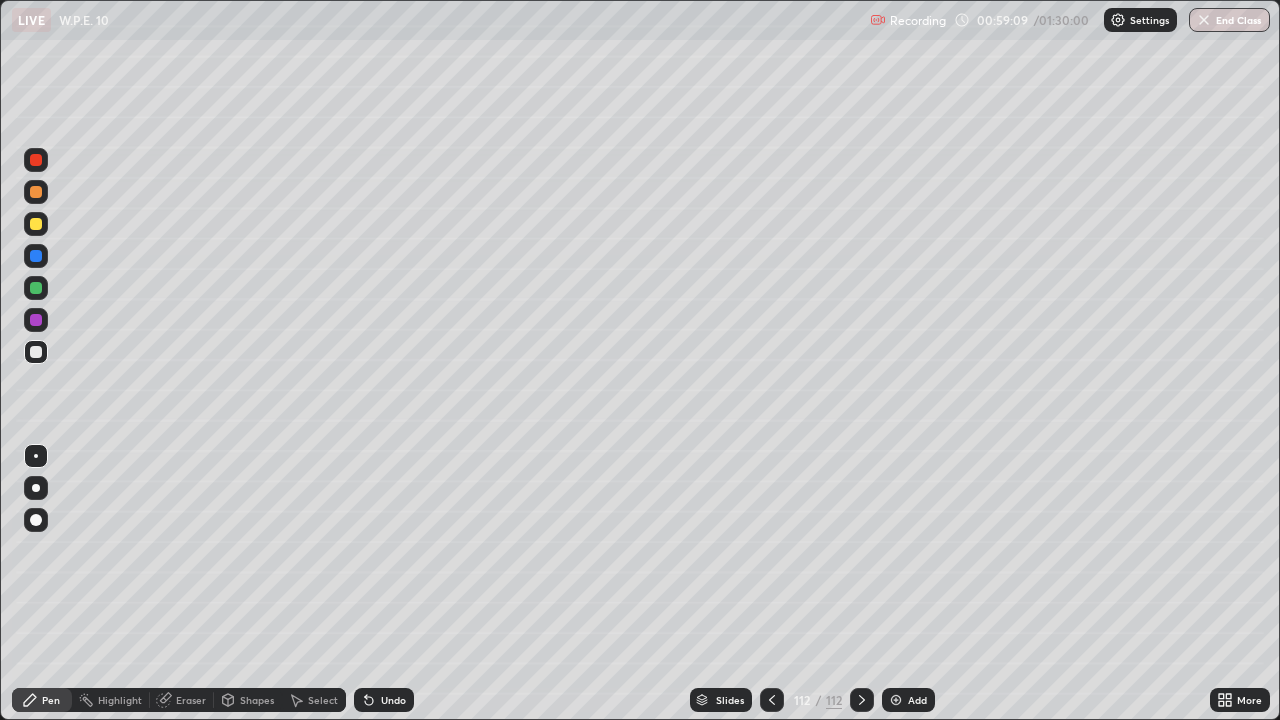 click at bounding box center [36, 288] 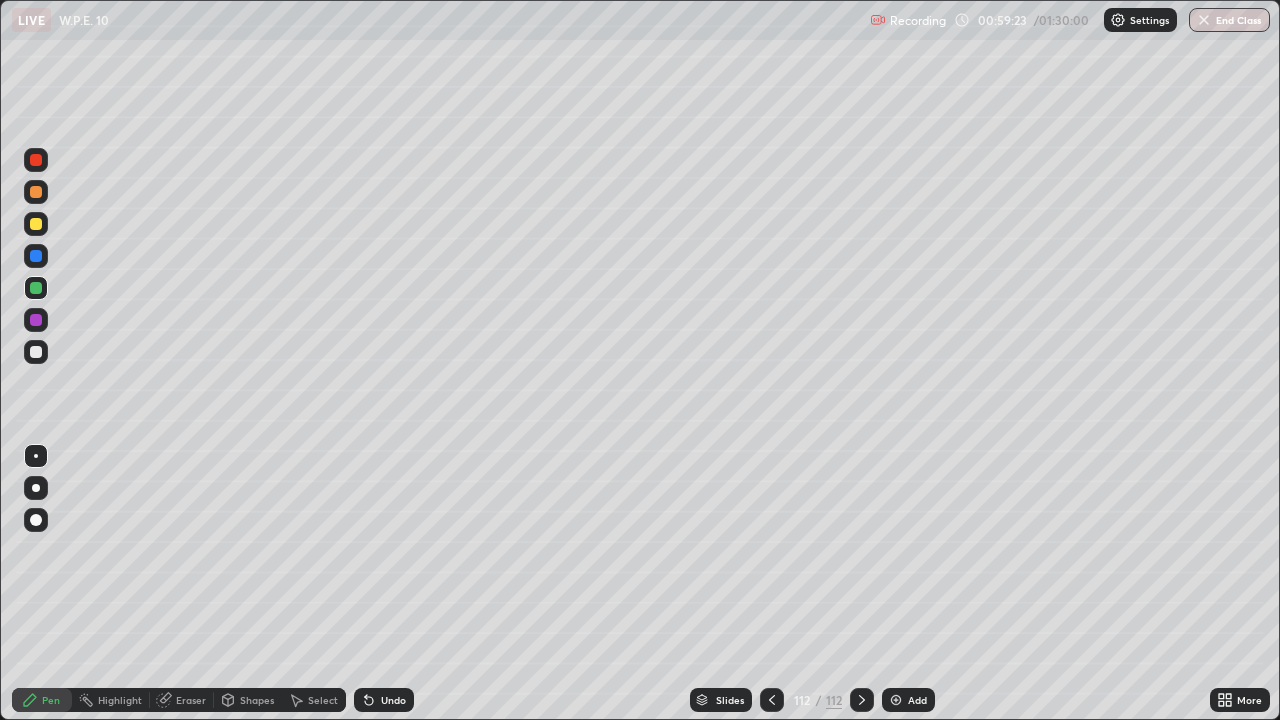 click at bounding box center [36, 352] 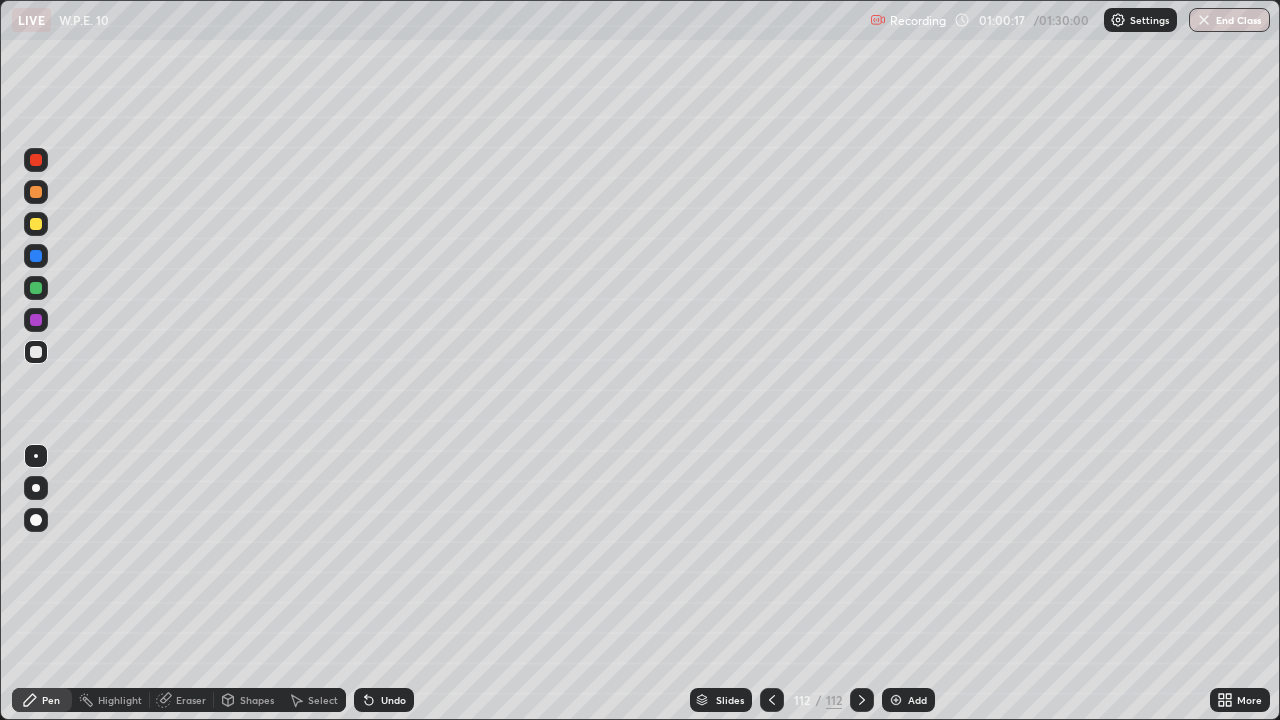 click on "Undo" at bounding box center [384, 700] 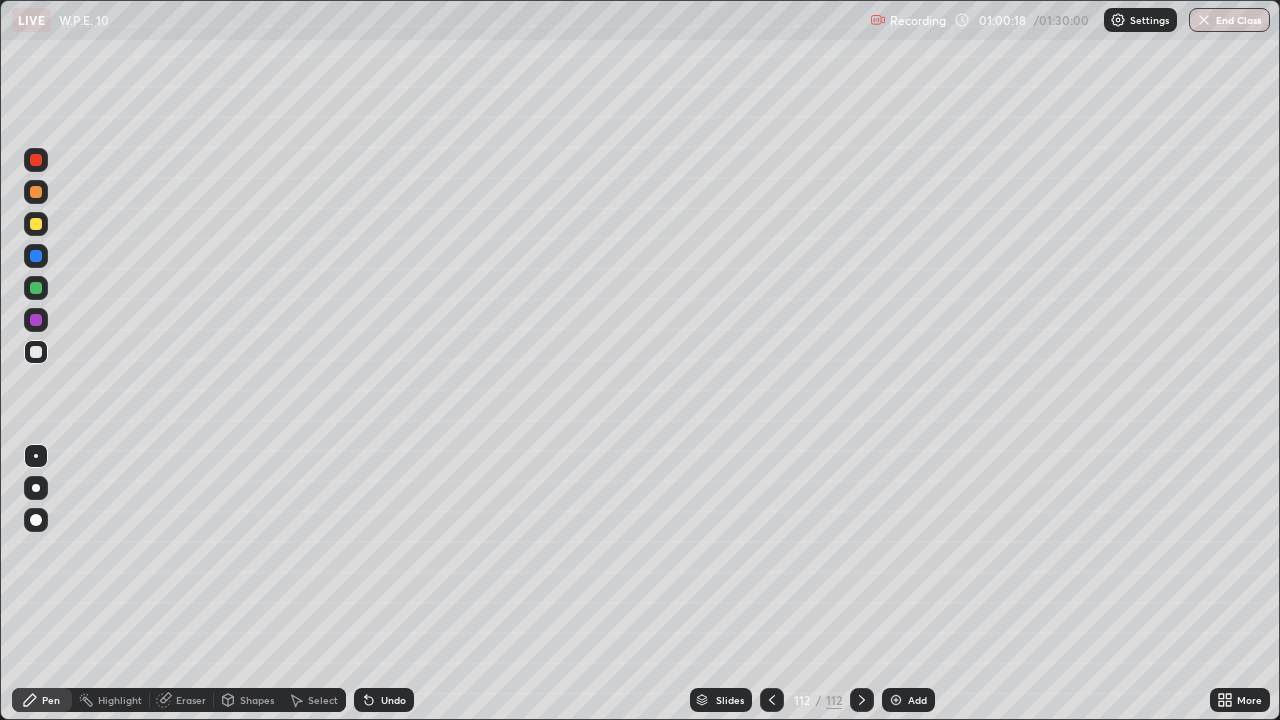 click on "Undo" at bounding box center [393, 700] 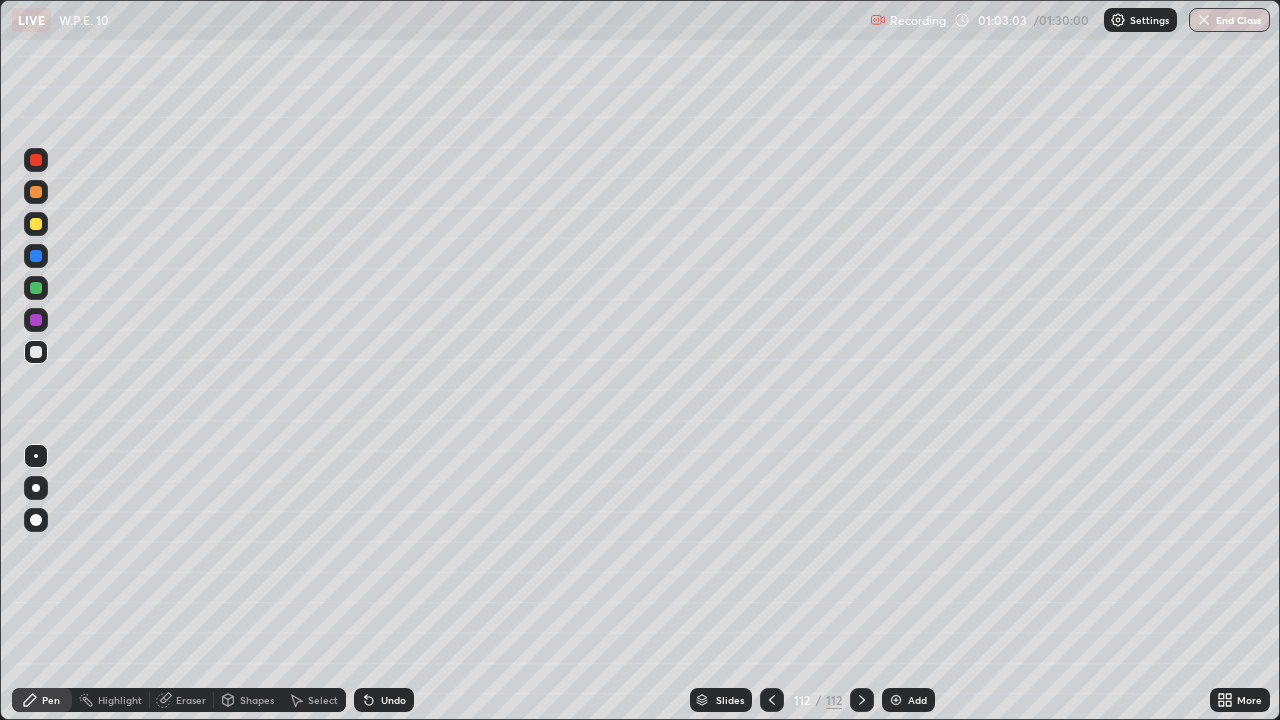 click on "Add" at bounding box center (917, 700) 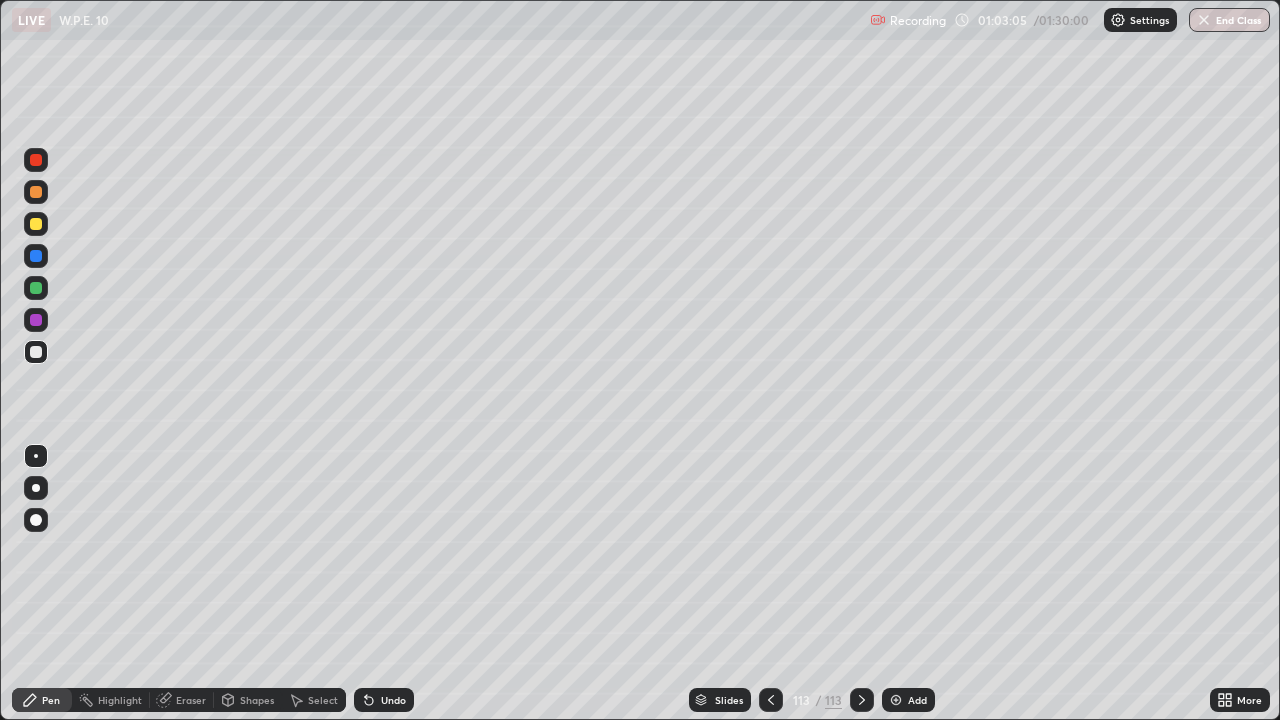 click at bounding box center (36, 224) 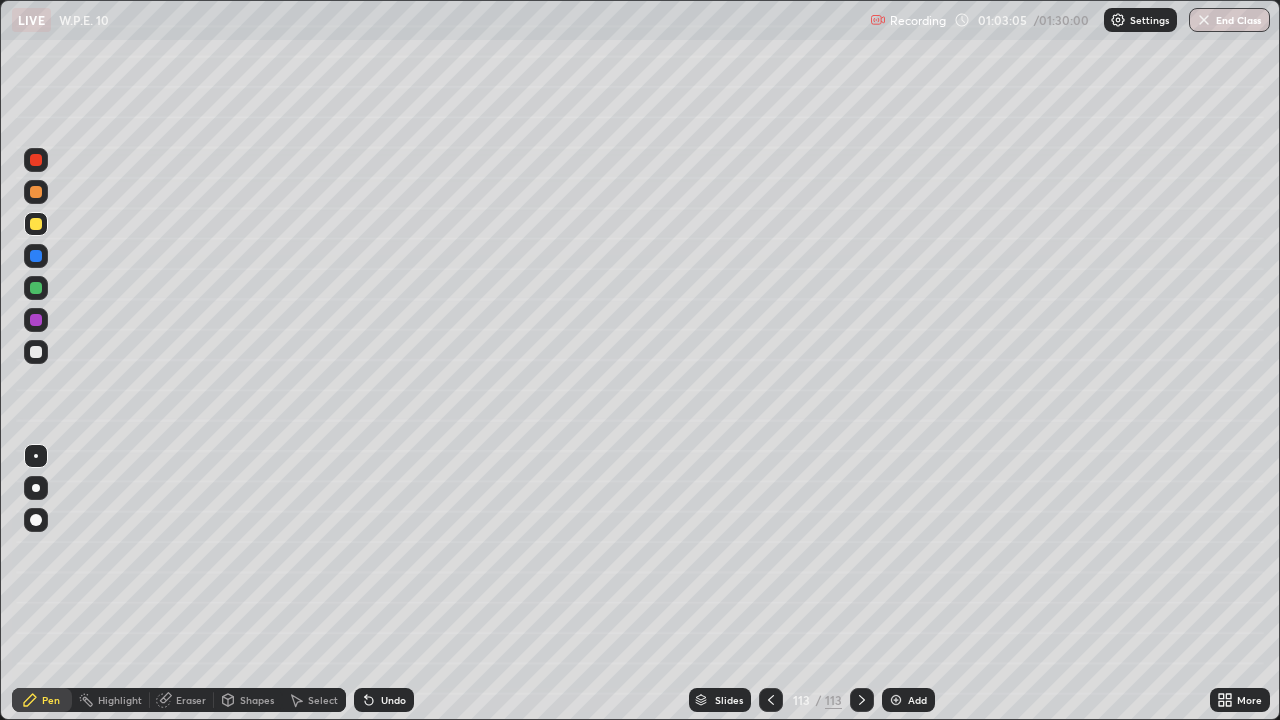 click on "Shapes" at bounding box center [257, 700] 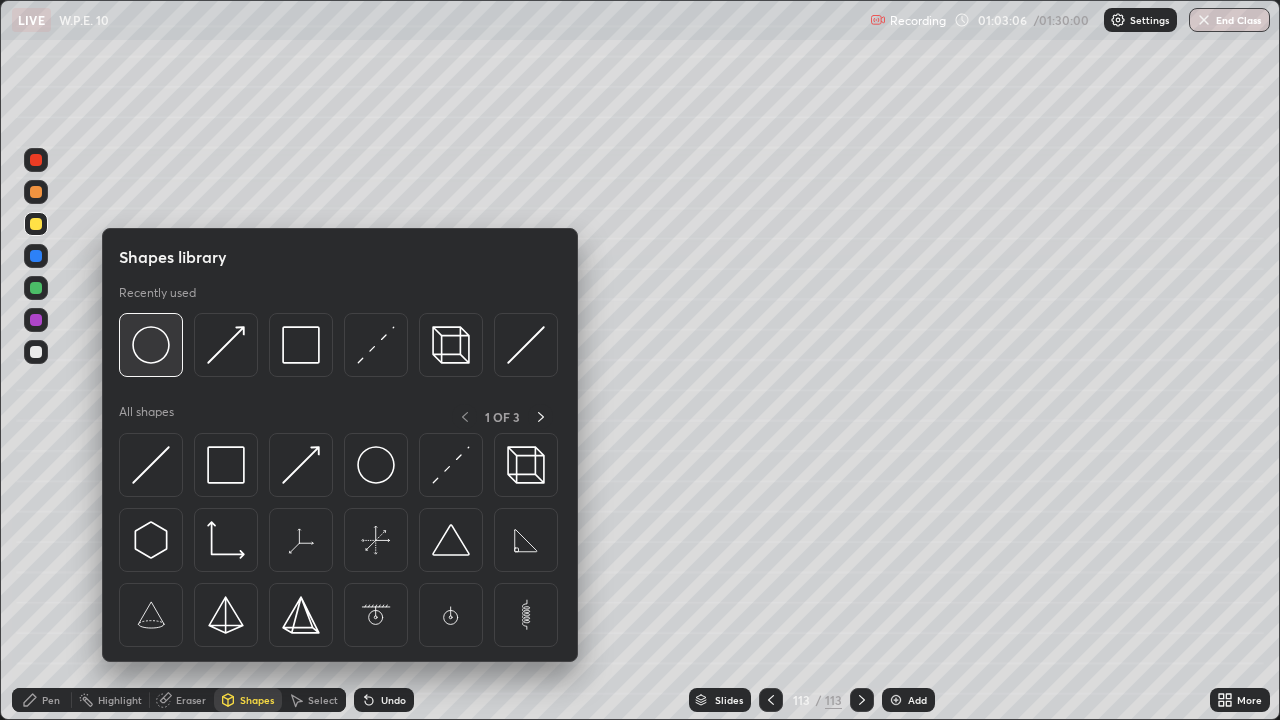 click at bounding box center [151, 345] 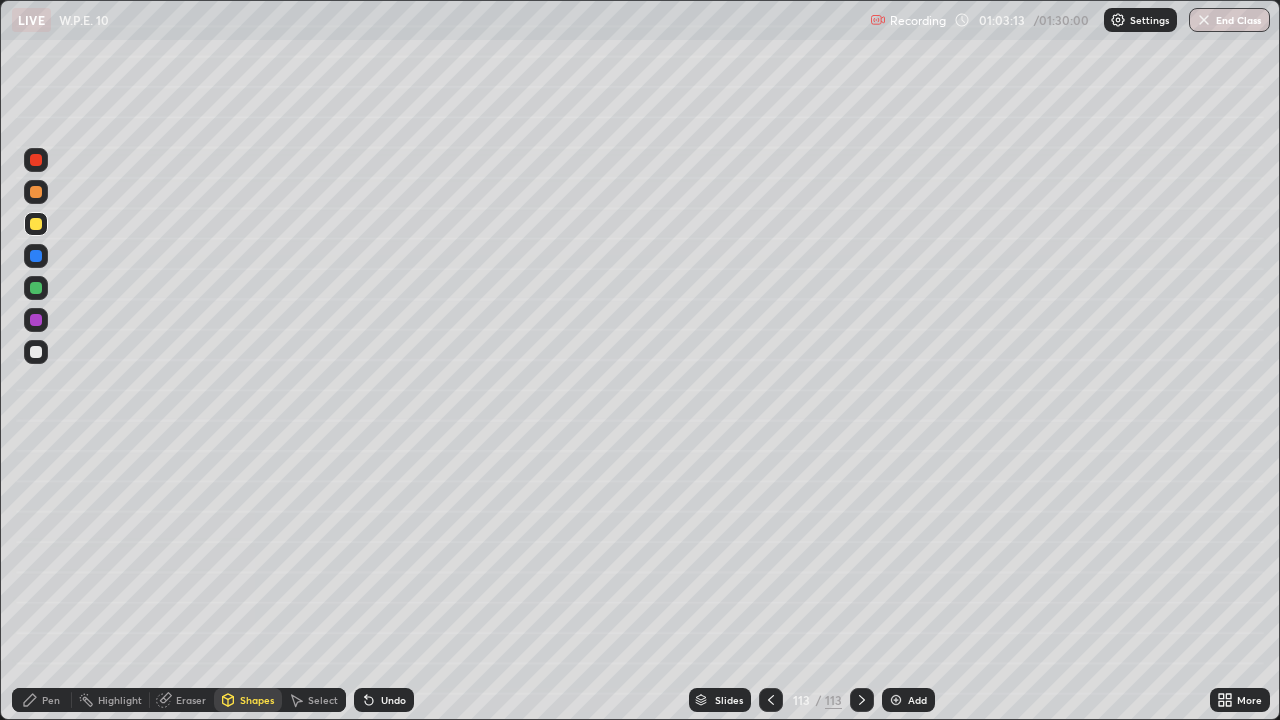 click on "Select" at bounding box center (323, 700) 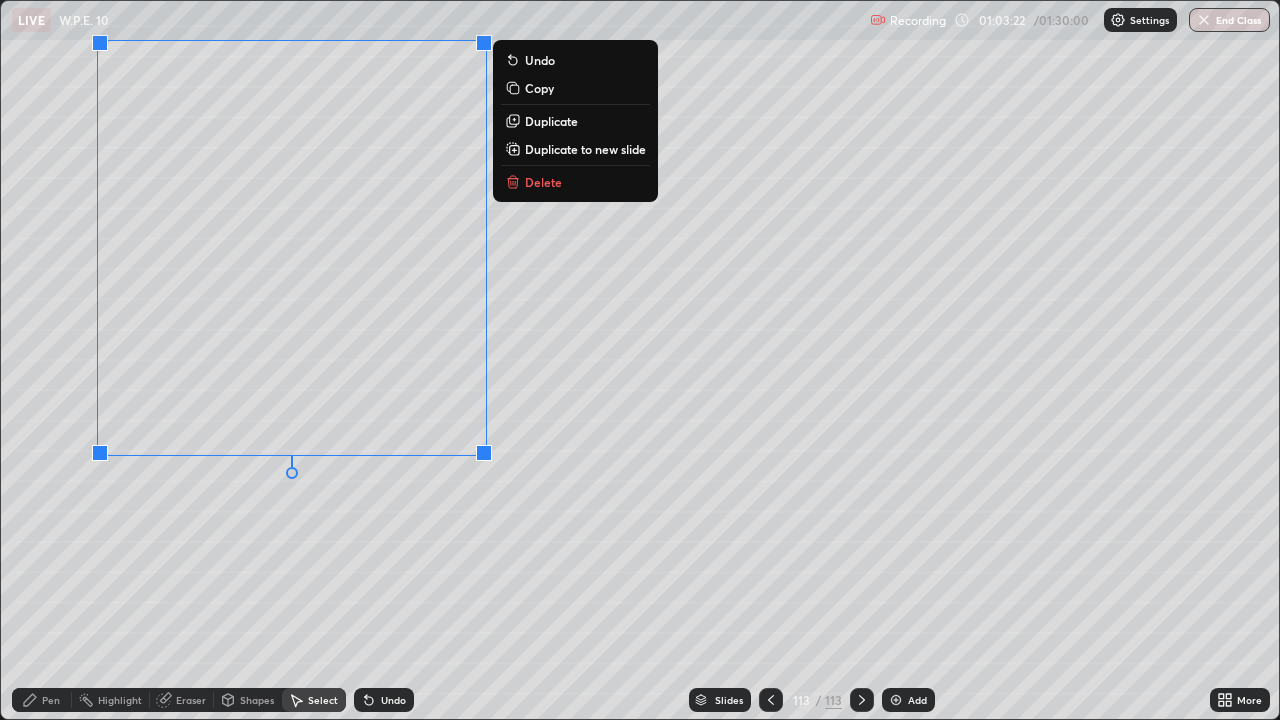 click on "Pen" at bounding box center (42, 700) 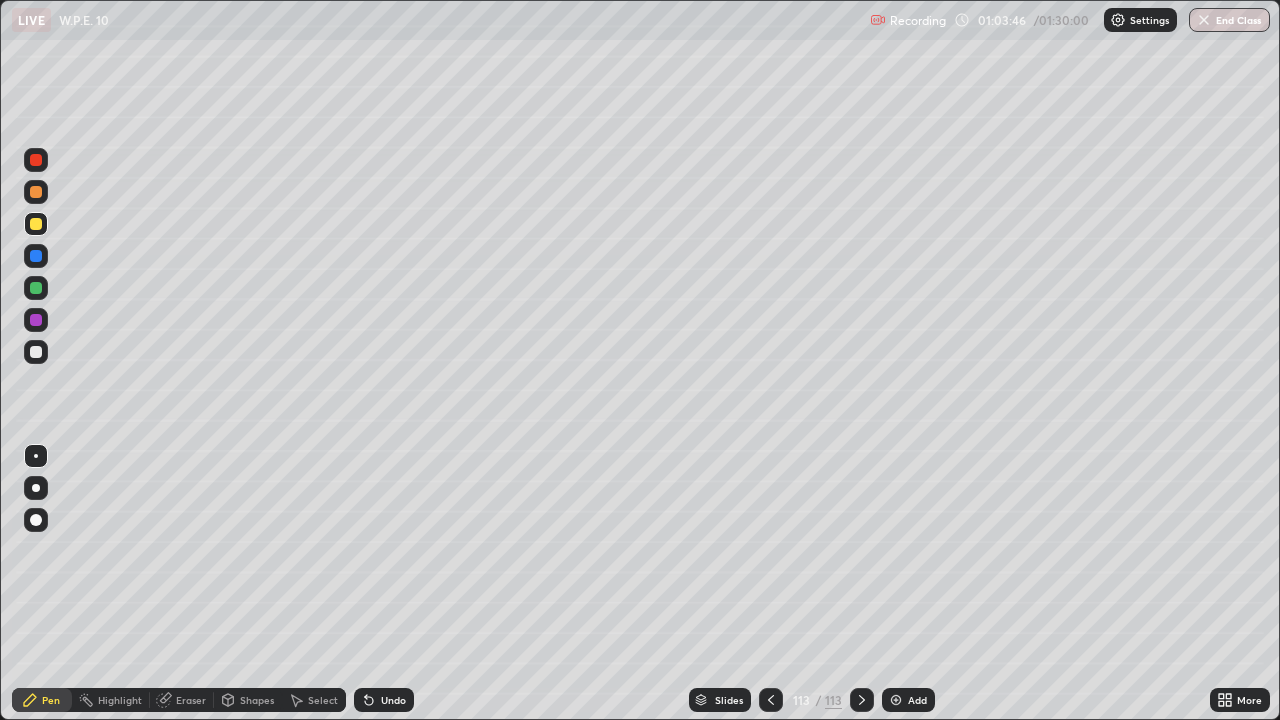 click at bounding box center [36, 288] 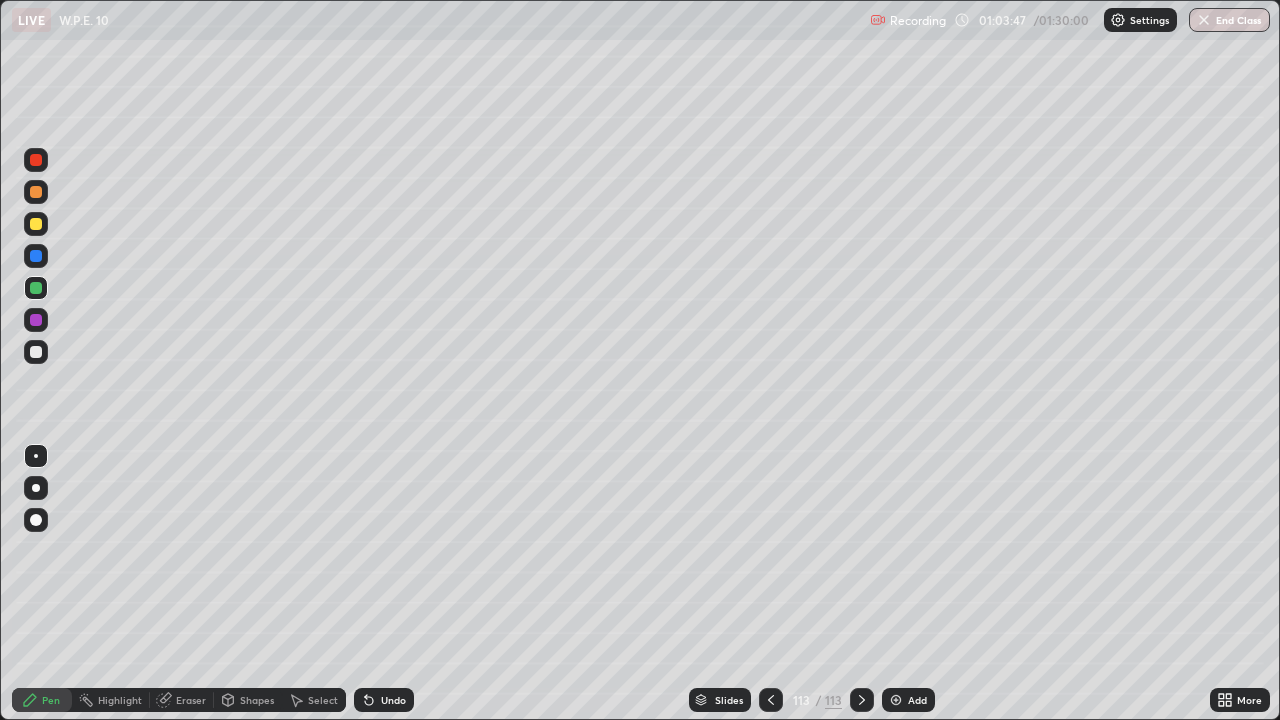 click on "Shapes" at bounding box center [257, 700] 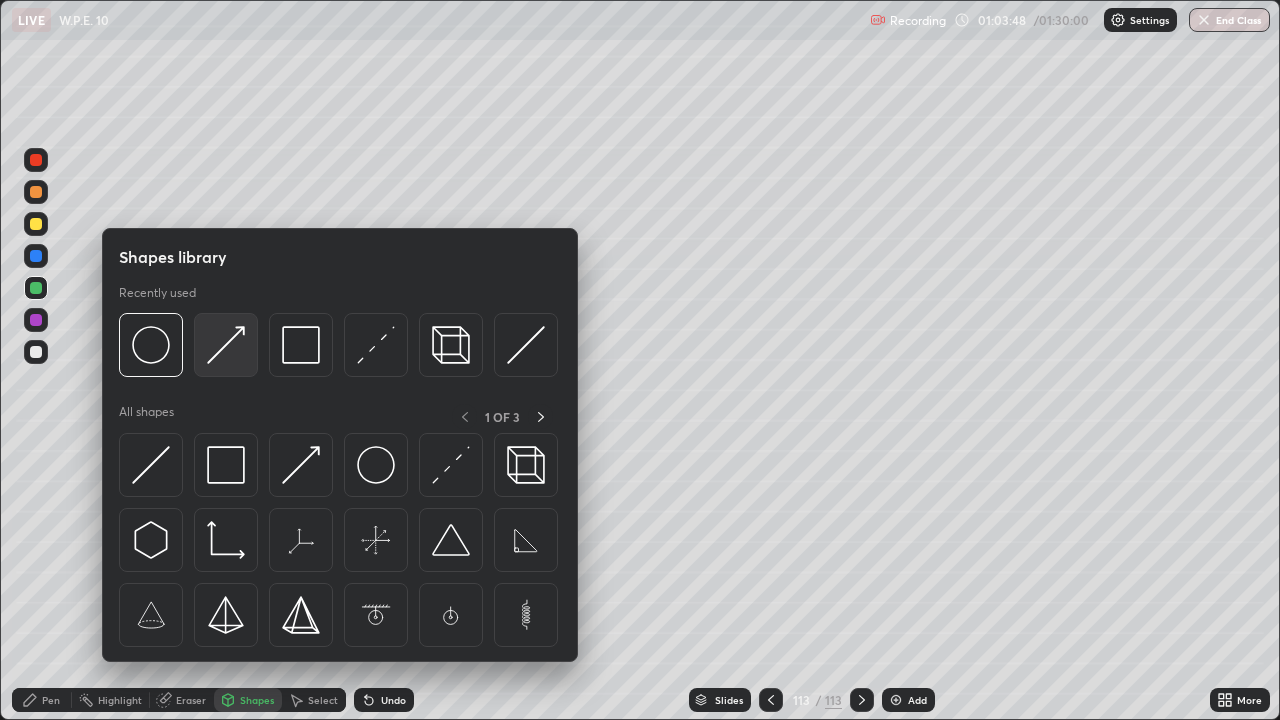 click at bounding box center (226, 345) 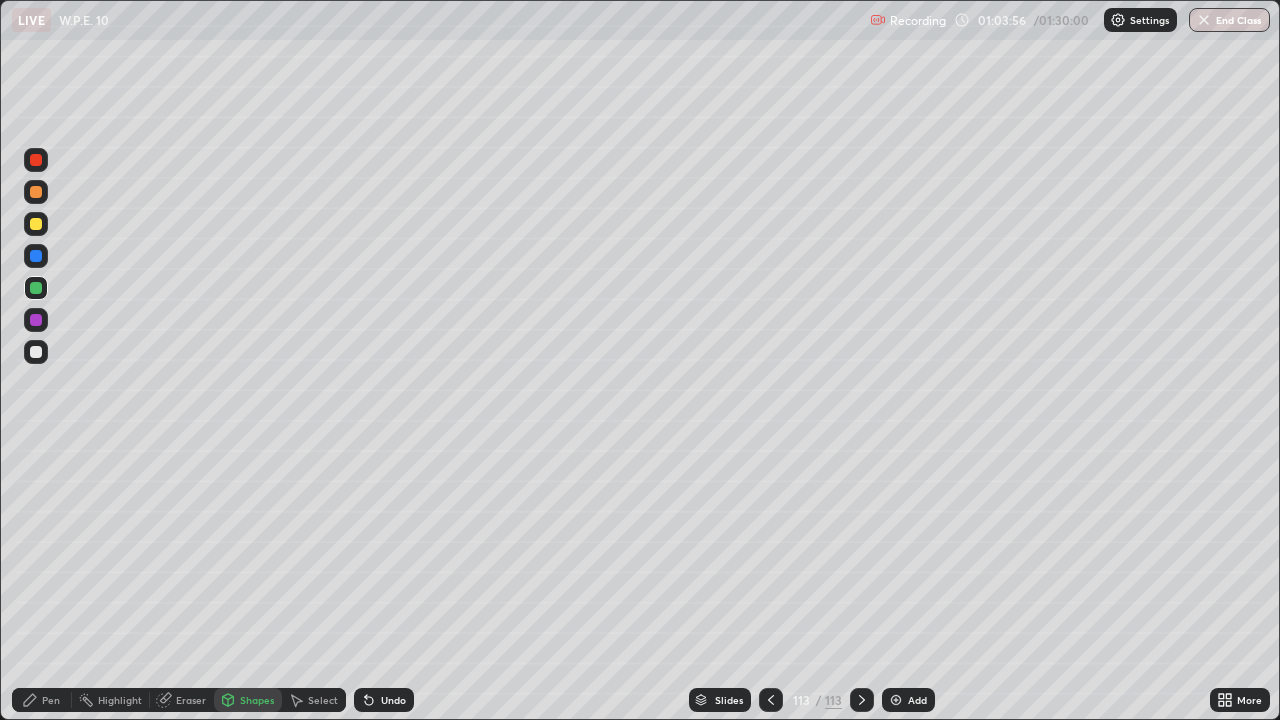 click on "Pen" at bounding box center [51, 700] 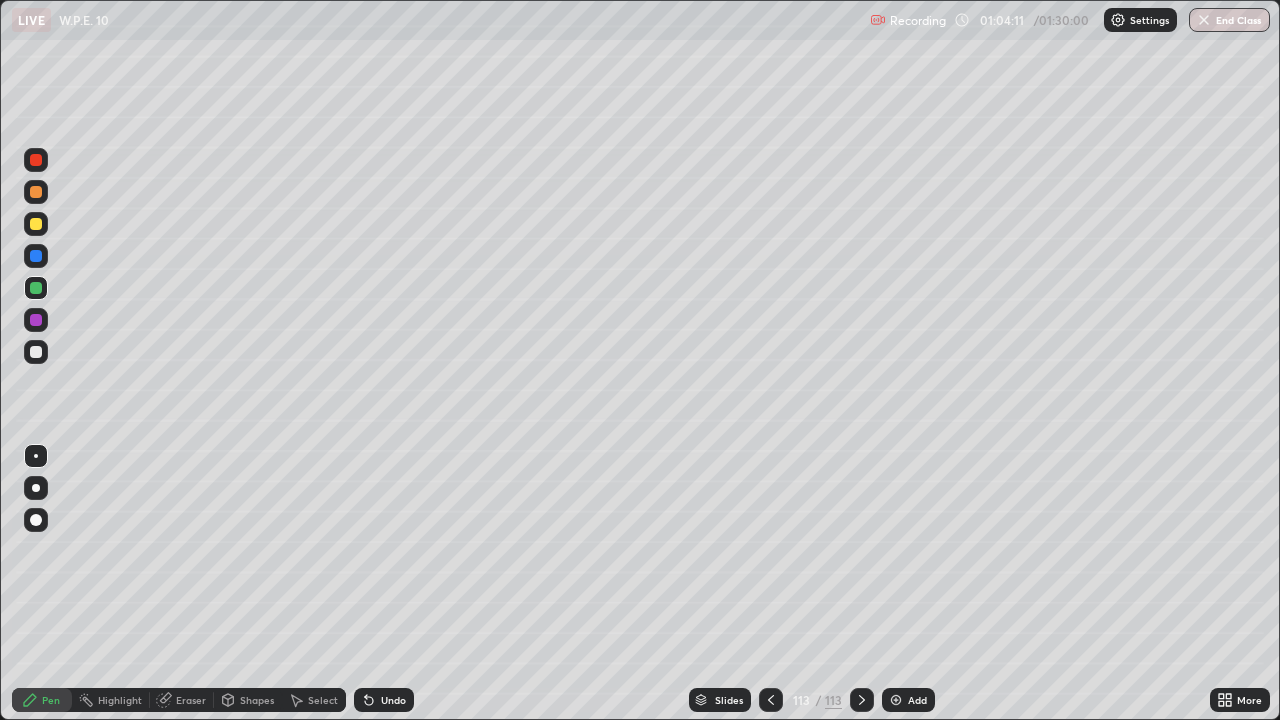 click at bounding box center [36, 224] 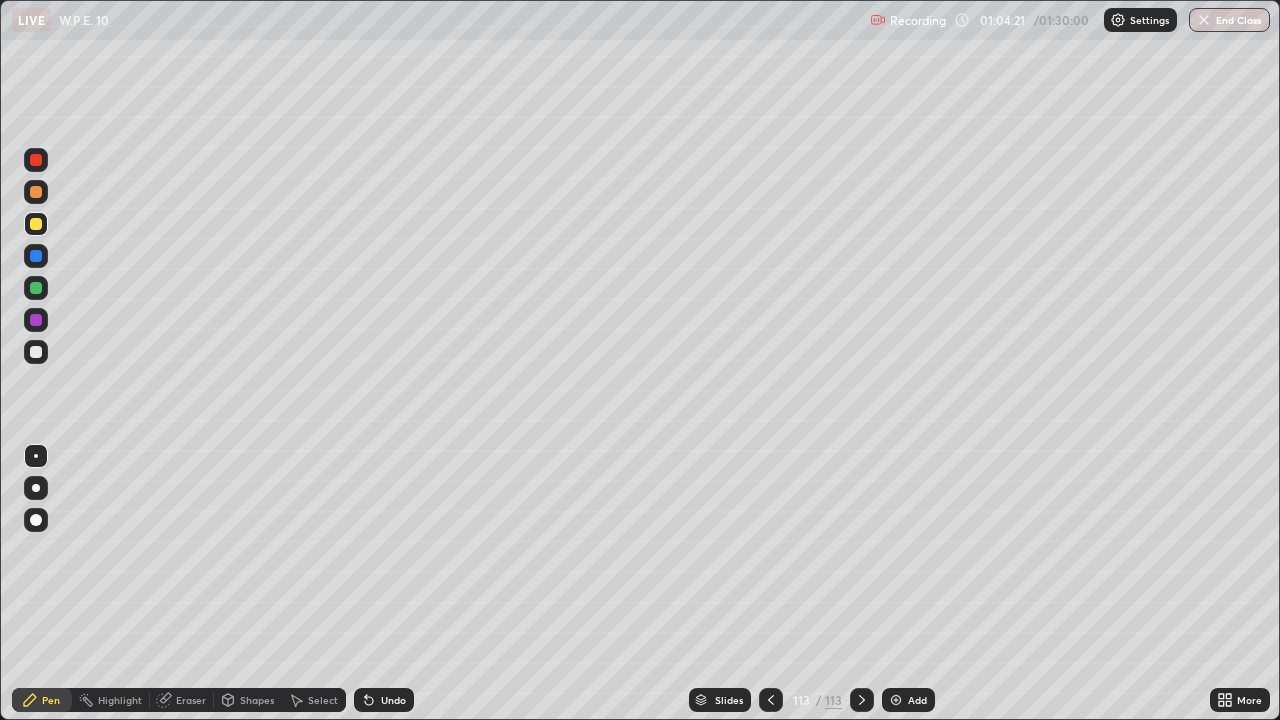 click on "Undo" at bounding box center [393, 700] 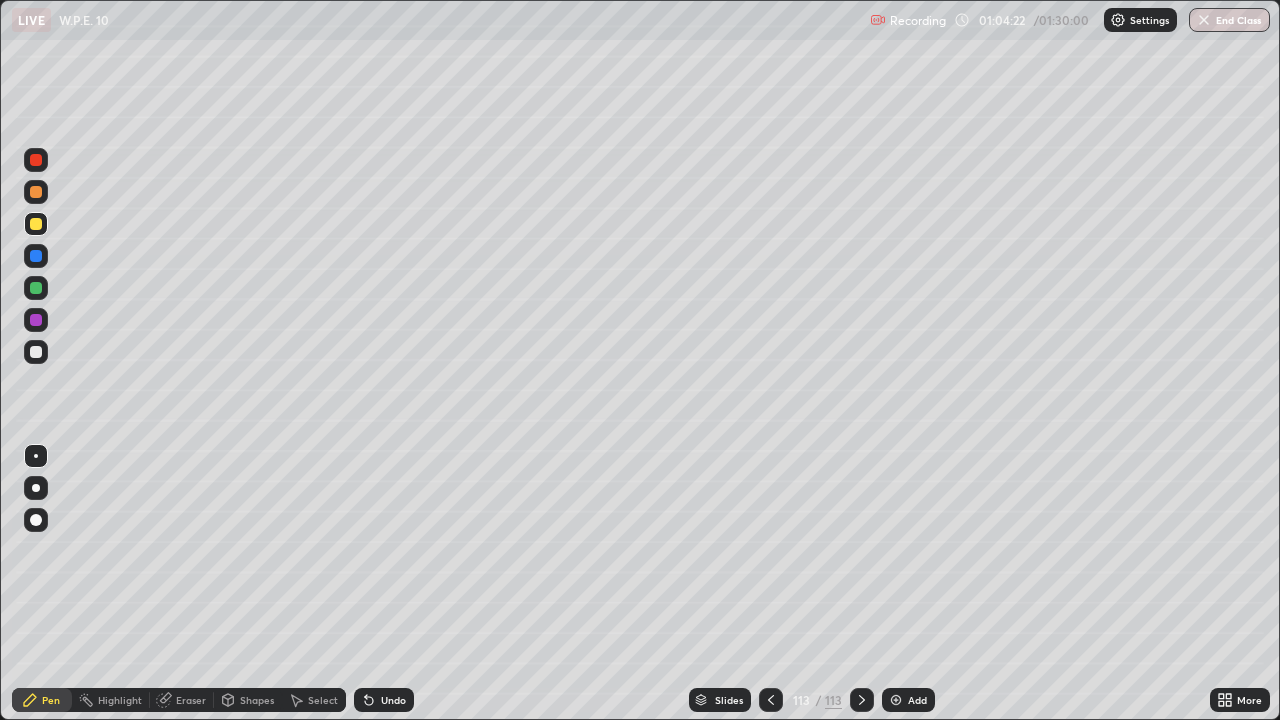 click on "Undo" at bounding box center [393, 700] 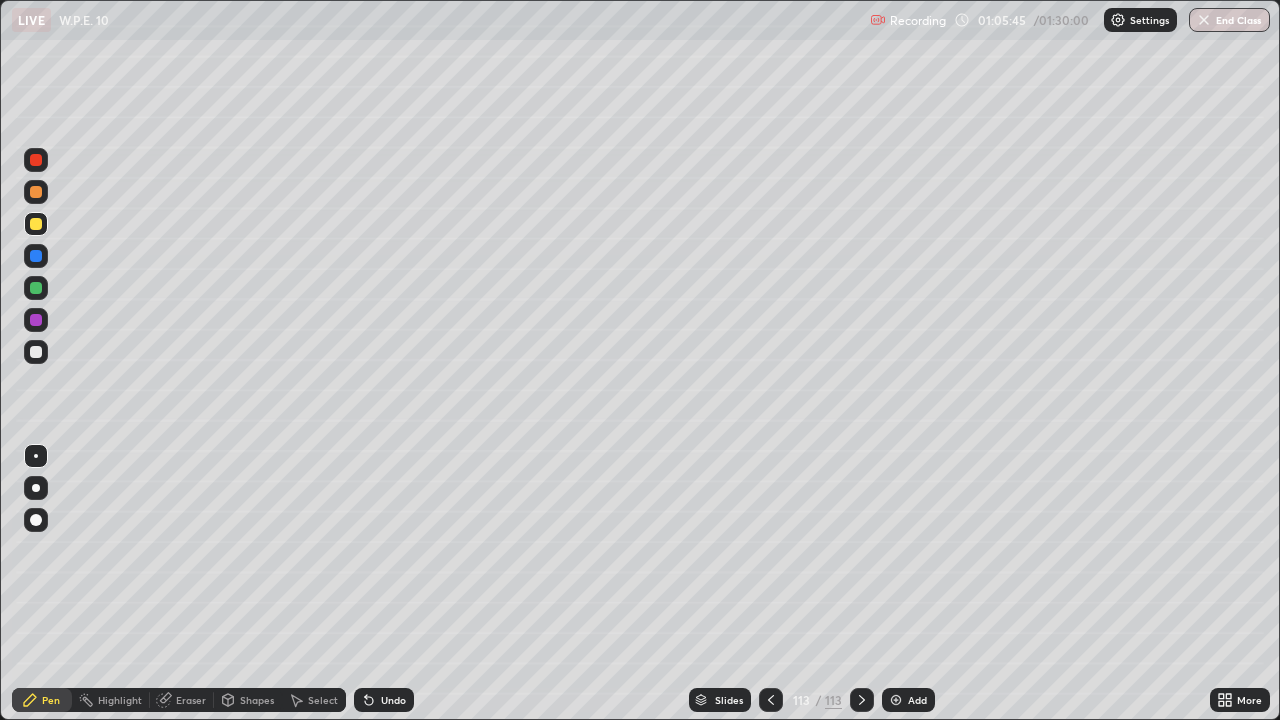click at bounding box center (36, 352) 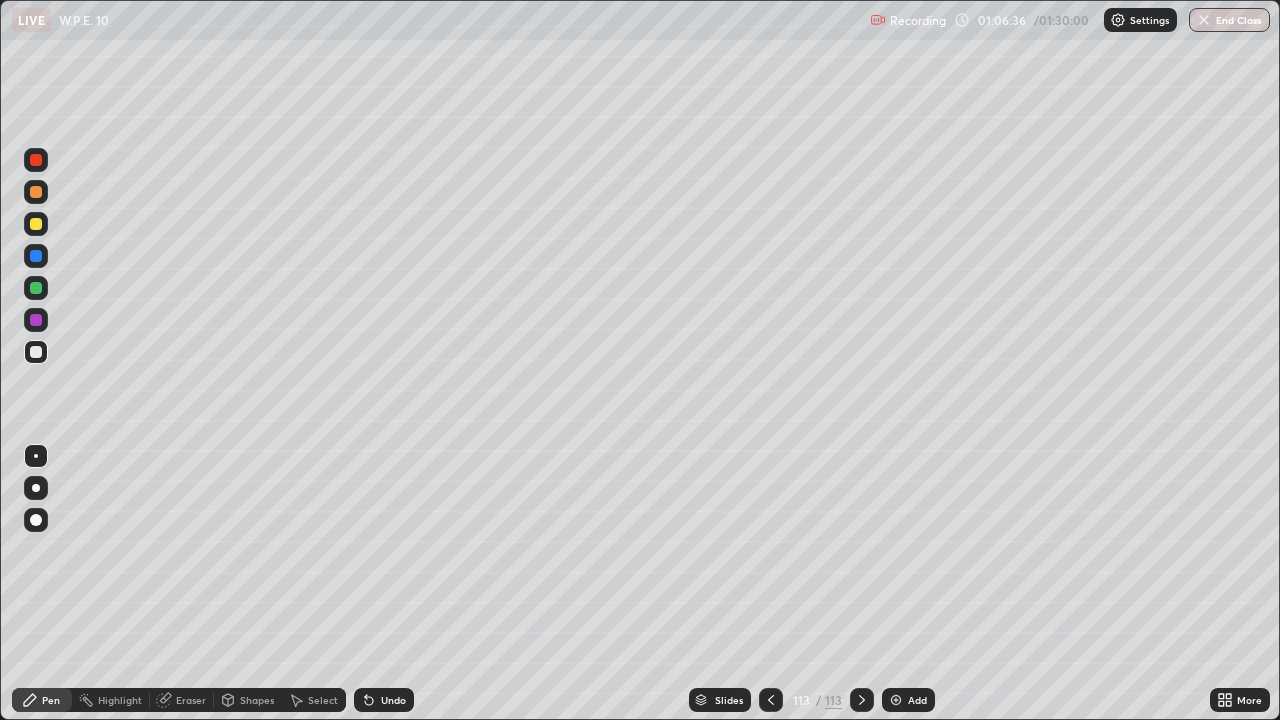 click on "Undo" at bounding box center [384, 700] 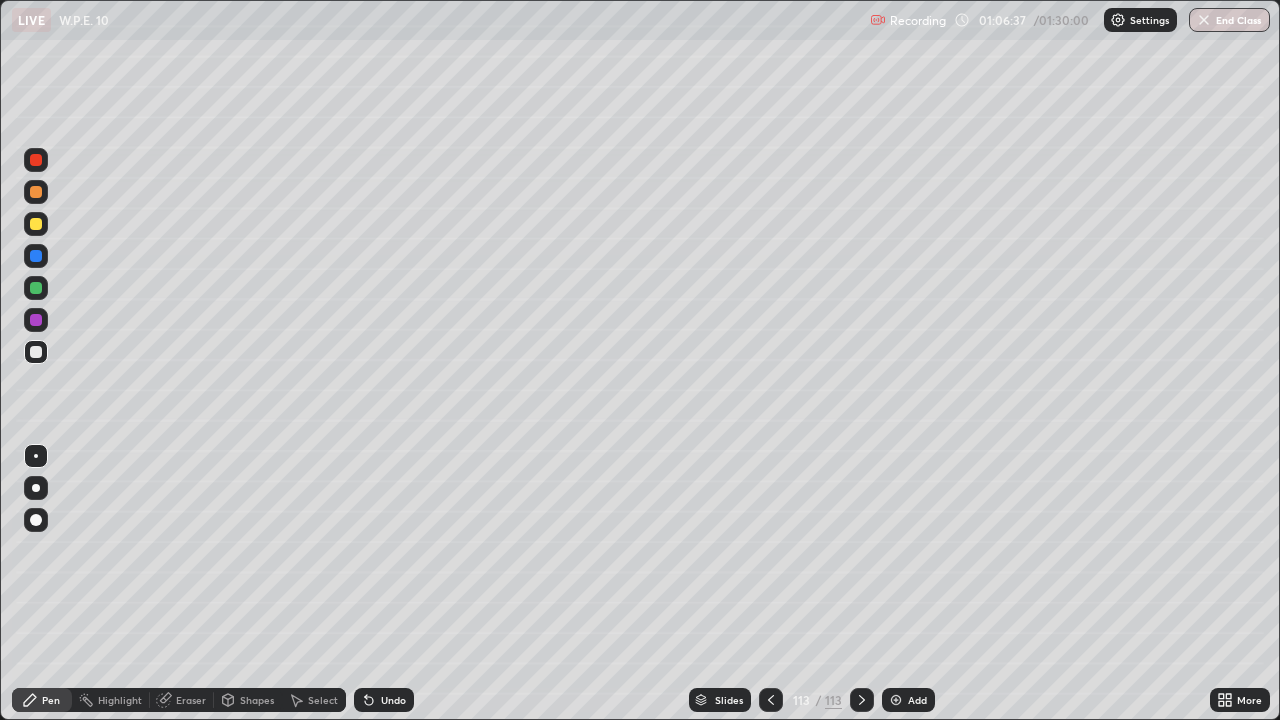 click on "Undo" at bounding box center (393, 700) 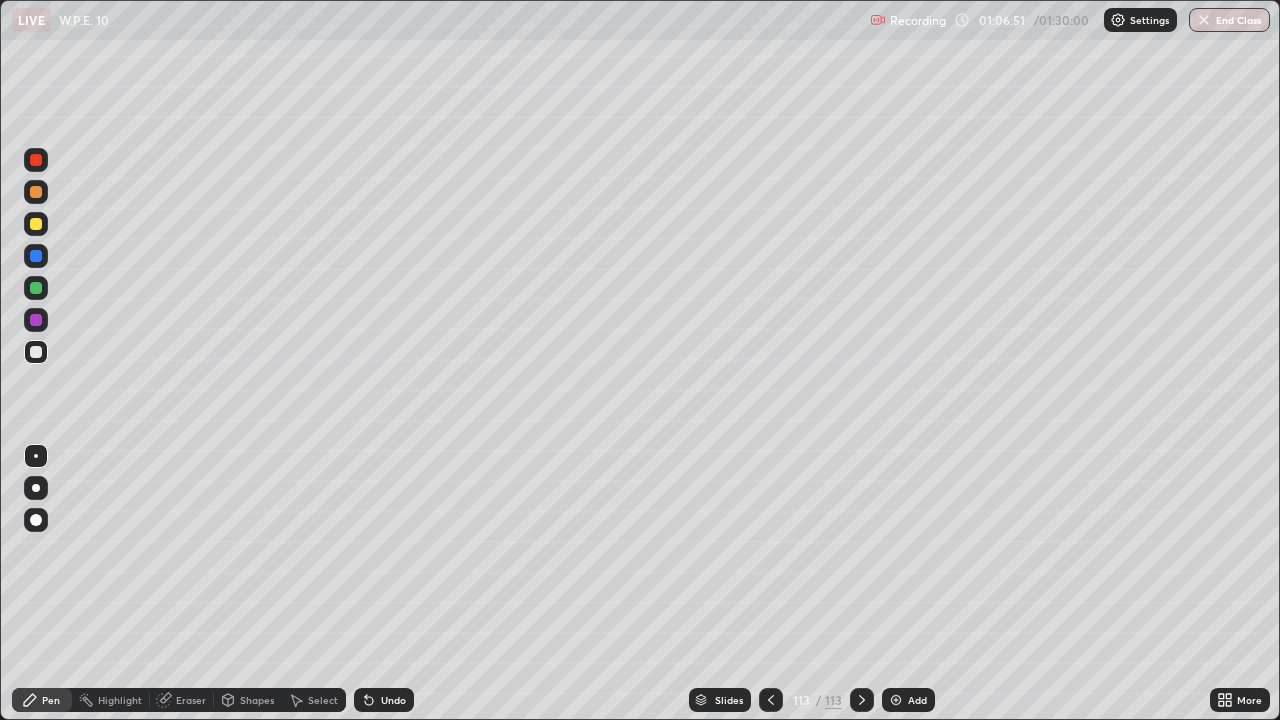 click on "Undo" at bounding box center [384, 700] 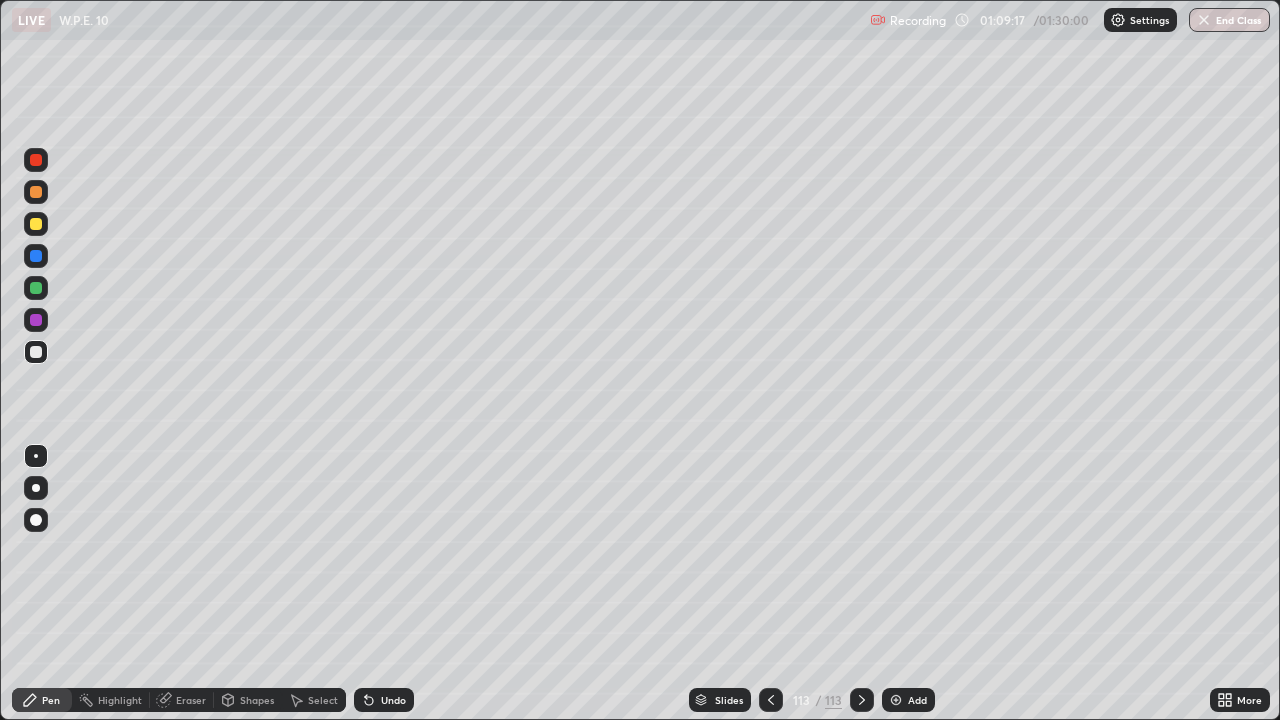 click on "Add" at bounding box center (917, 700) 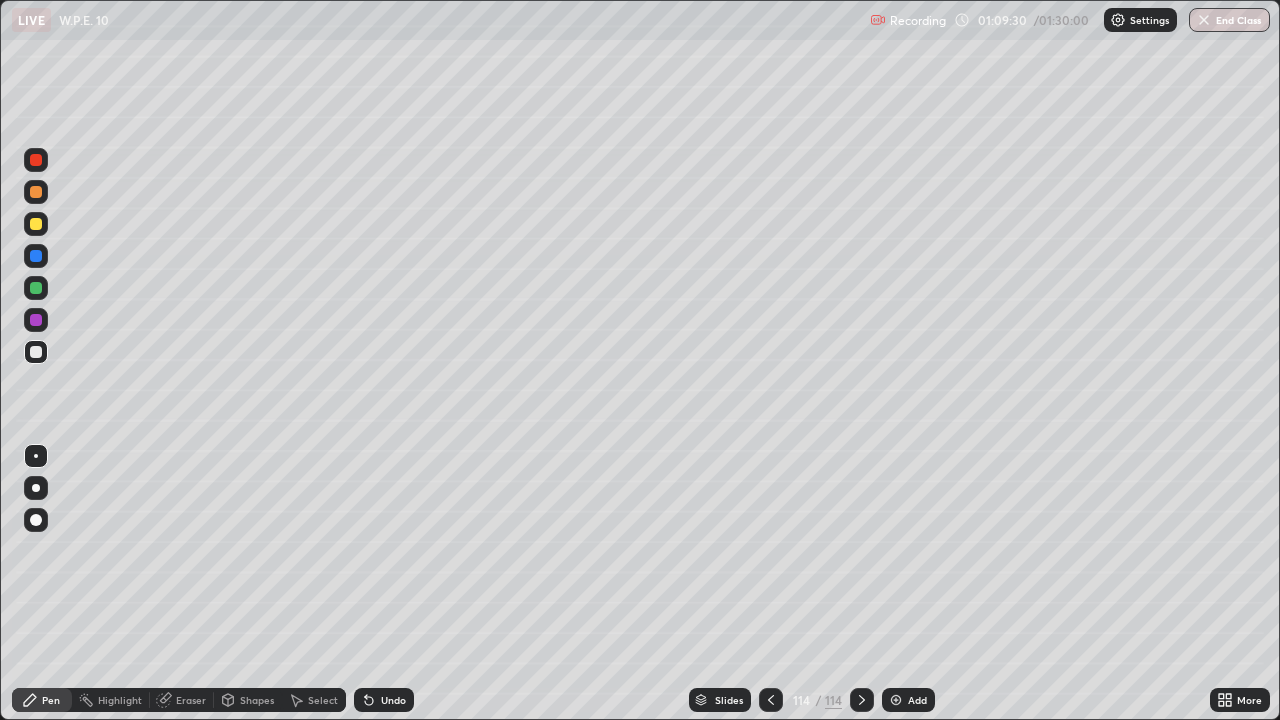click on "Shapes" at bounding box center (257, 700) 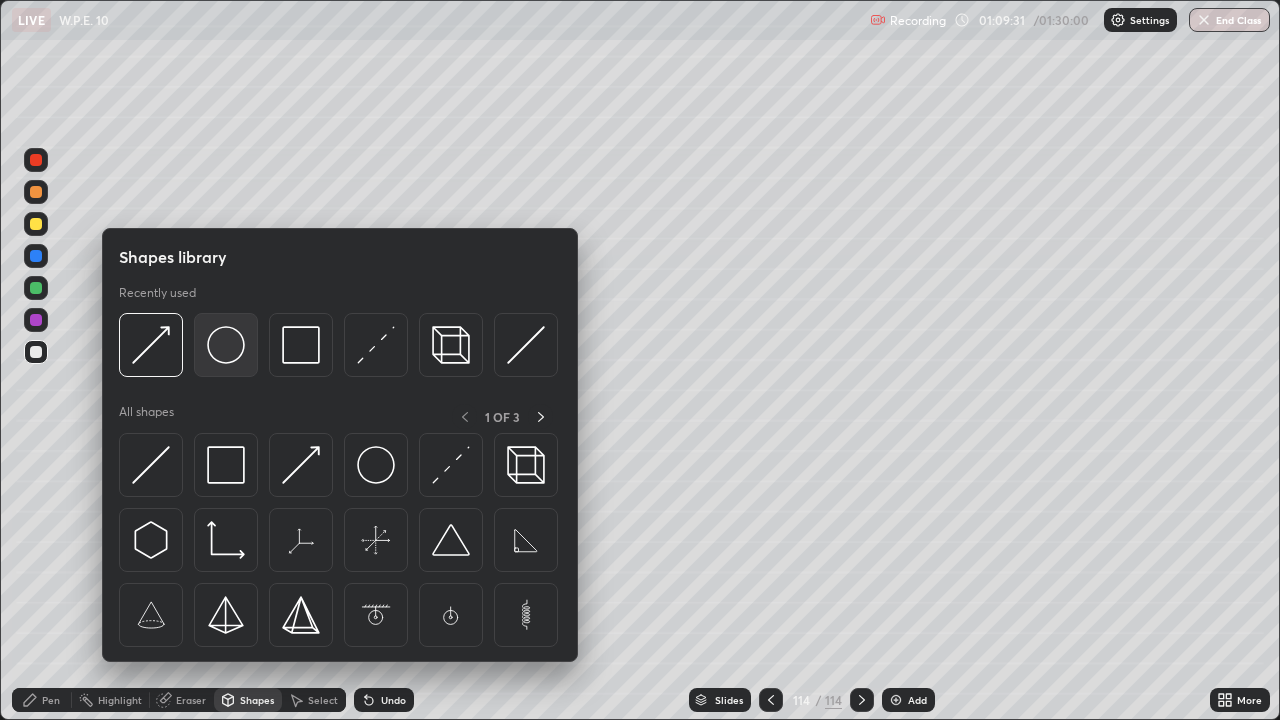 click at bounding box center [226, 345] 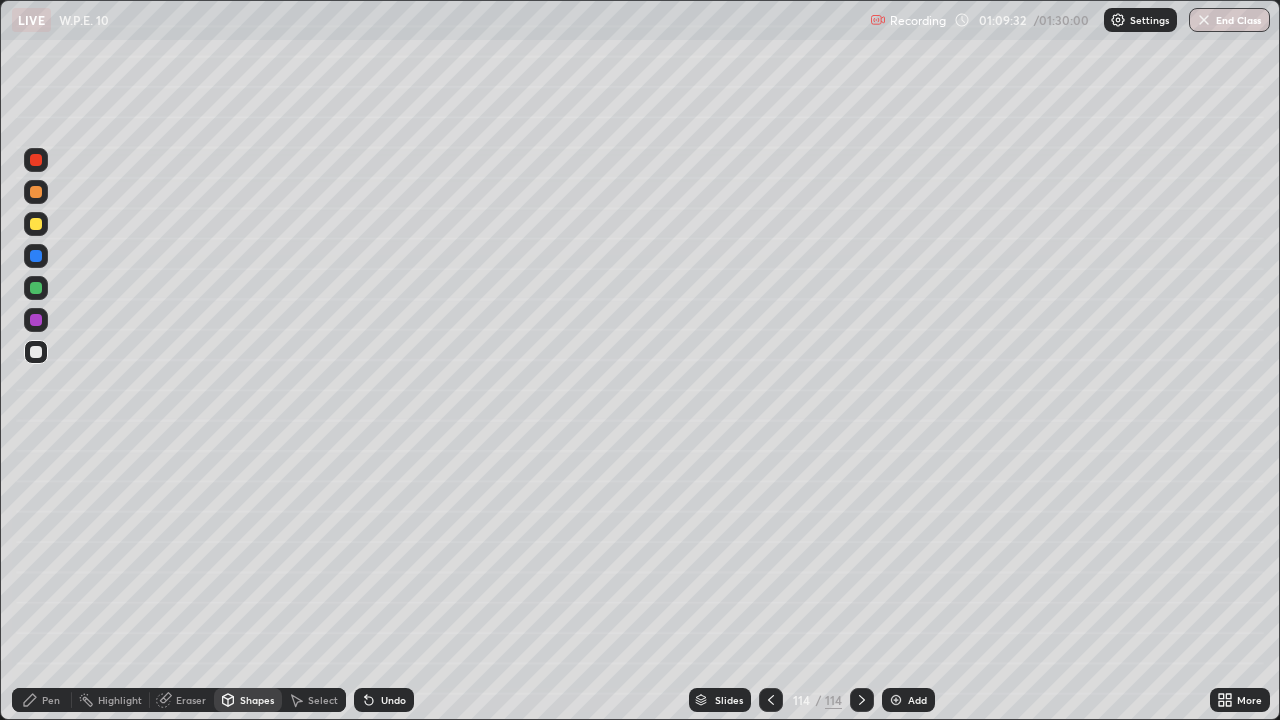 click at bounding box center (36, 224) 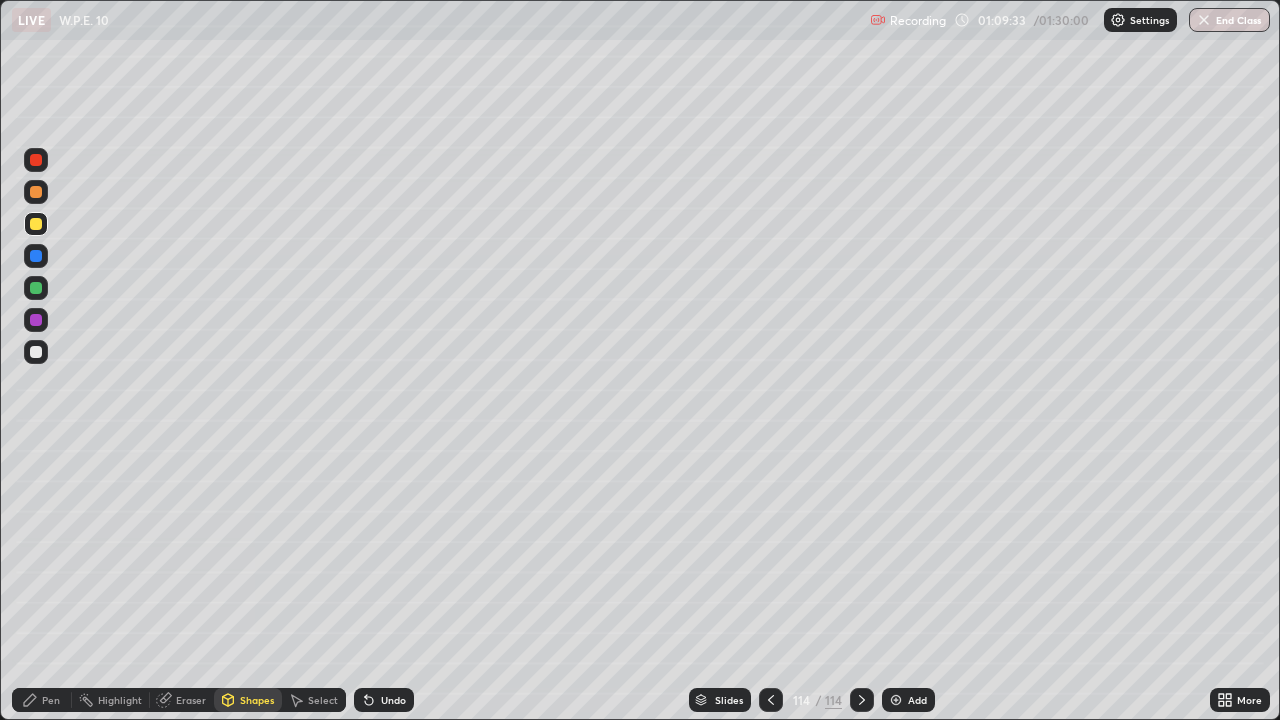 click on "Undo" at bounding box center (393, 700) 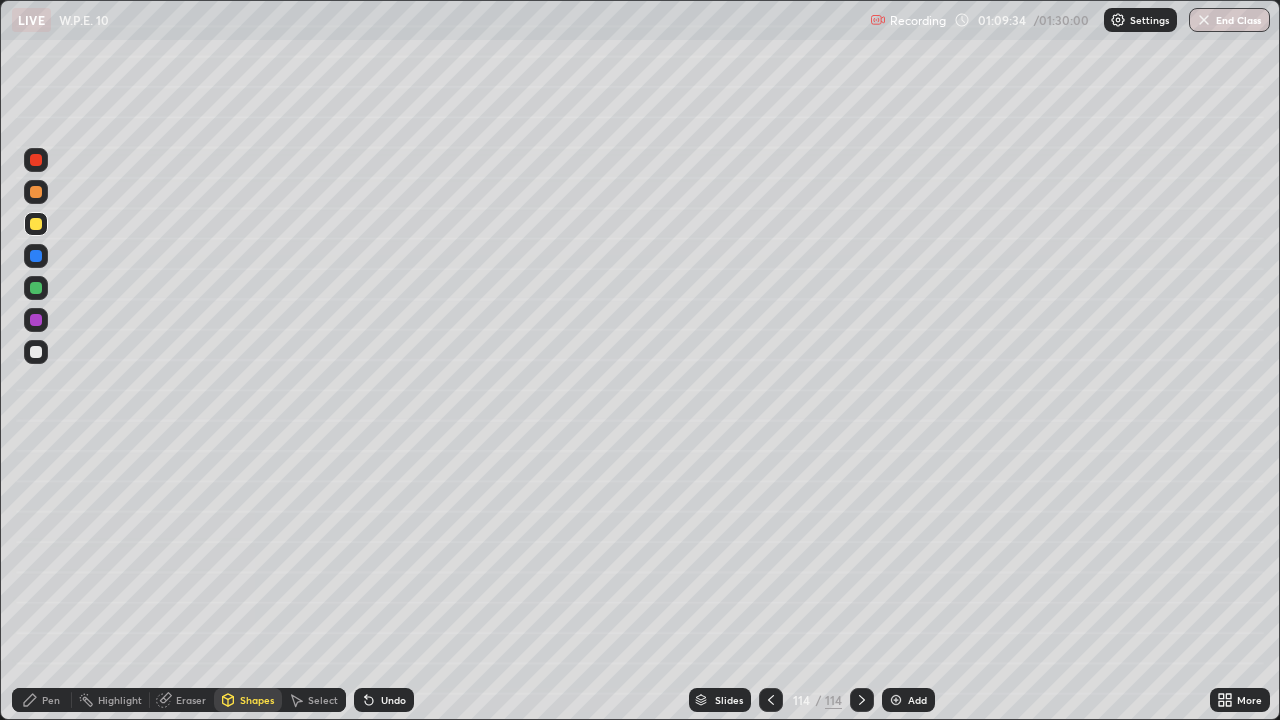 click on "Shapes" at bounding box center [248, 700] 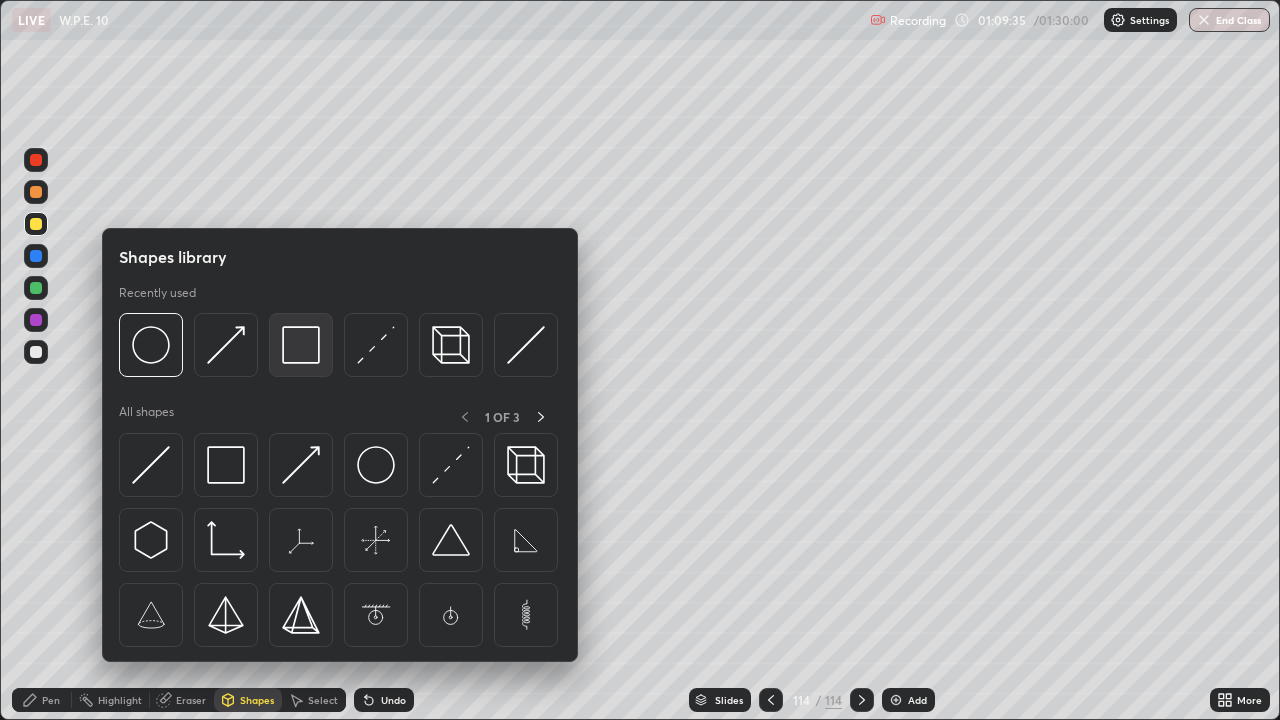 click at bounding box center (301, 345) 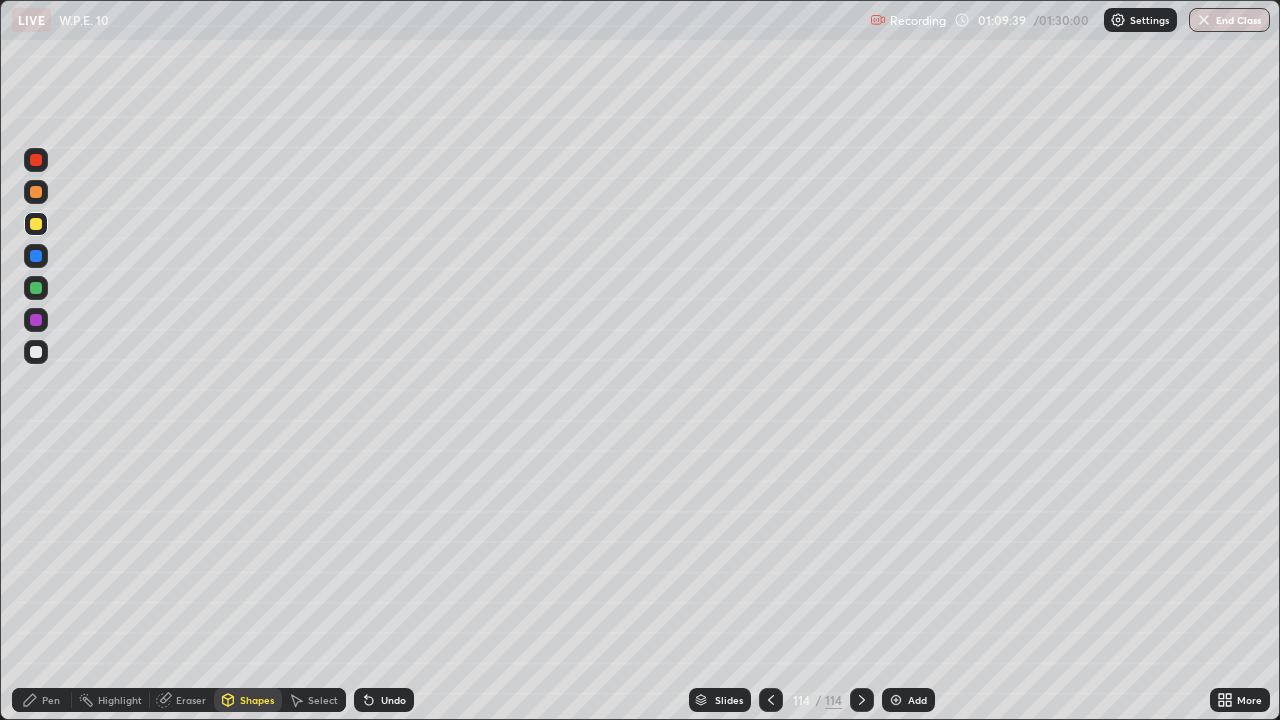 click on "Pen" at bounding box center (51, 700) 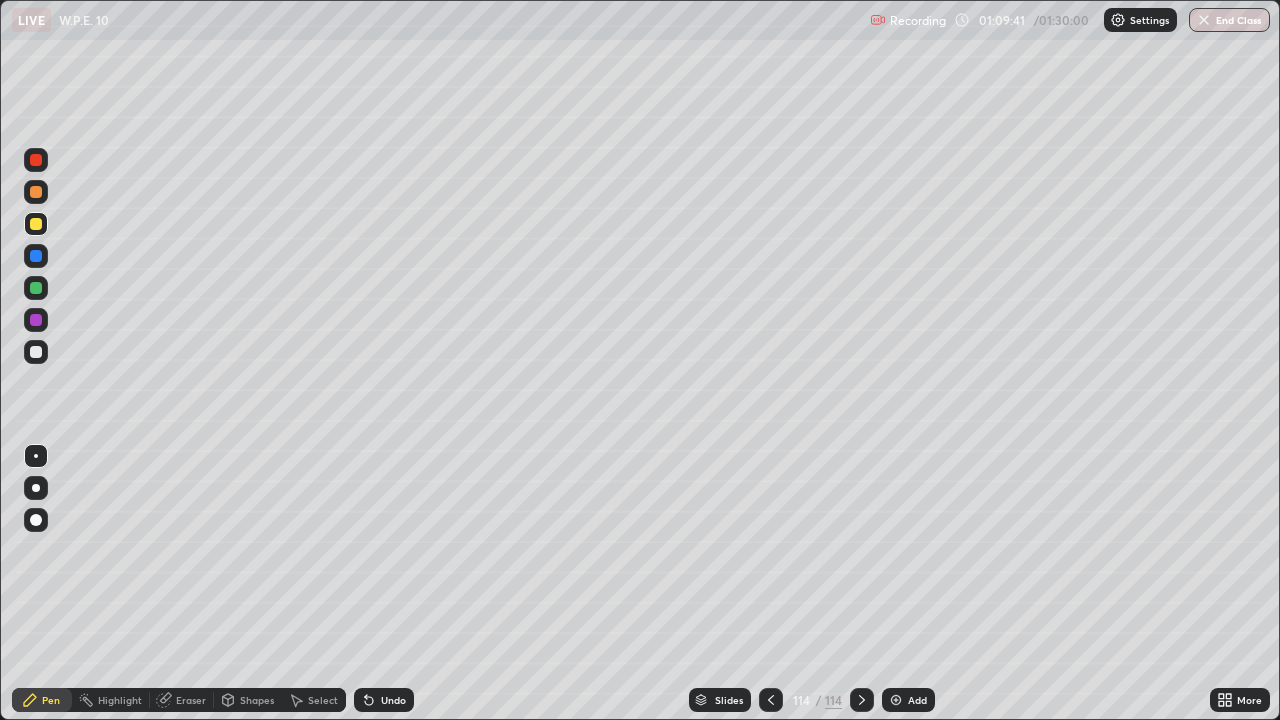 click at bounding box center [36, 288] 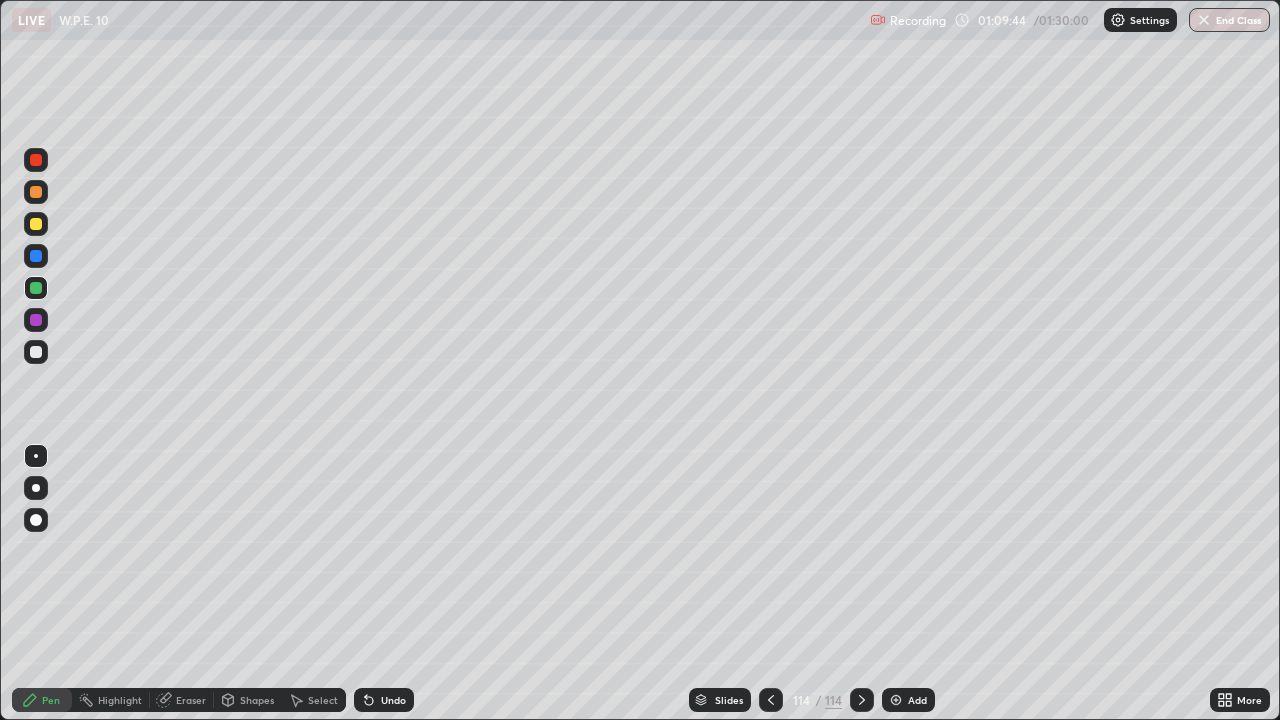click on "Undo" at bounding box center [393, 700] 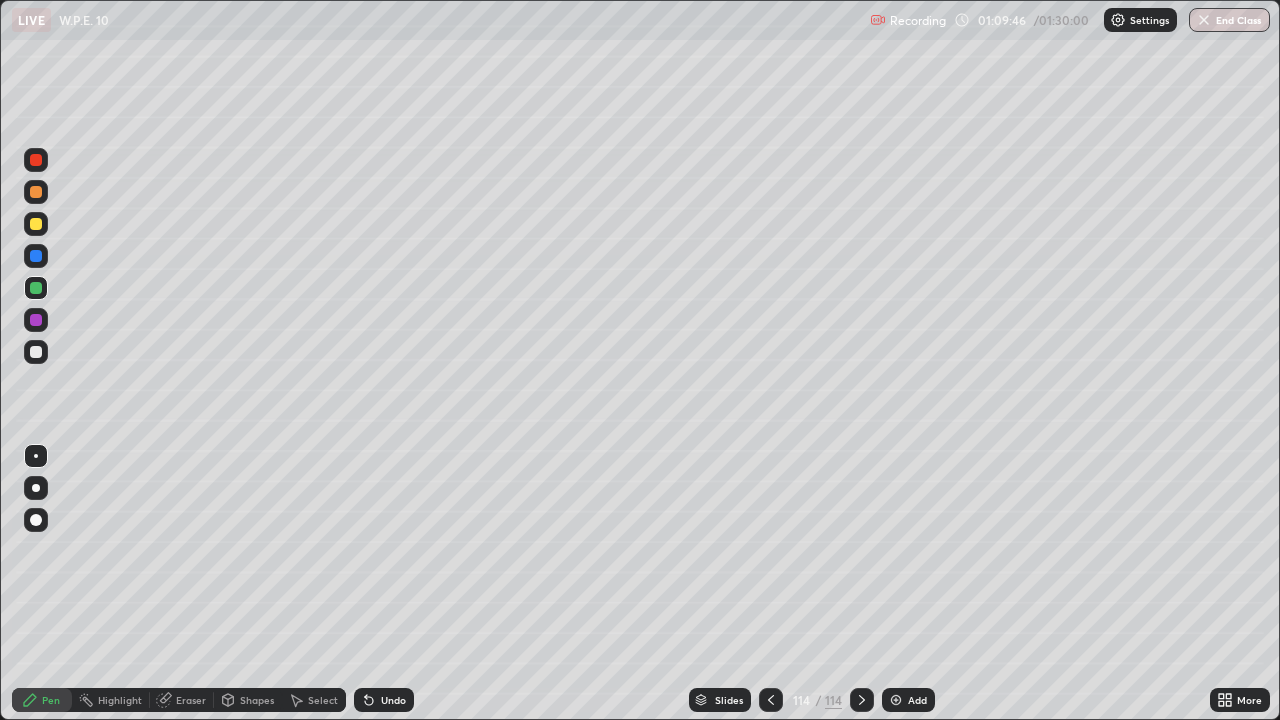 click on "Undo" at bounding box center (384, 700) 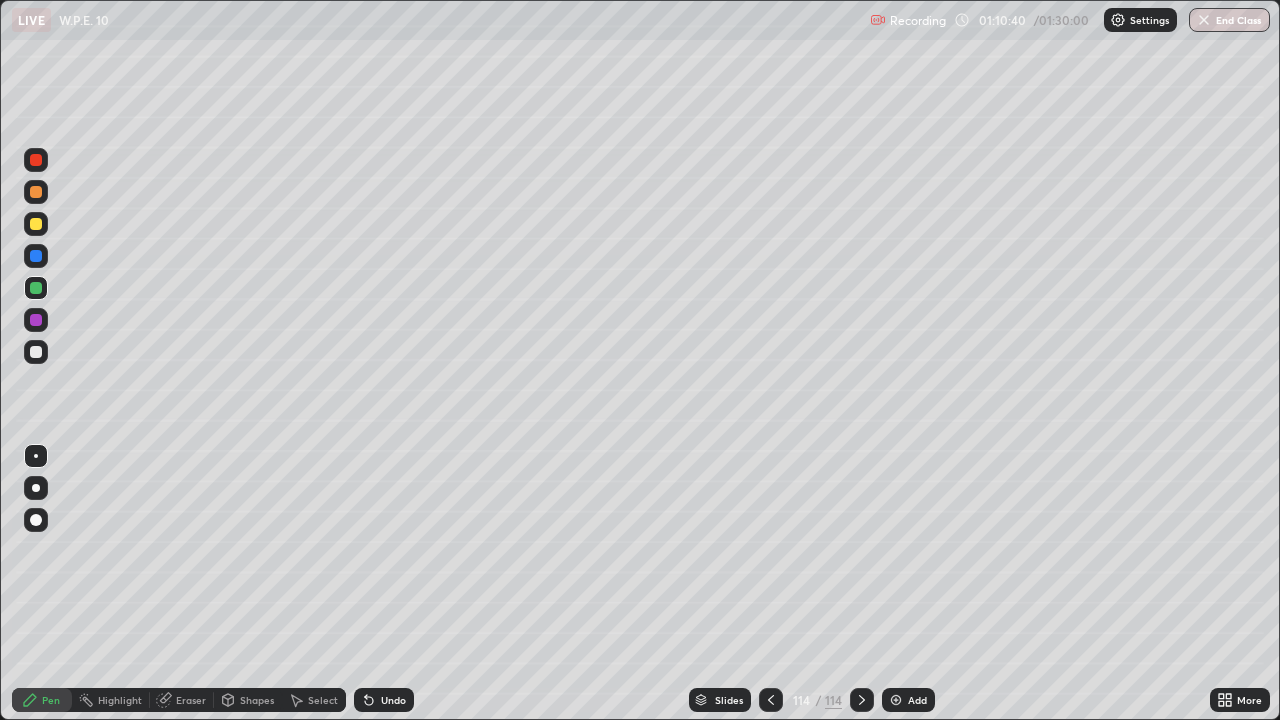 click on "Undo" at bounding box center [384, 700] 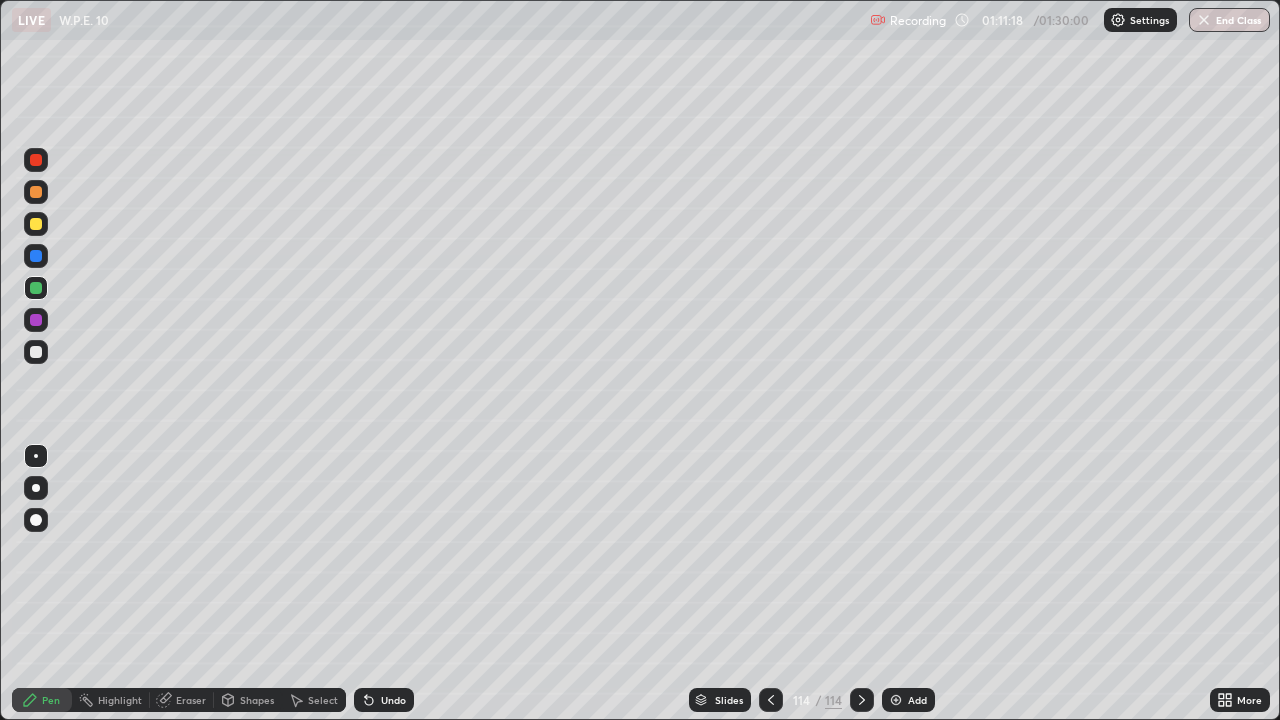 click at bounding box center [36, 224] 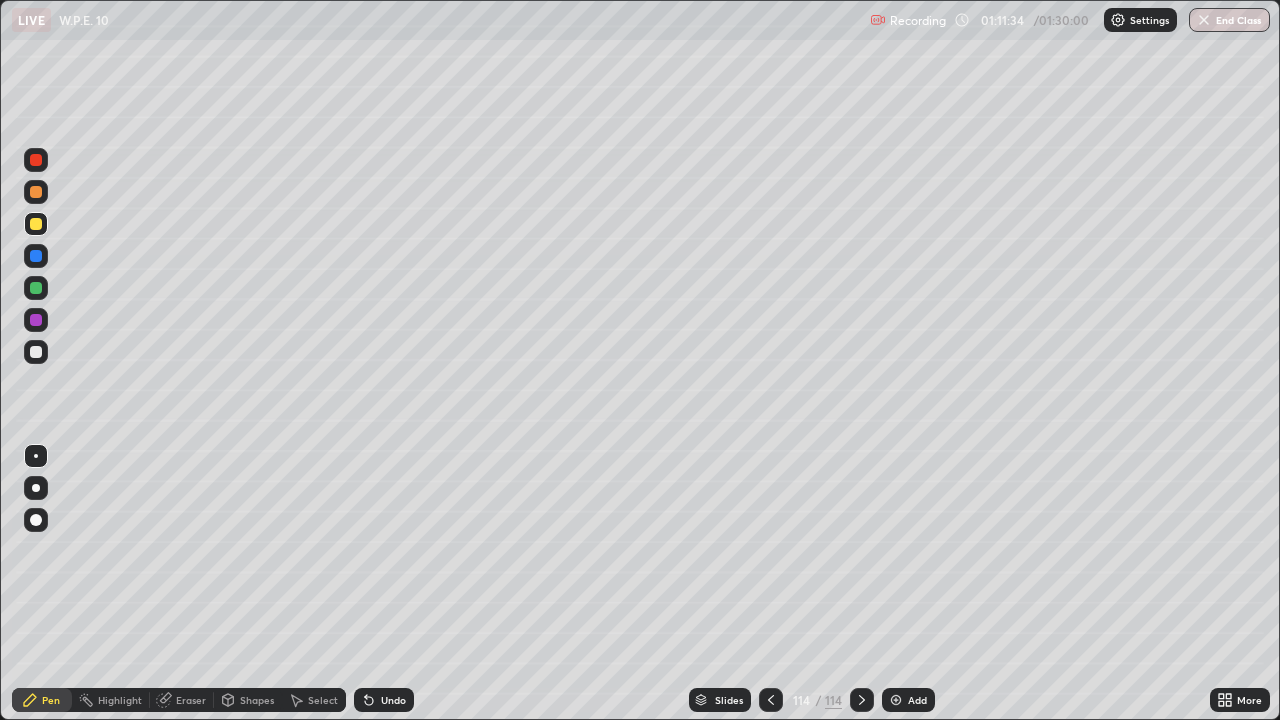 click at bounding box center [36, 288] 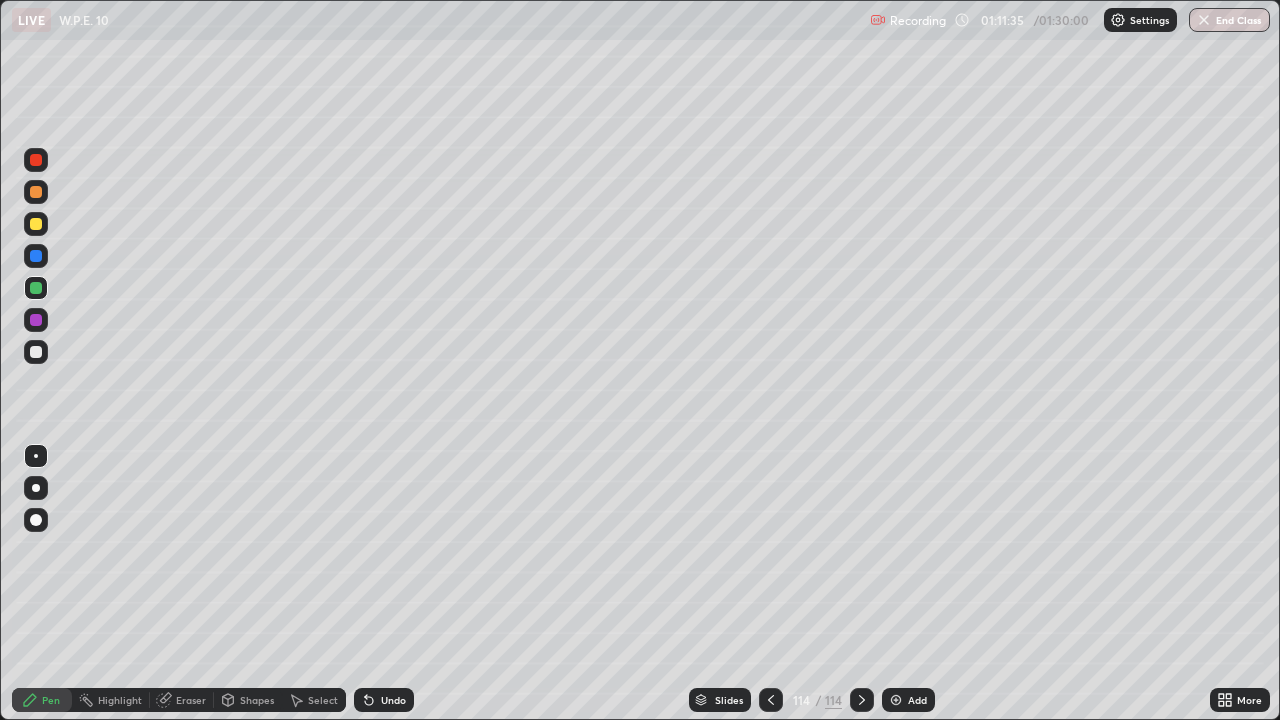 click at bounding box center (36, 352) 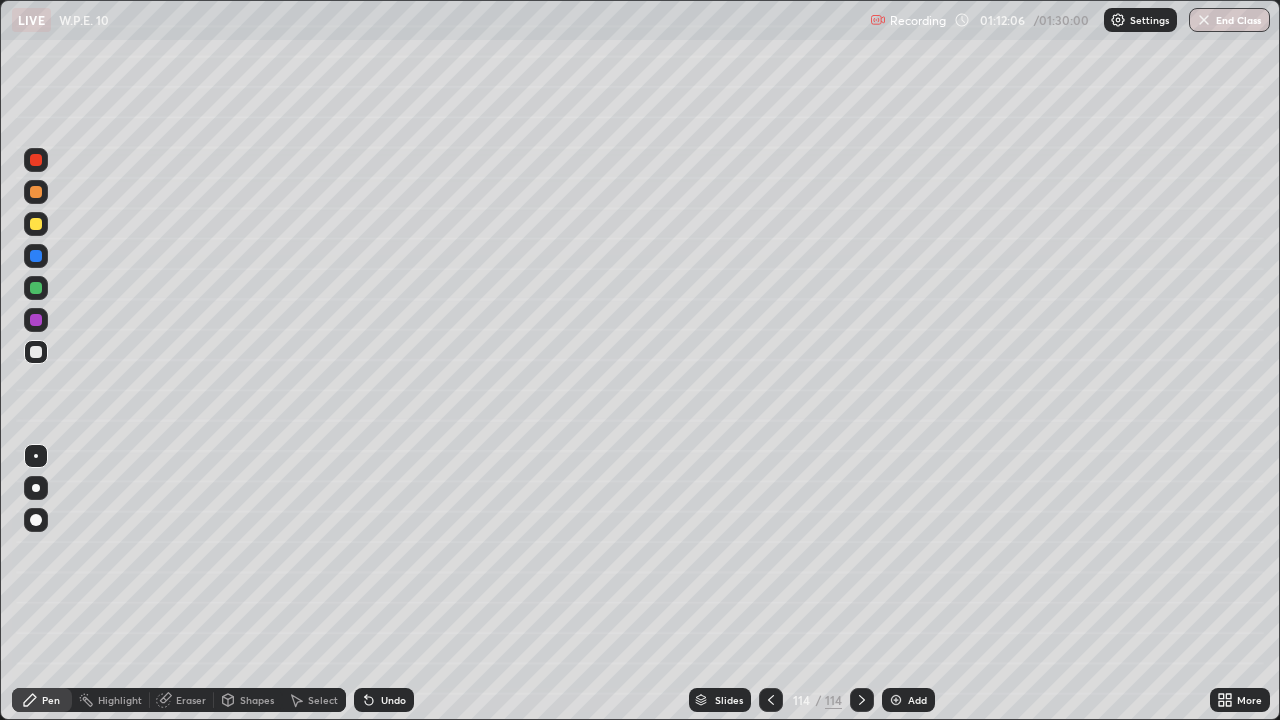 click on "Select" at bounding box center [323, 700] 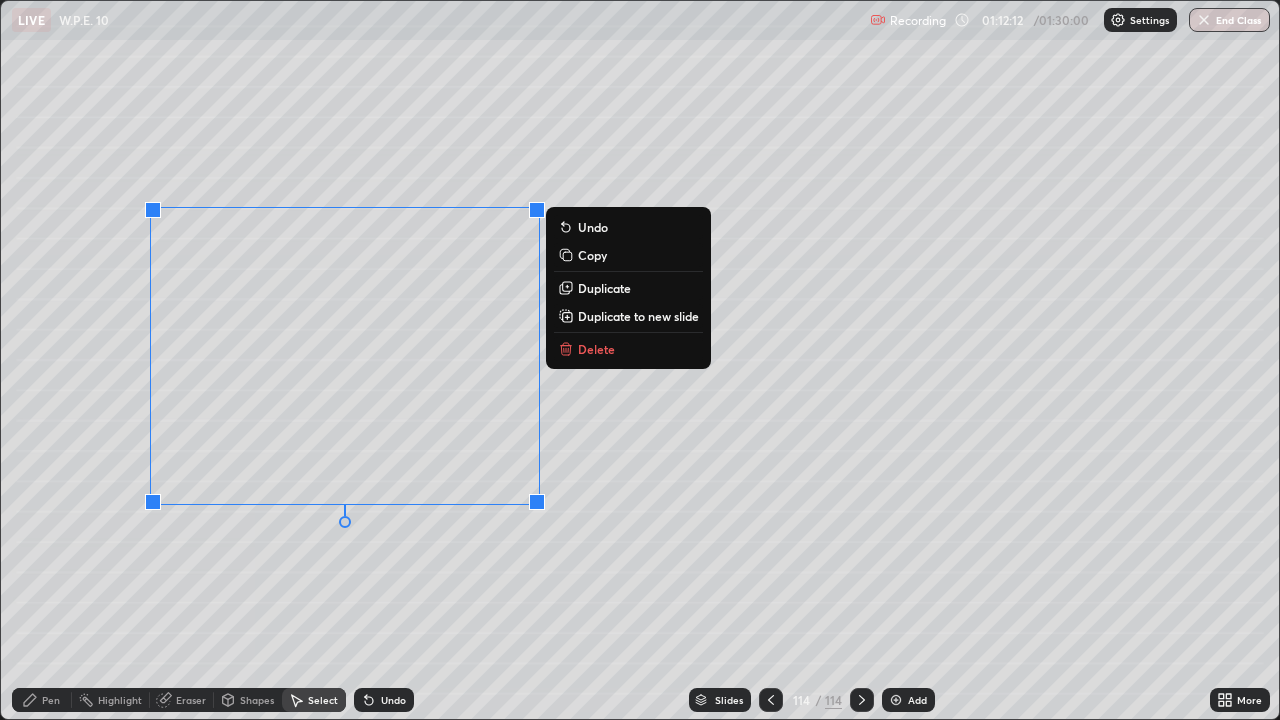 click on "Pen" at bounding box center [51, 700] 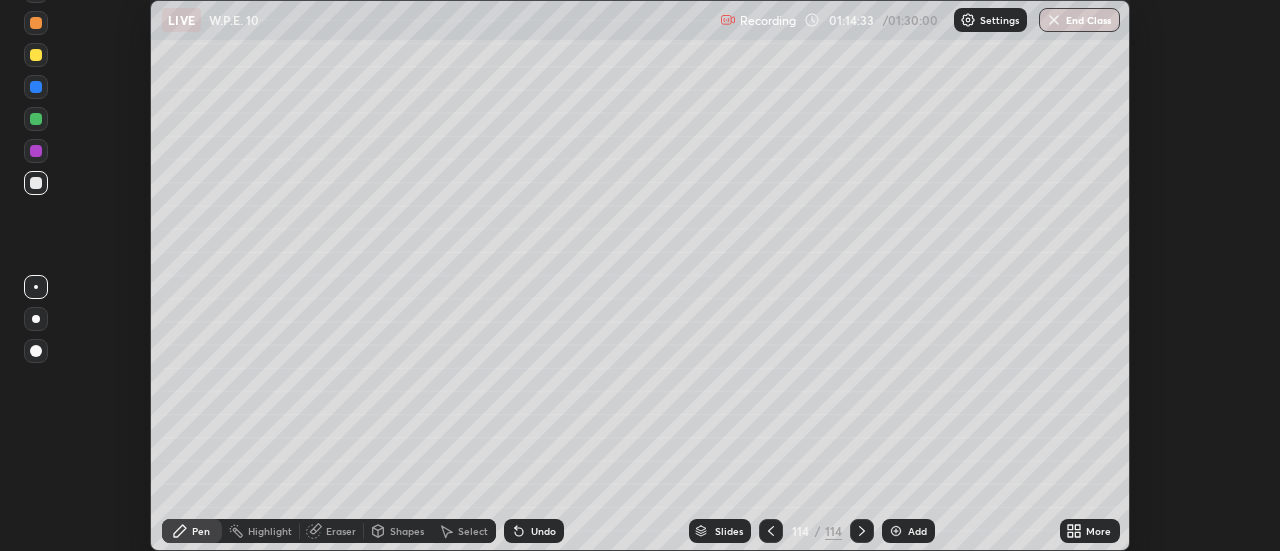 scroll, scrollTop: 551, scrollLeft: 1280, axis: both 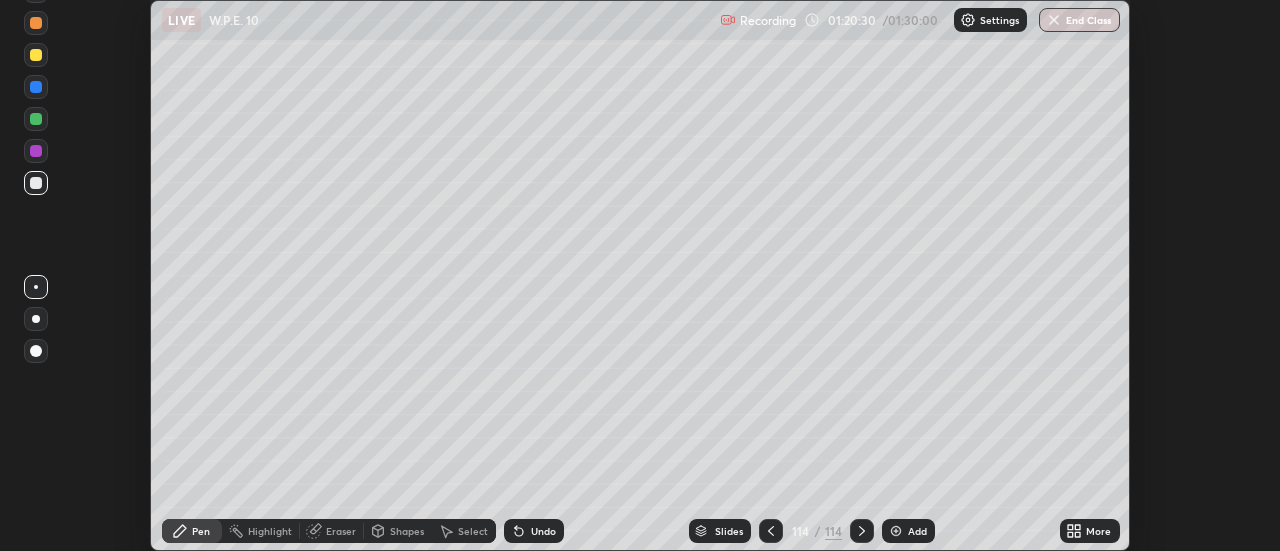 click on "Undo" at bounding box center [543, 531] 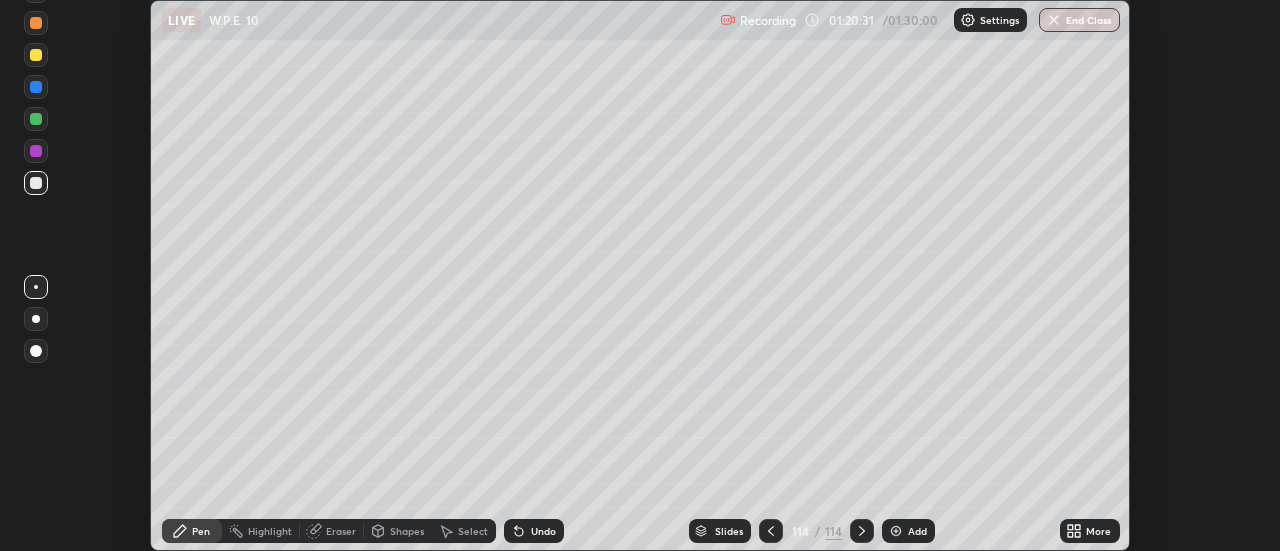 click on "More" at bounding box center (1090, 531) 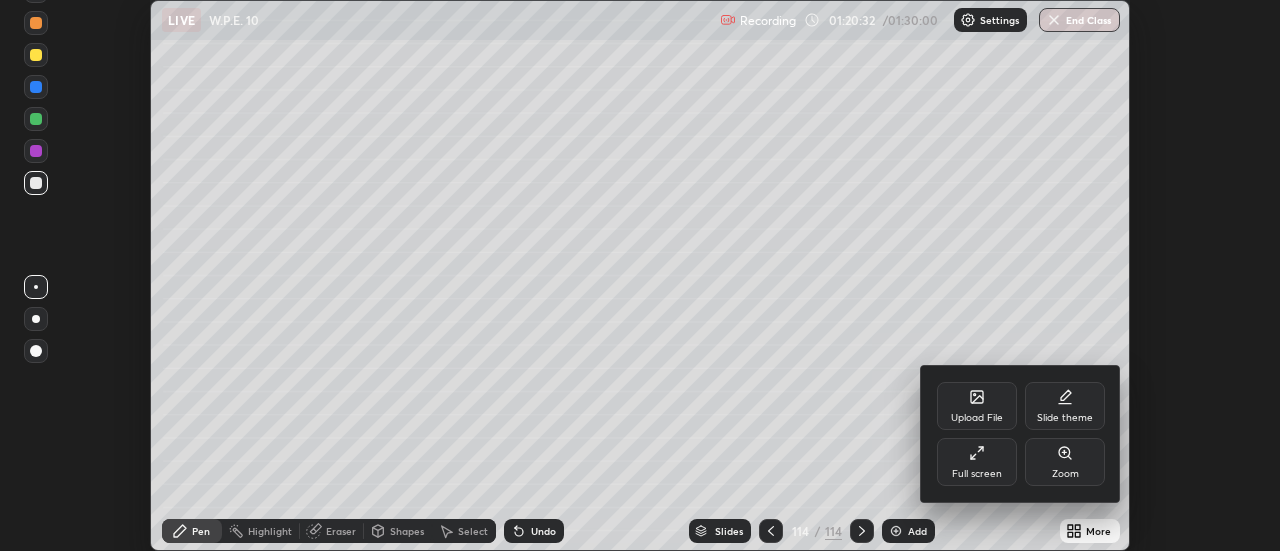 click on "Full screen" at bounding box center [977, 474] 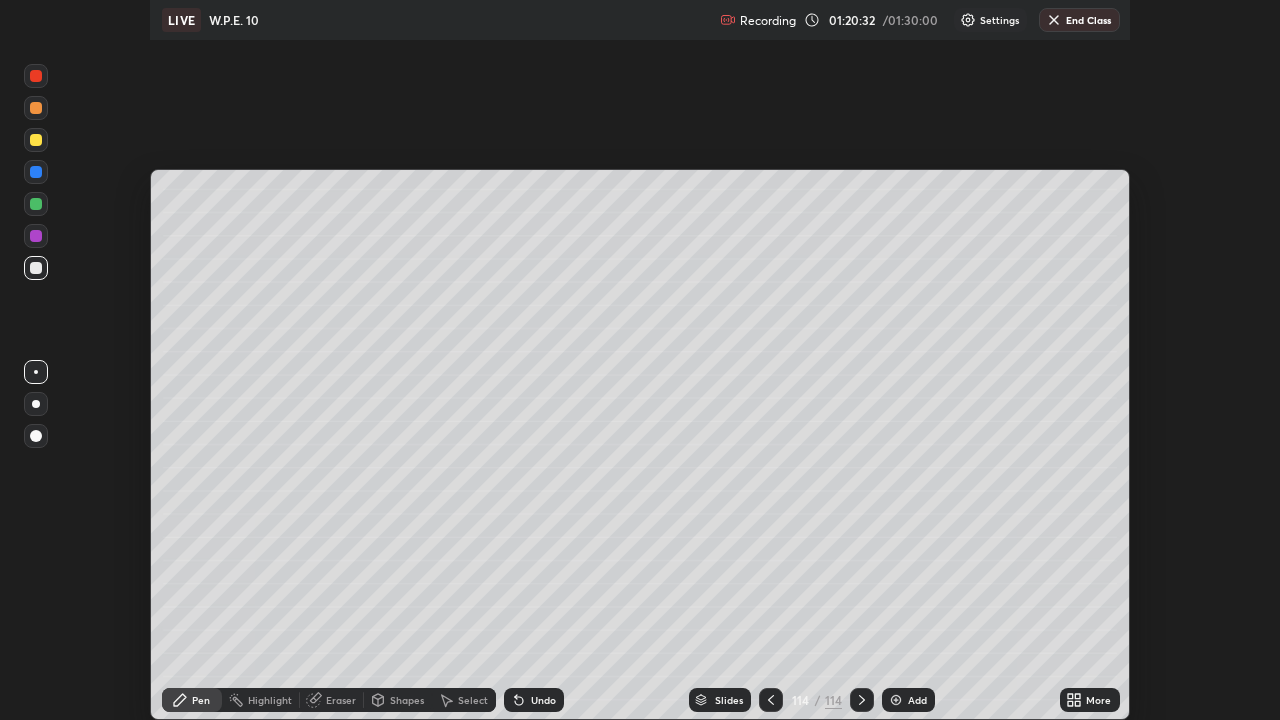 scroll, scrollTop: 99280, scrollLeft: 98720, axis: both 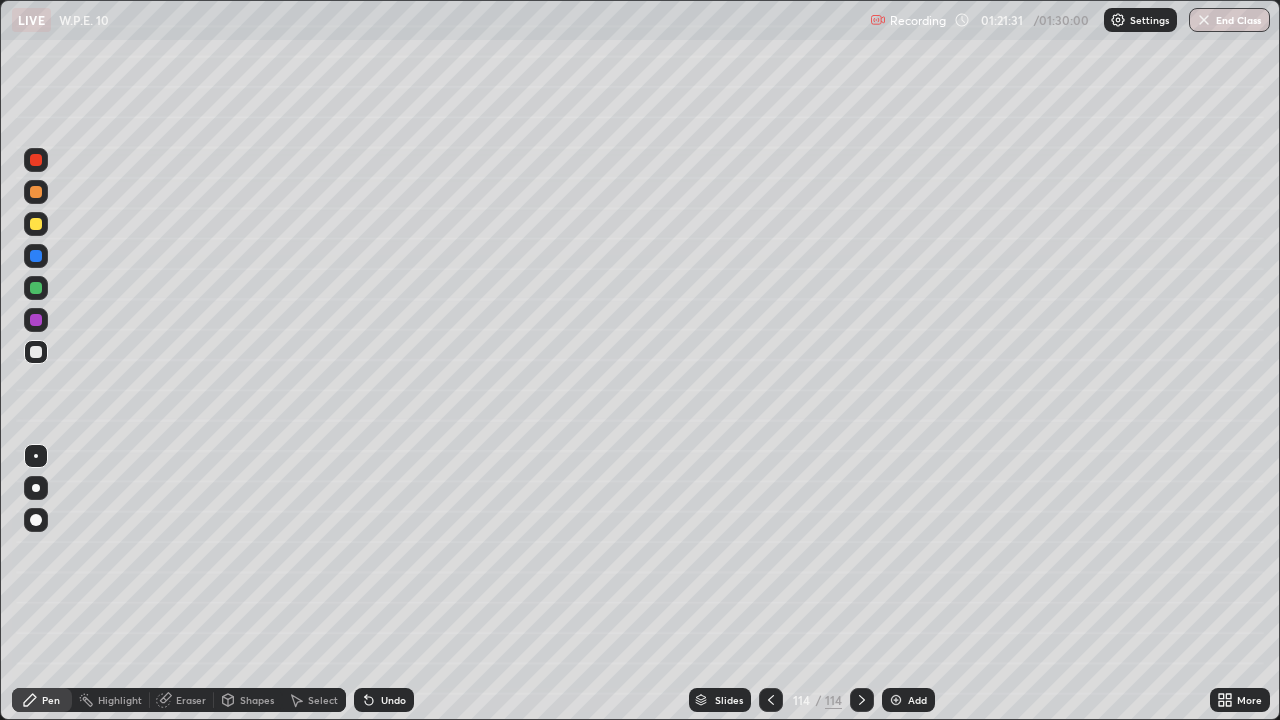 click at bounding box center (896, 700) 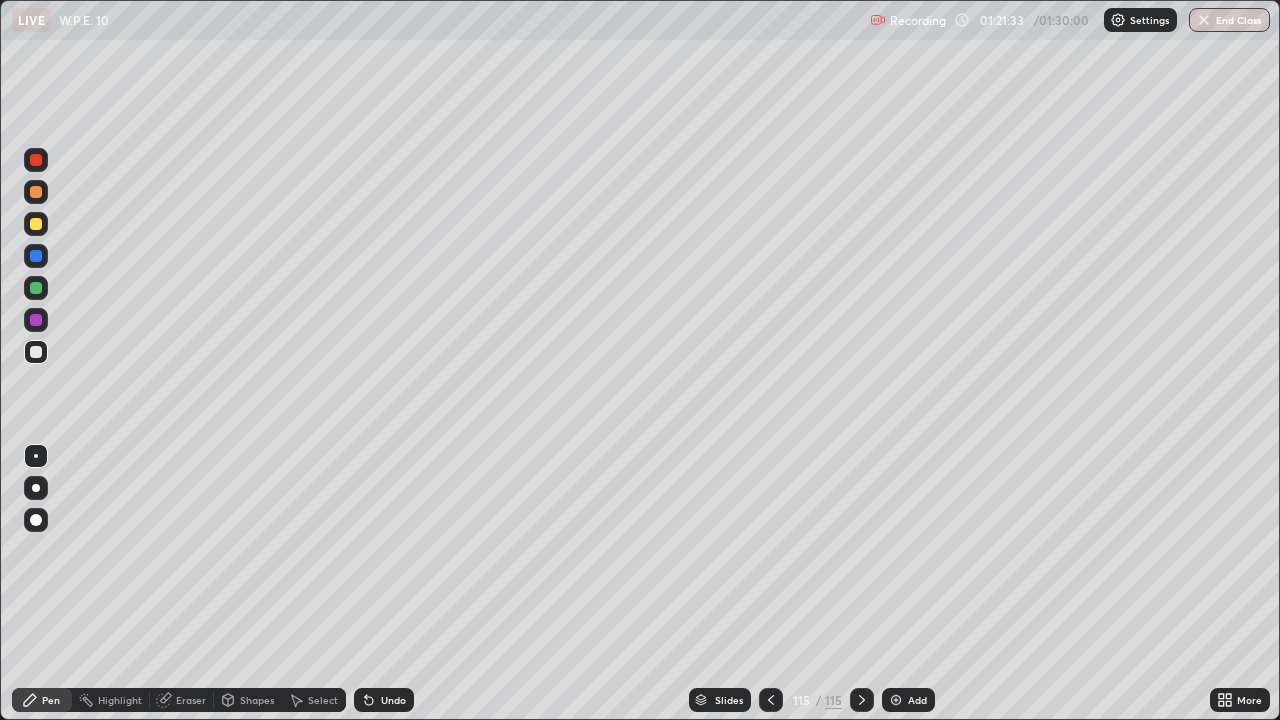 click at bounding box center [771, 700] 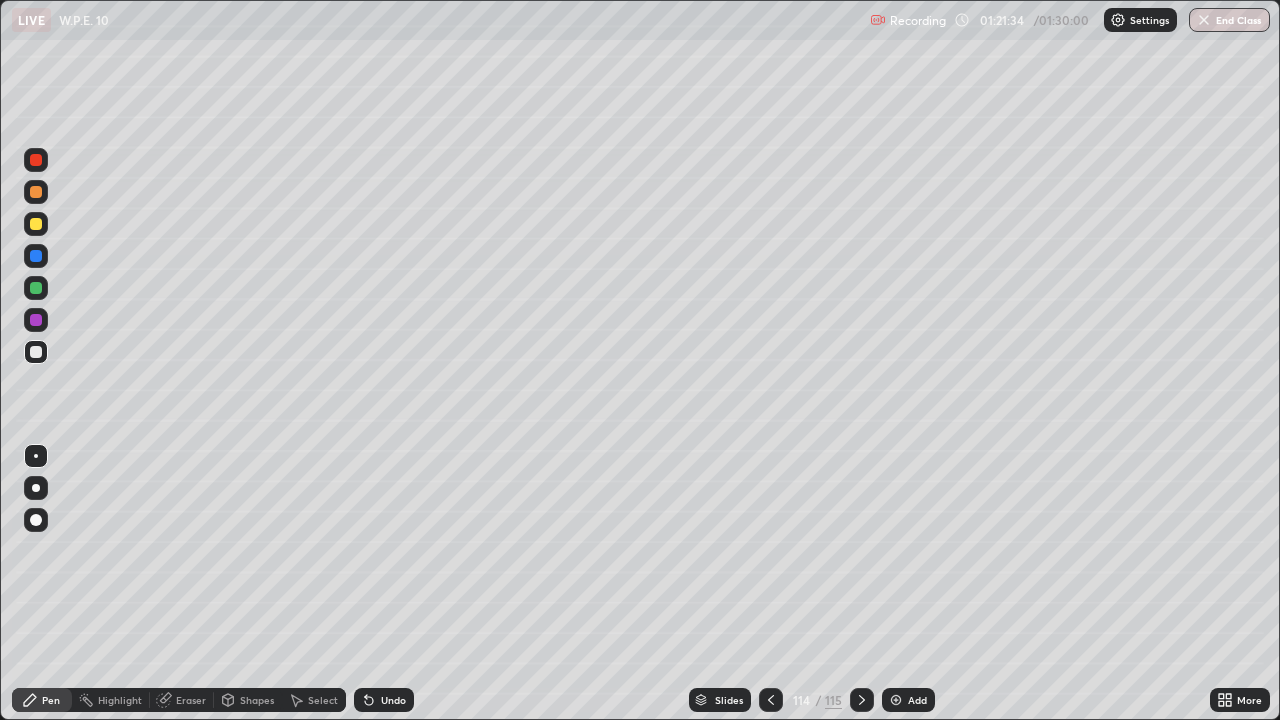 click on "More" at bounding box center (1249, 700) 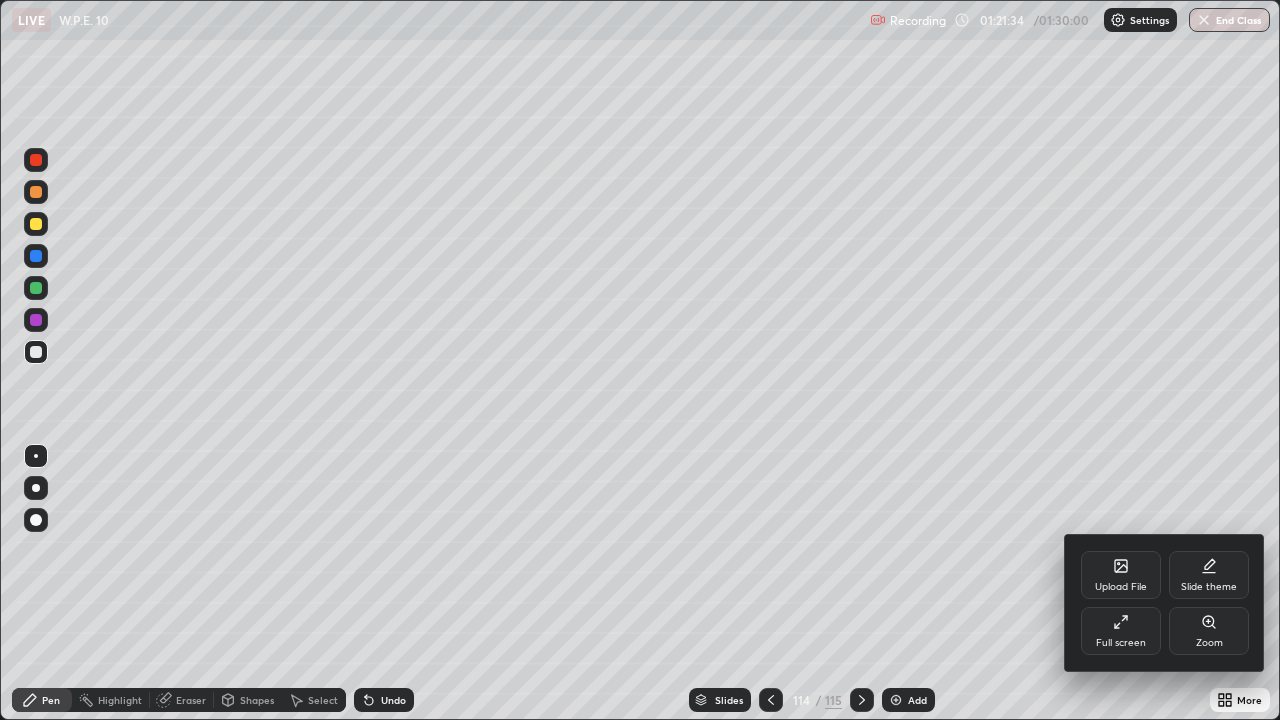 click on "Slide theme" at bounding box center (1209, 575) 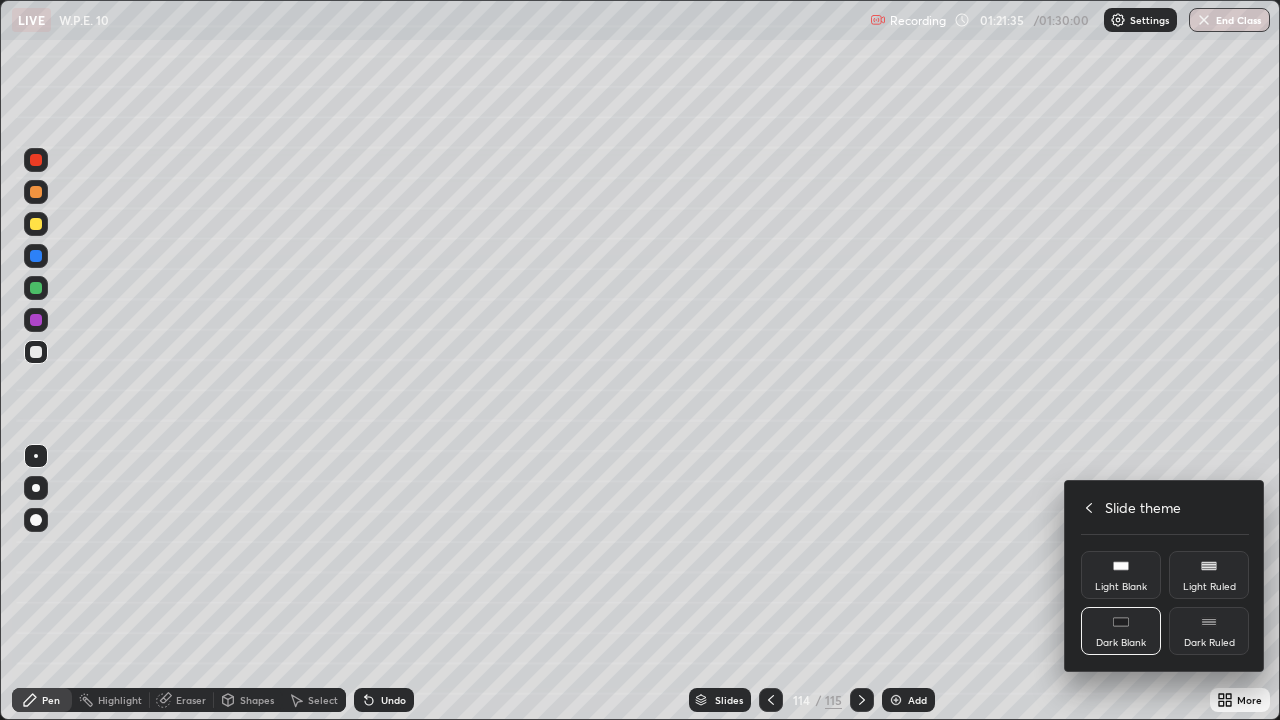 click on "Dark Ruled" at bounding box center (1209, 643) 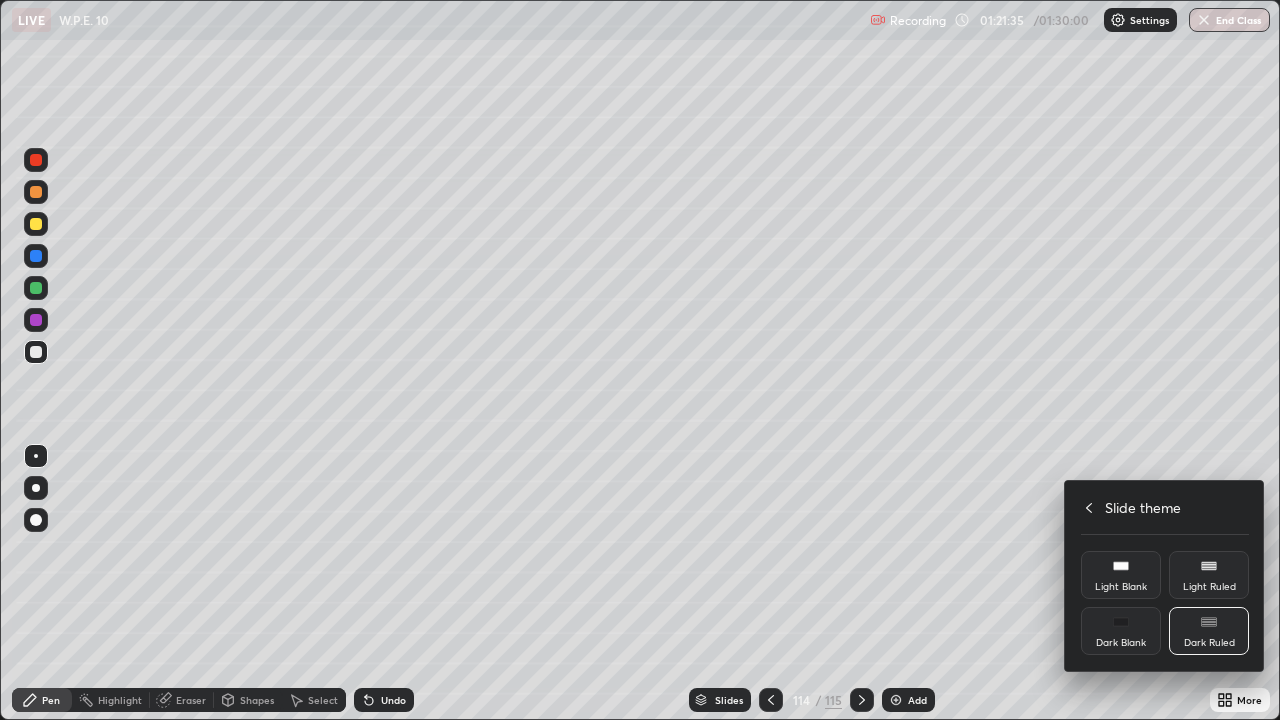 click at bounding box center (640, 360) 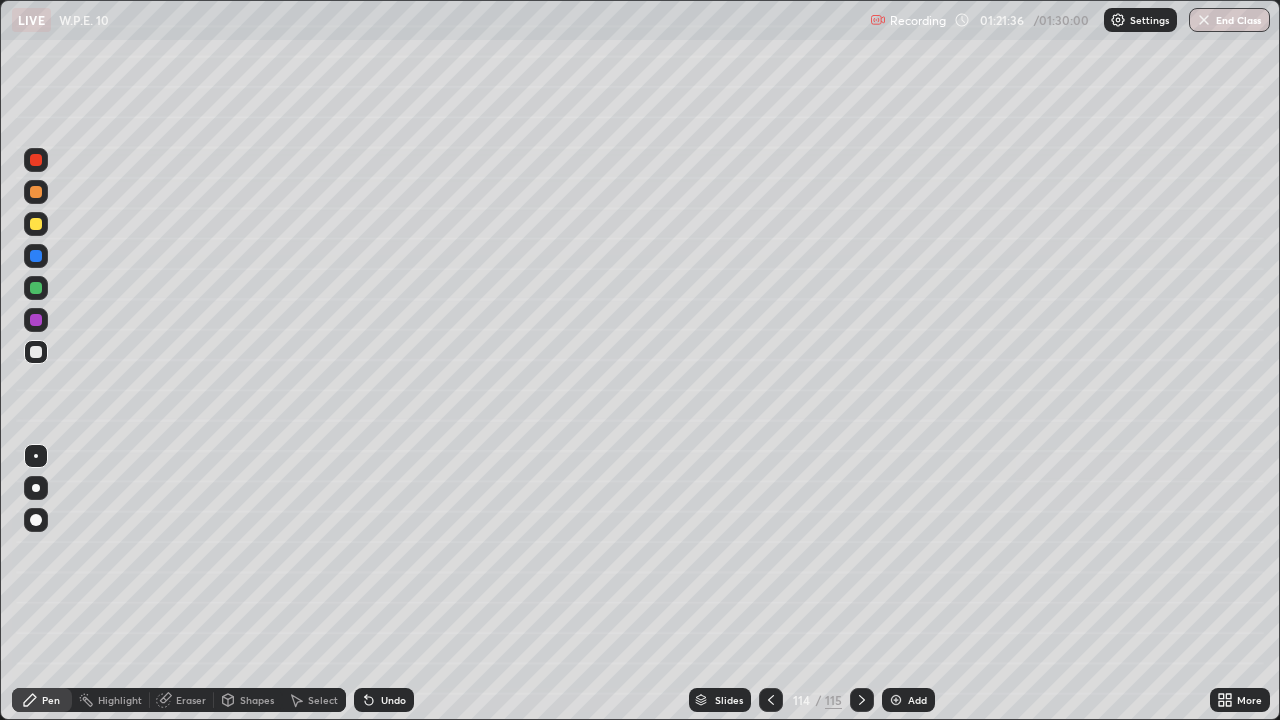 click on "Add" at bounding box center [917, 700] 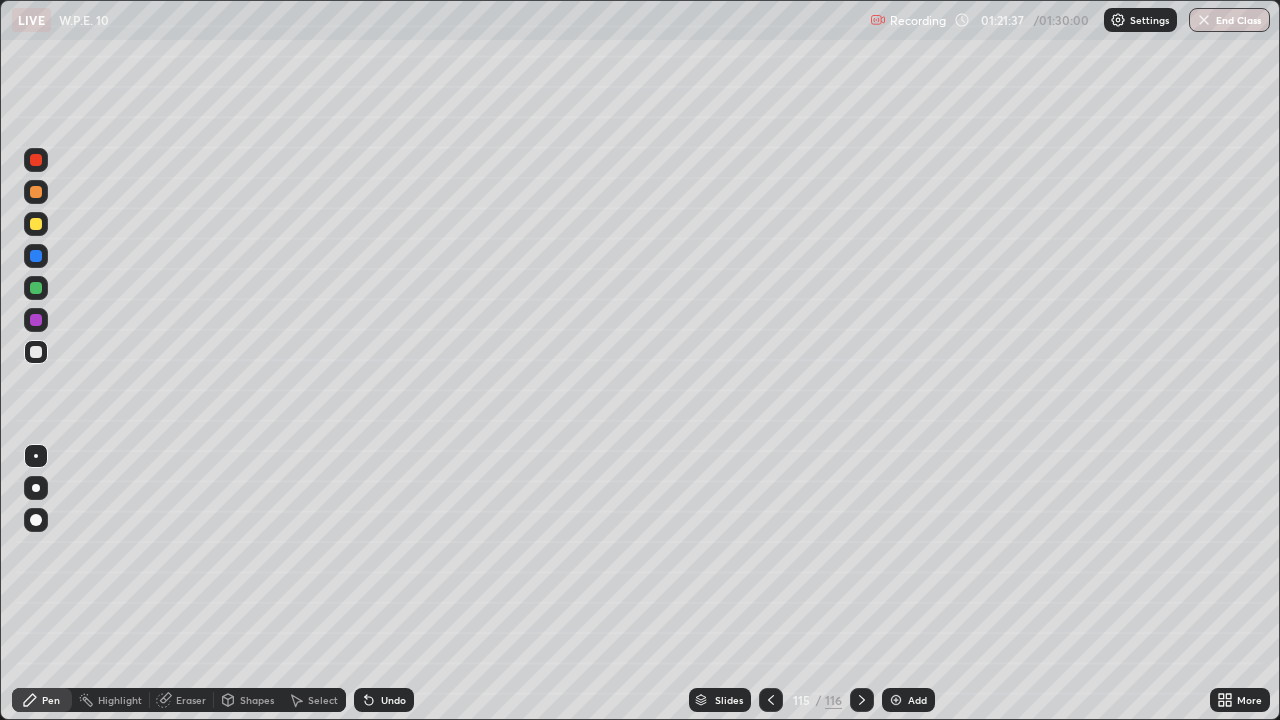 click at bounding box center (36, 288) 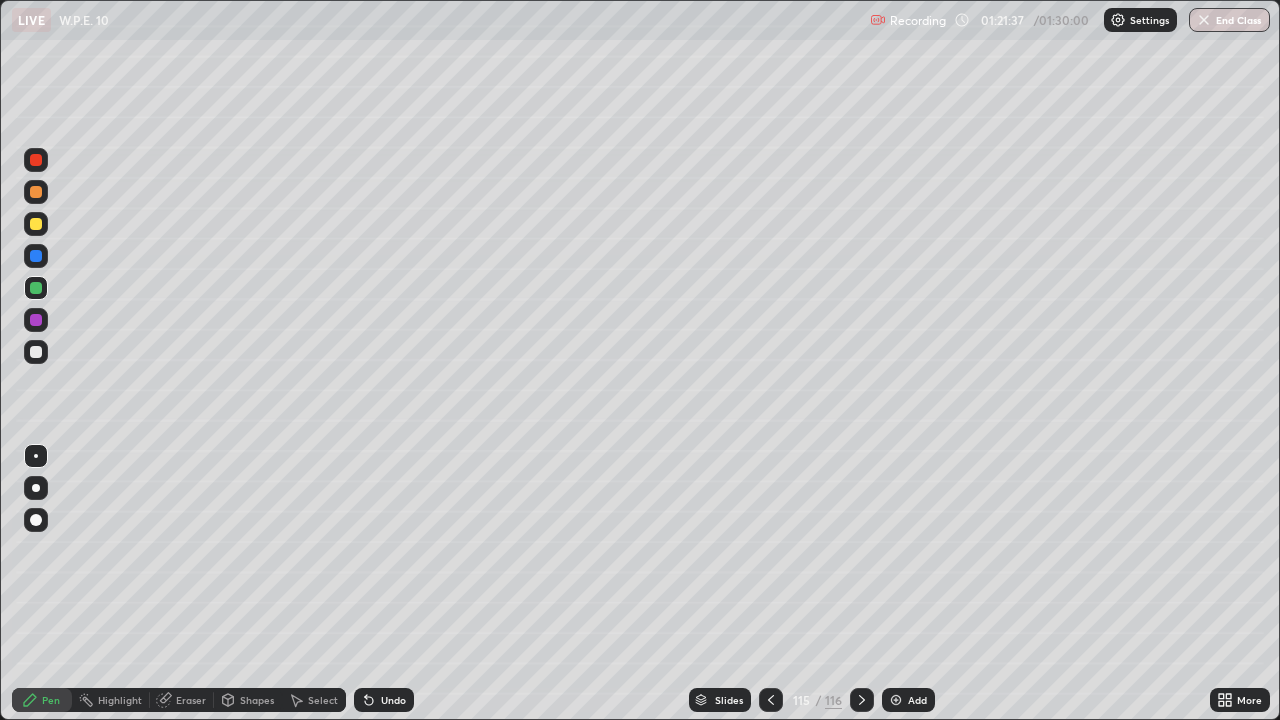 click on "Shapes" at bounding box center [257, 700] 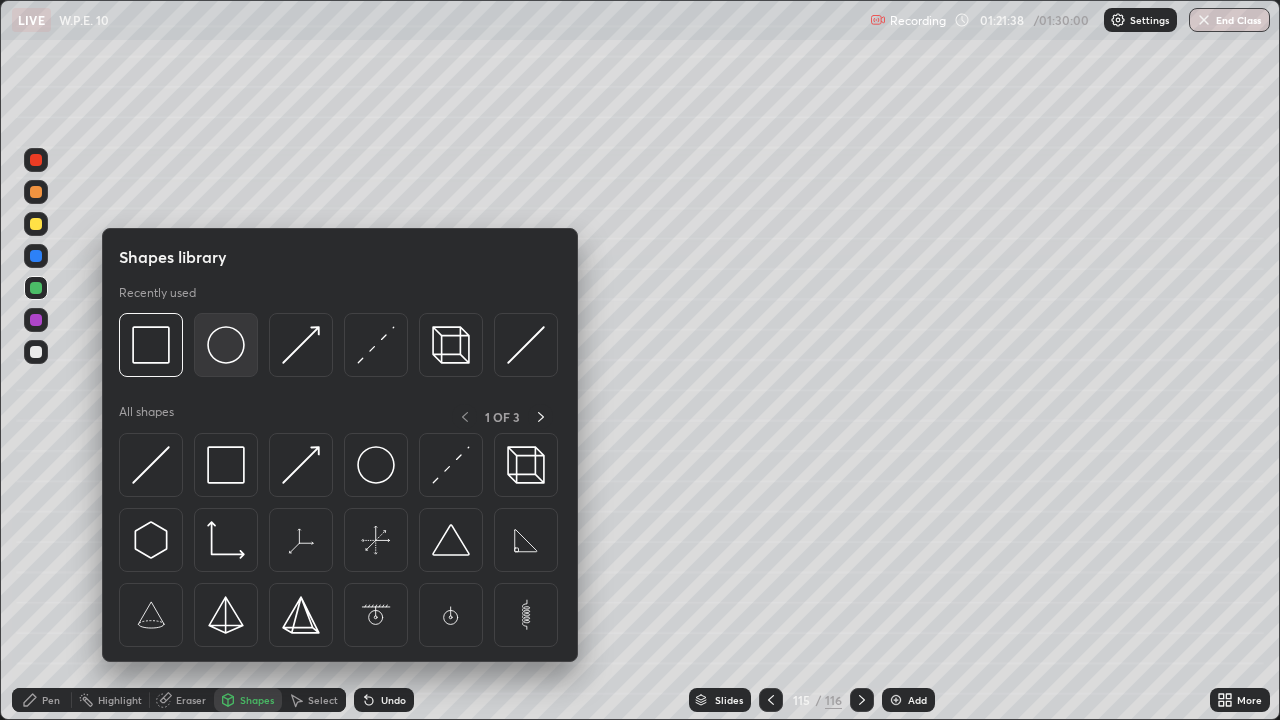 click at bounding box center [226, 345] 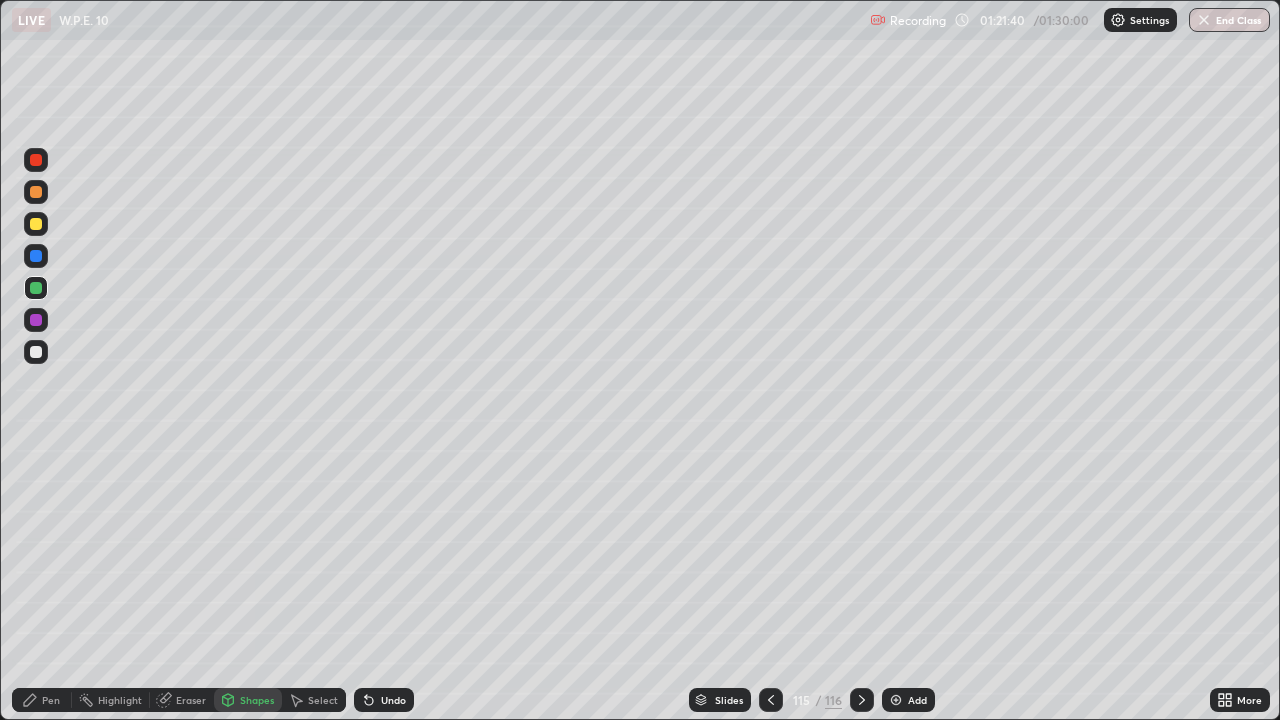 click at bounding box center [36, 224] 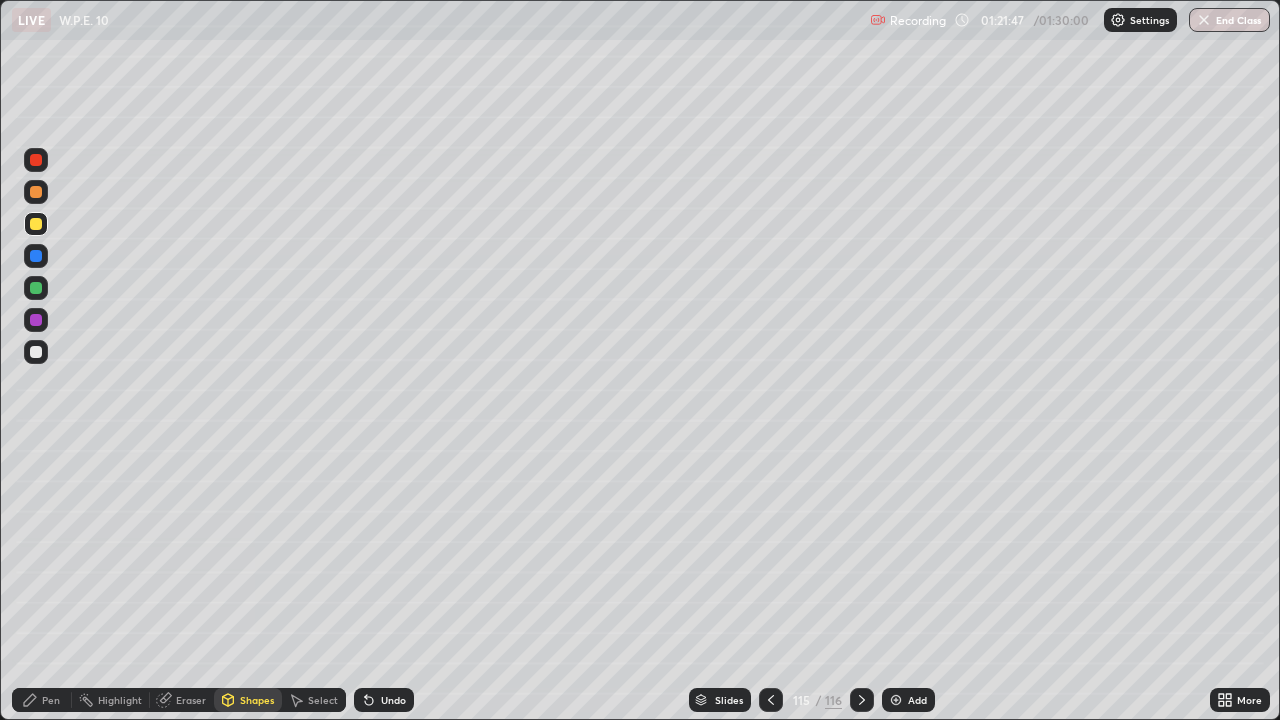click on "Shapes" at bounding box center (248, 700) 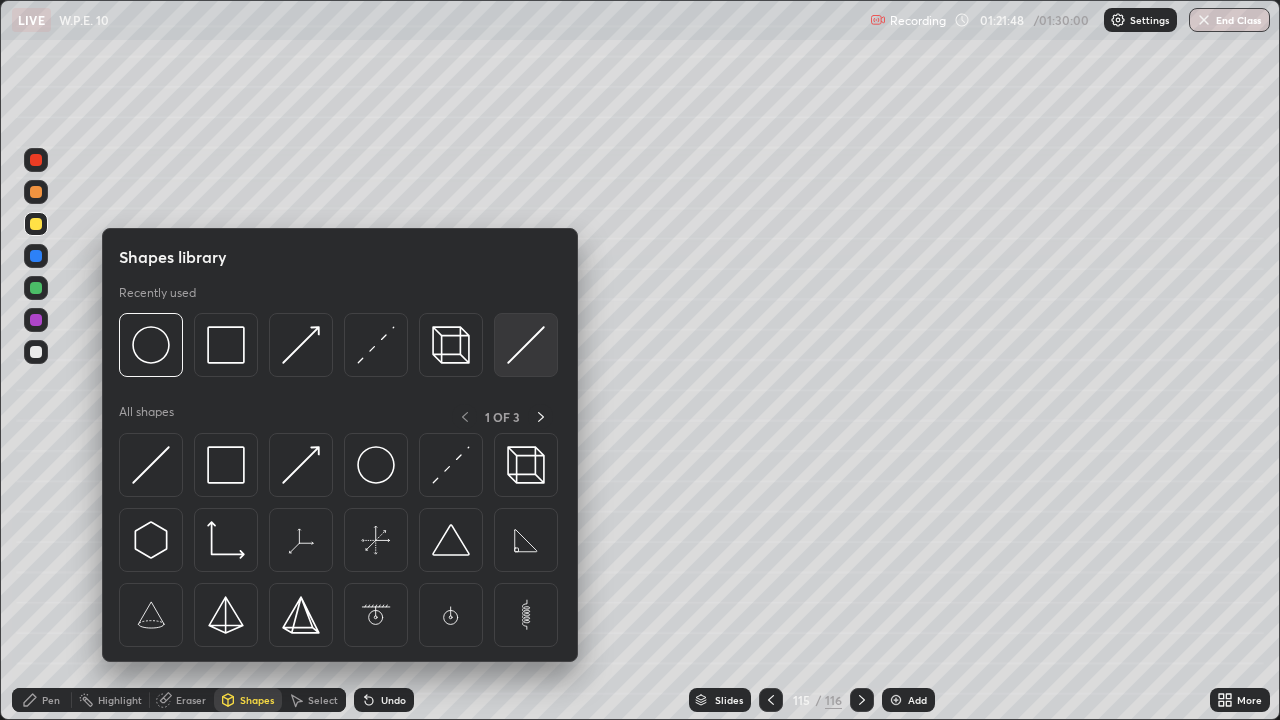 click at bounding box center [526, 345] 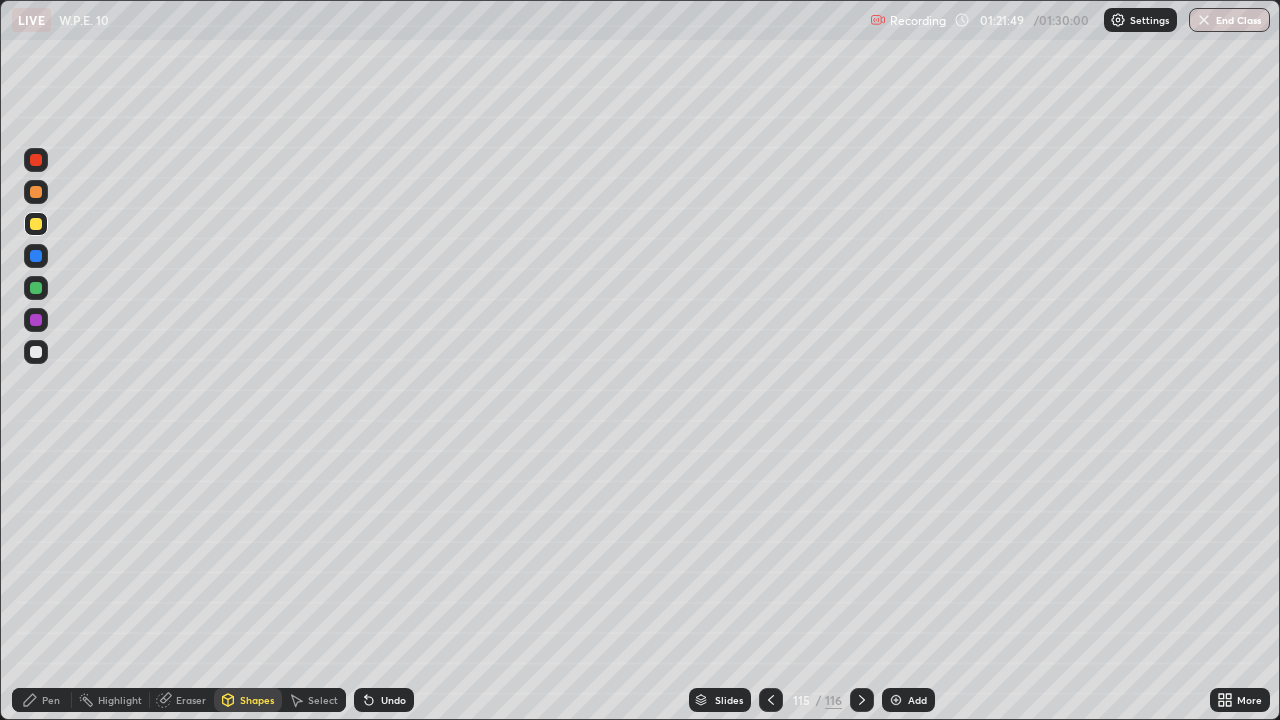 click at bounding box center [36, 288] 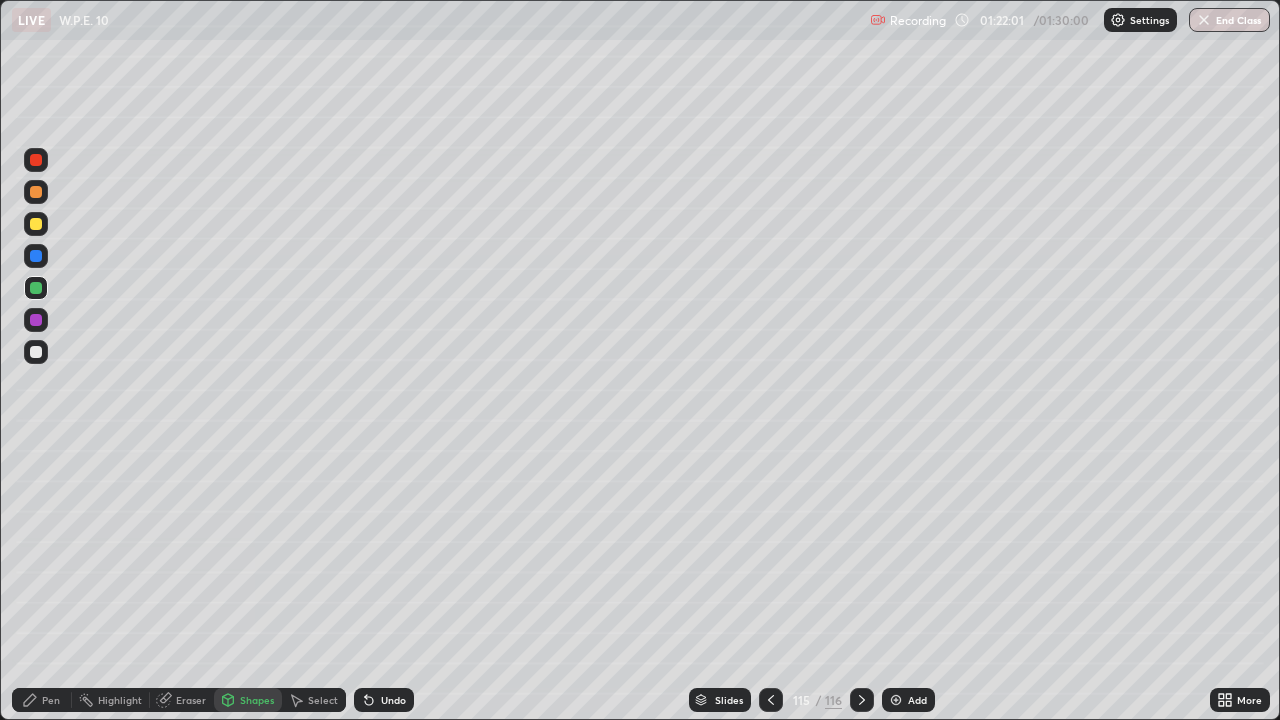 click at bounding box center [36, 352] 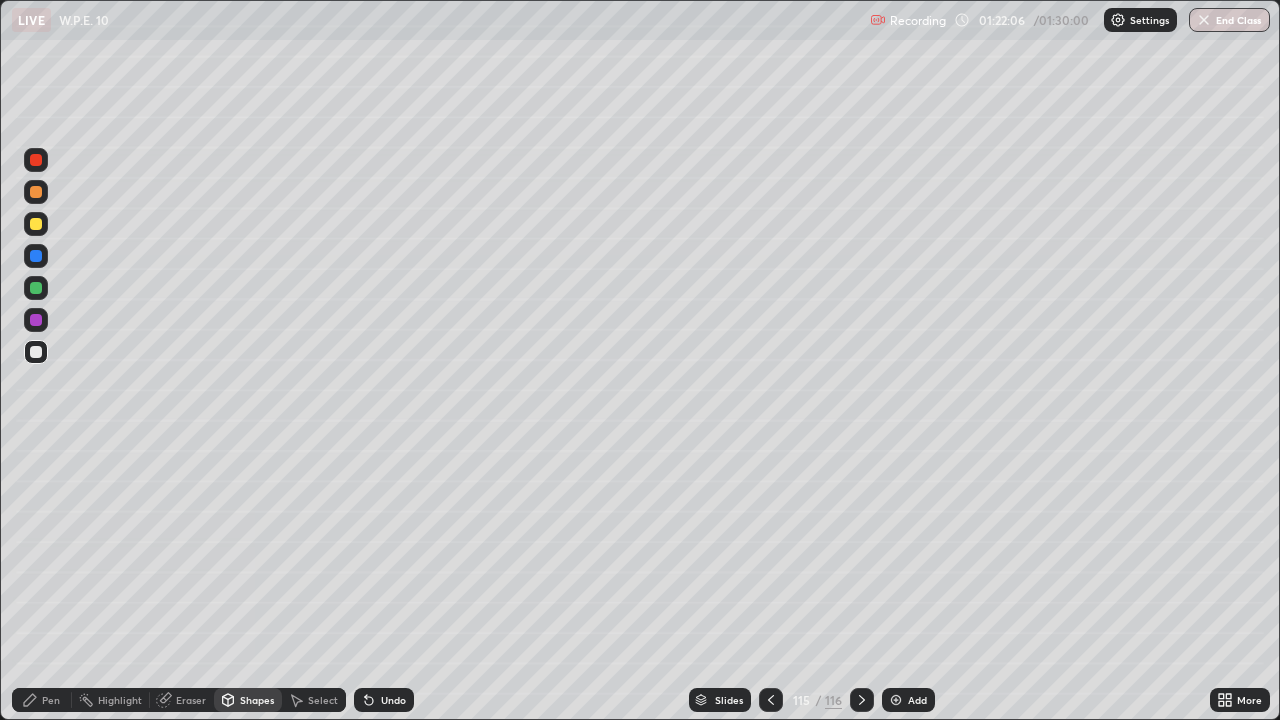 click on "Undo" at bounding box center [384, 700] 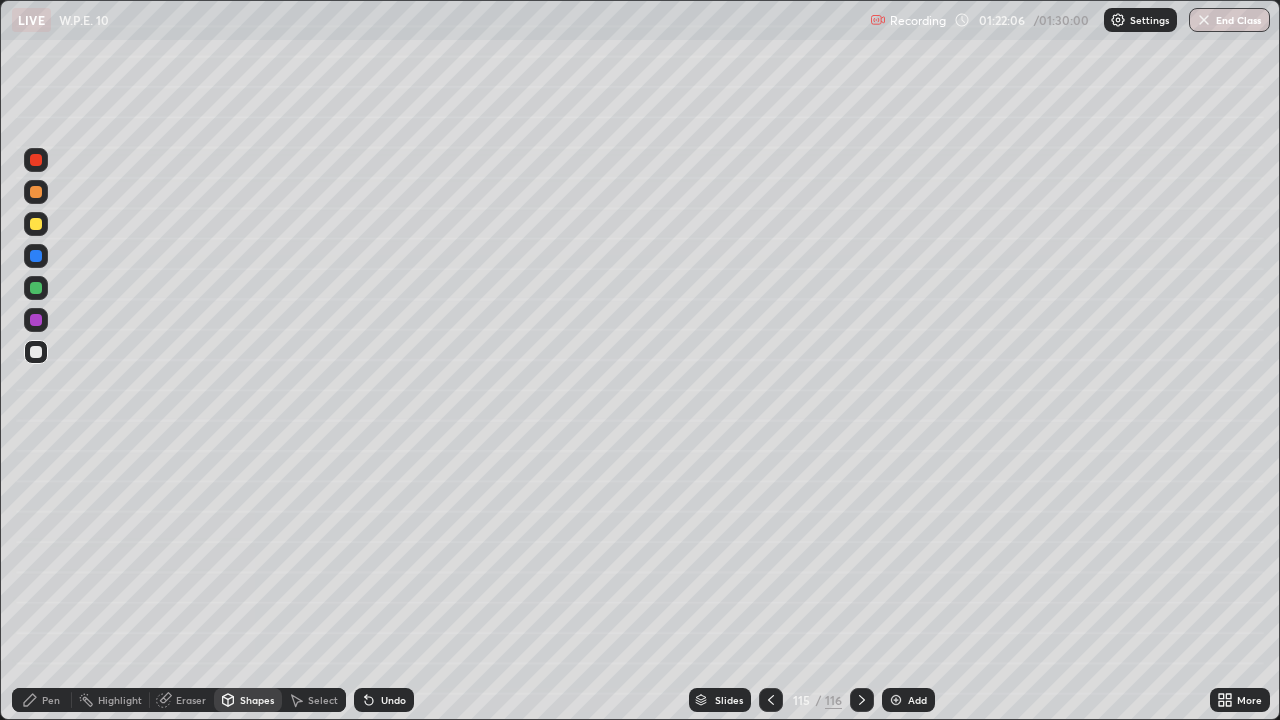 click on "Pen" at bounding box center (42, 700) 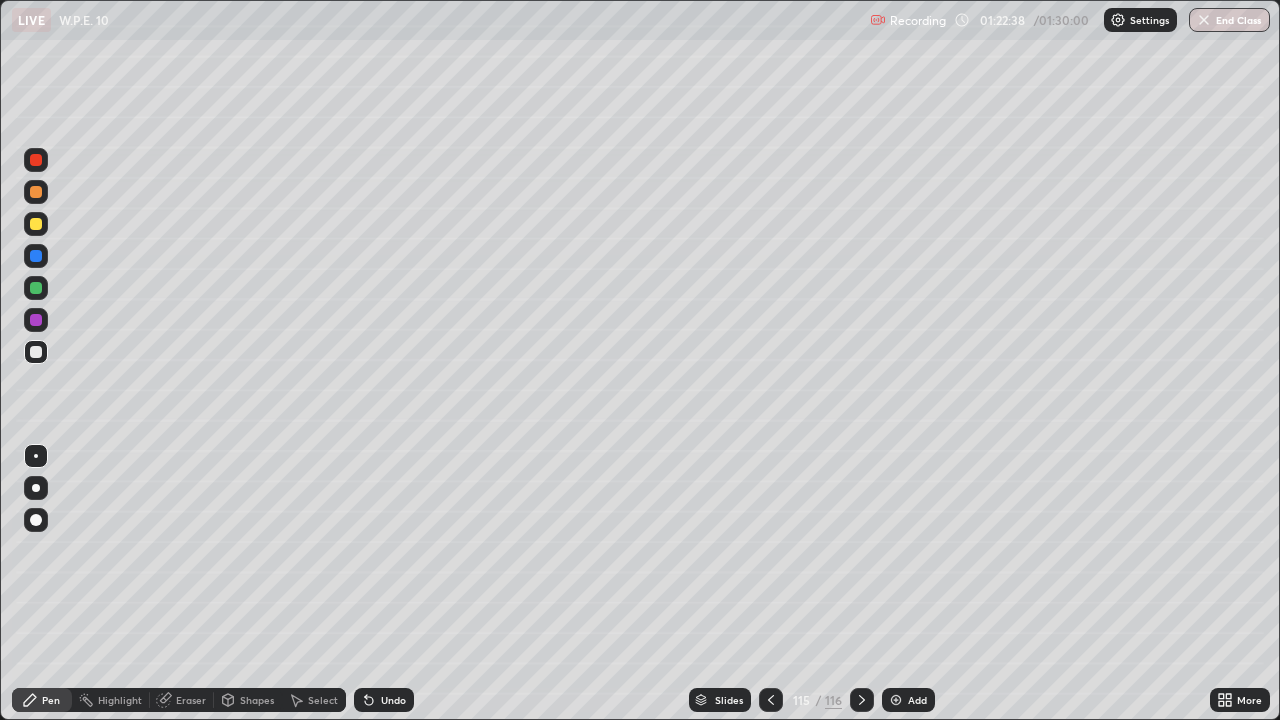 click on "Undo" at bounding box center (393, 700) 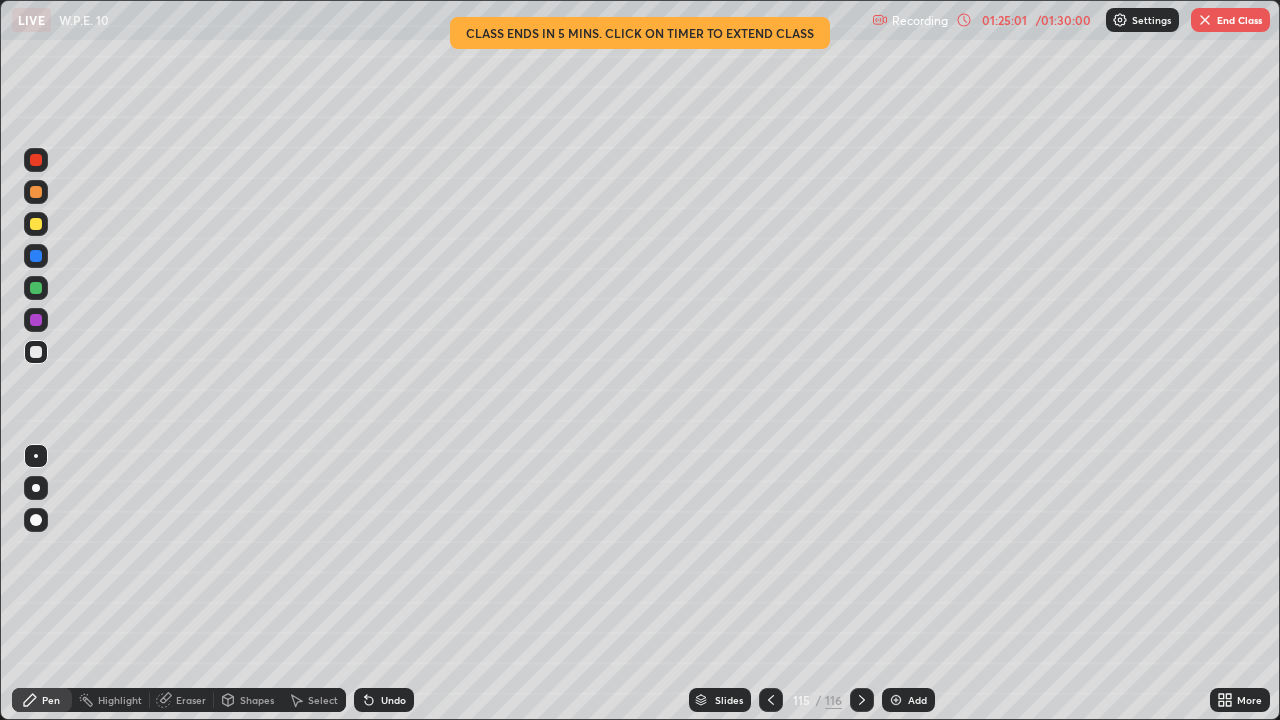 click at bounding box center (862, 700) 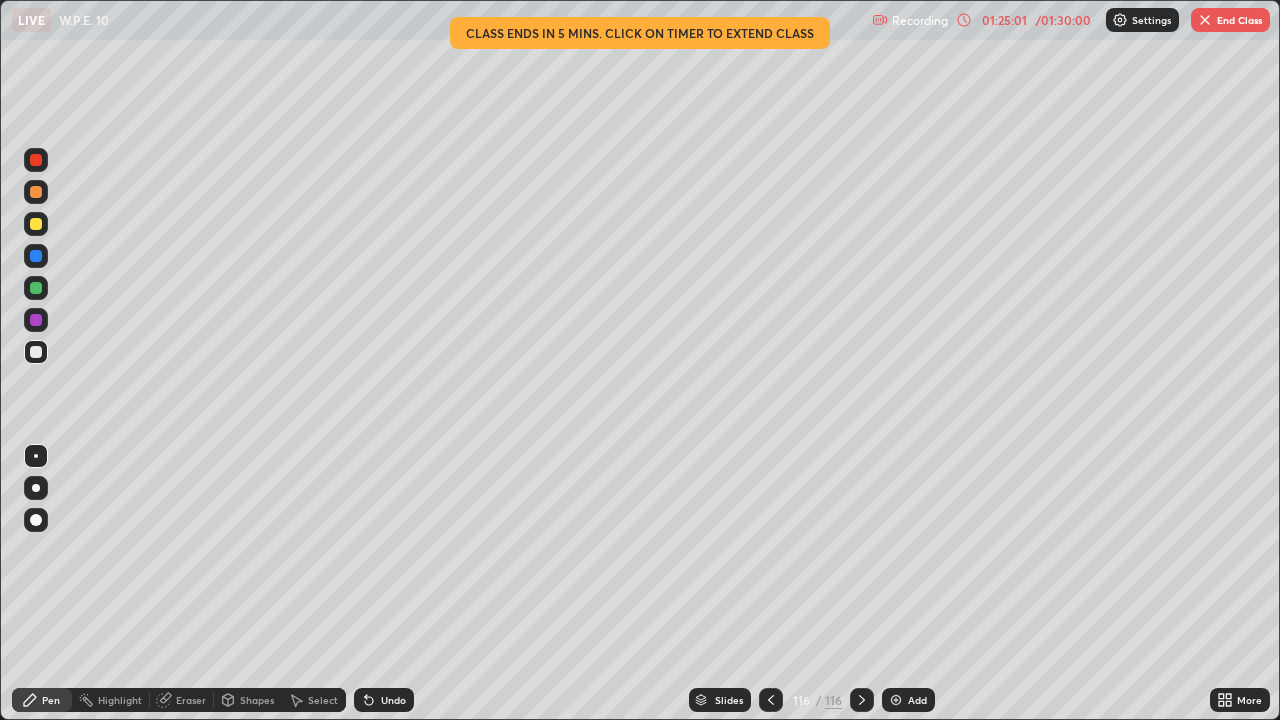 click 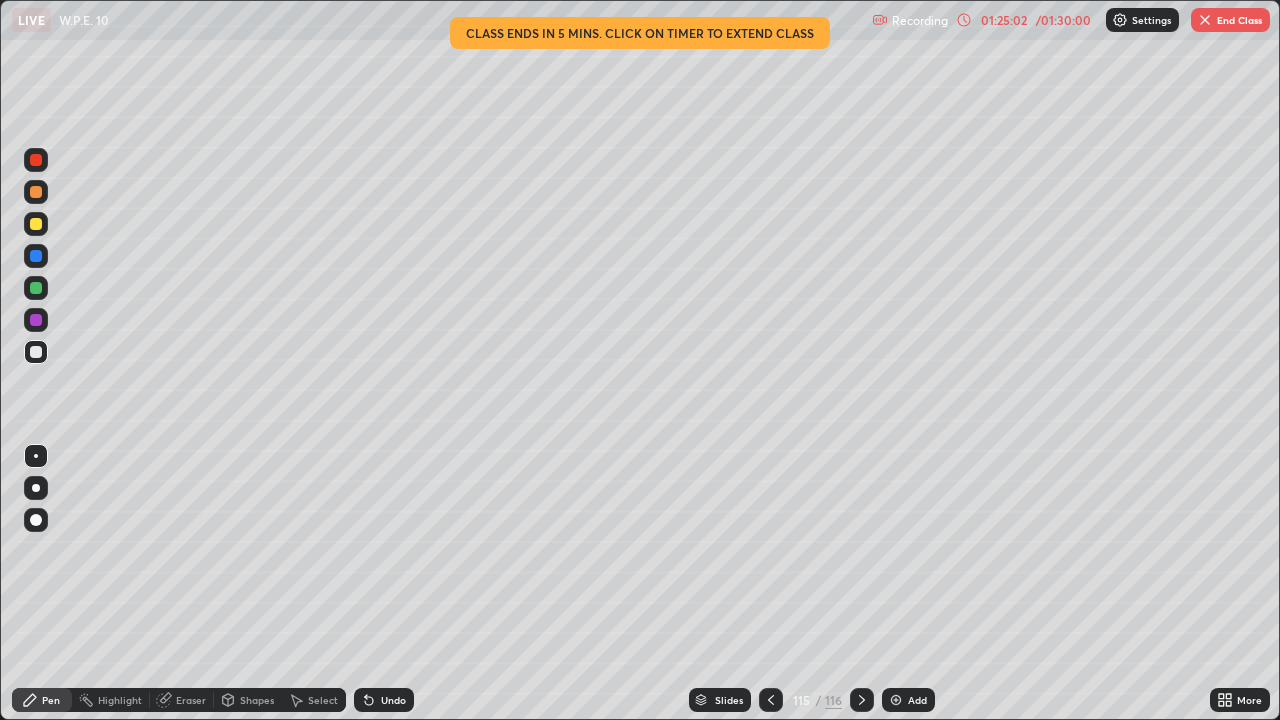 click on "Add" at bounding box center (908, 700) 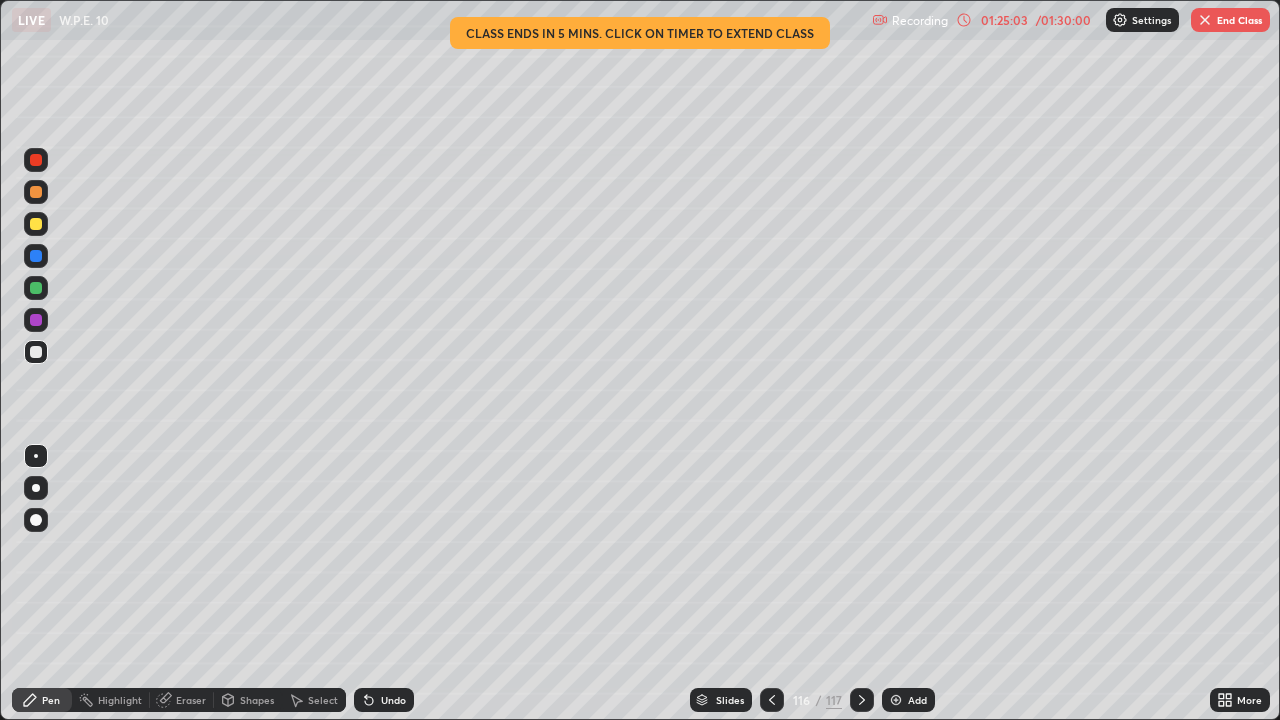 click at bounding box center [36, 192] 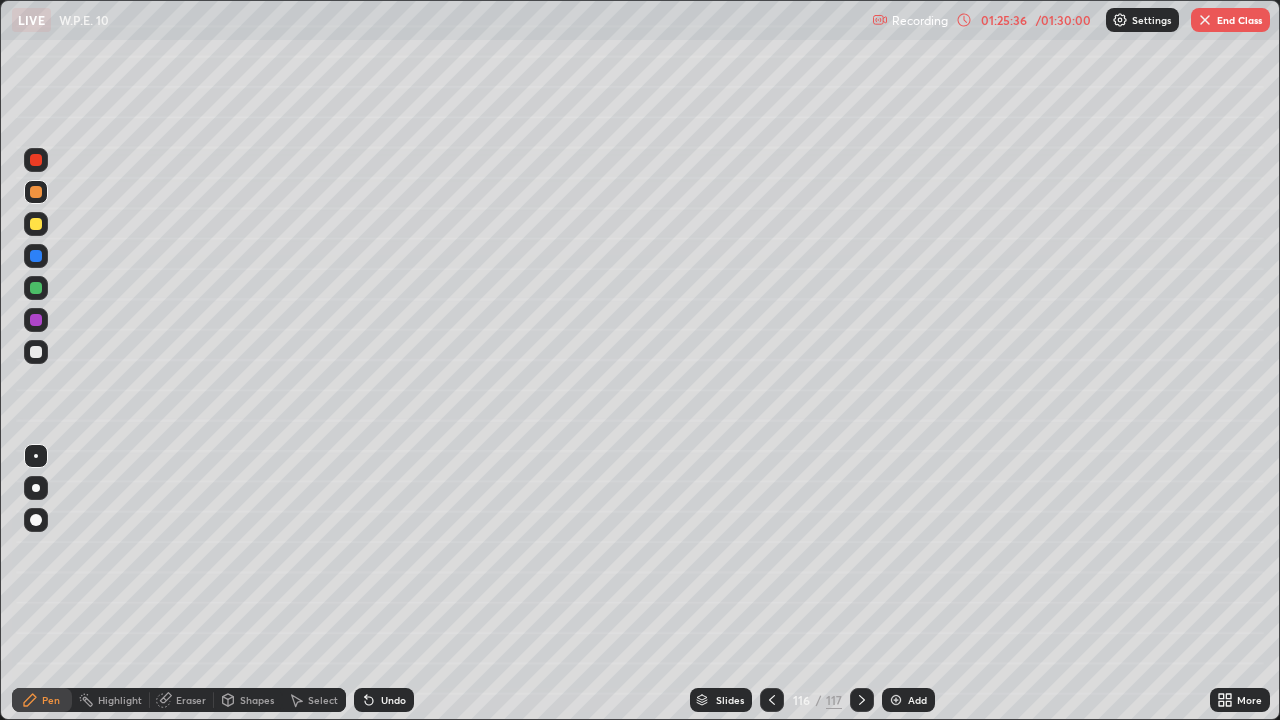 click on "Shapes" at bounding box center (257, 700) 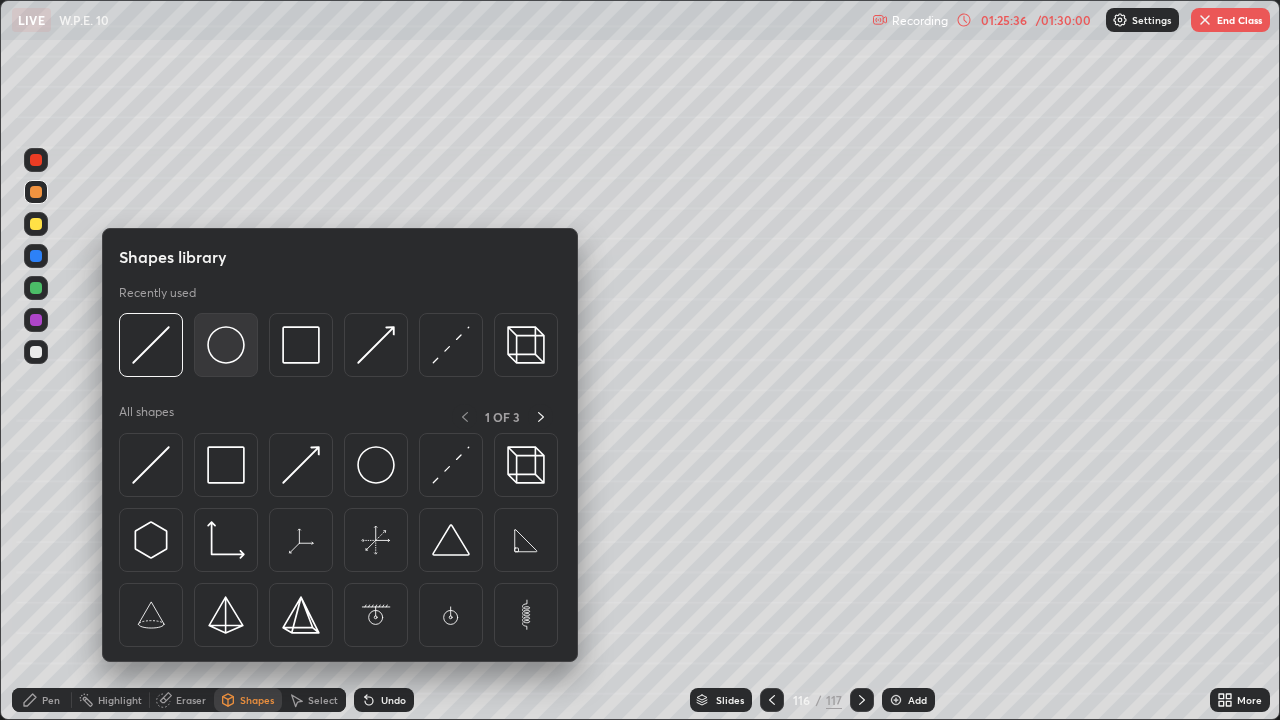 click at bounding box center (226, 345) 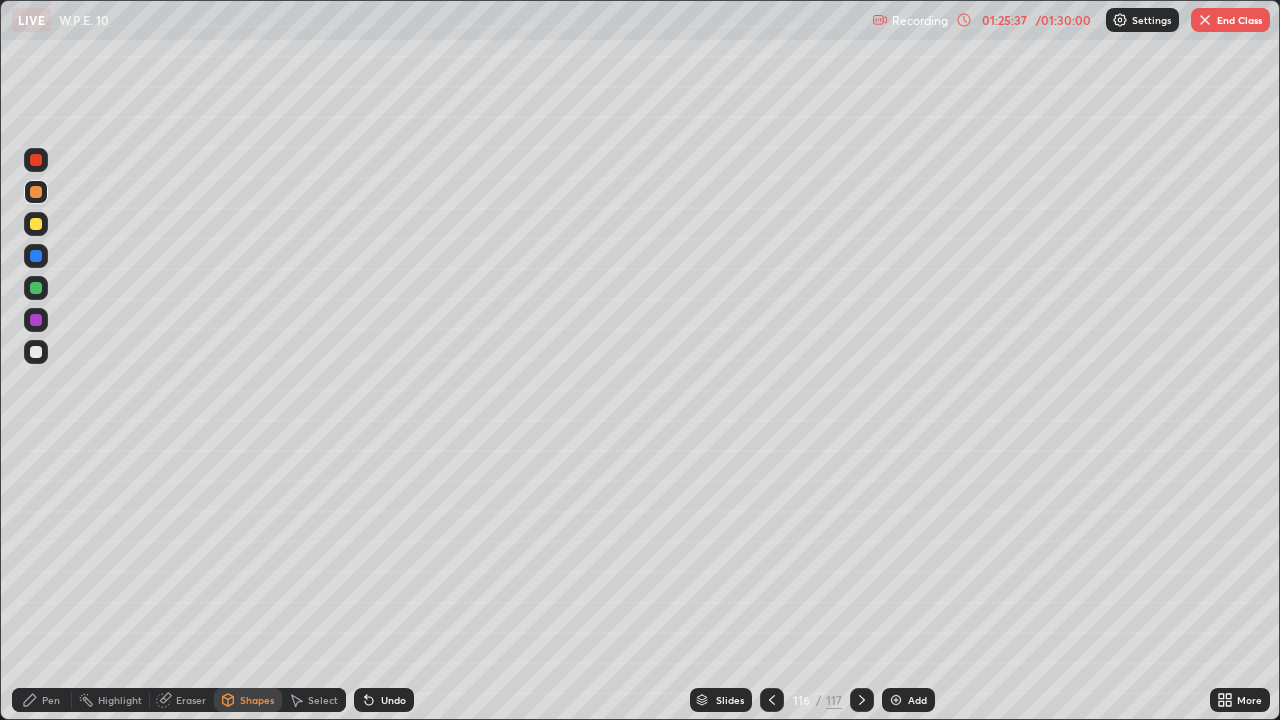 click at bounding box center (36, 288) 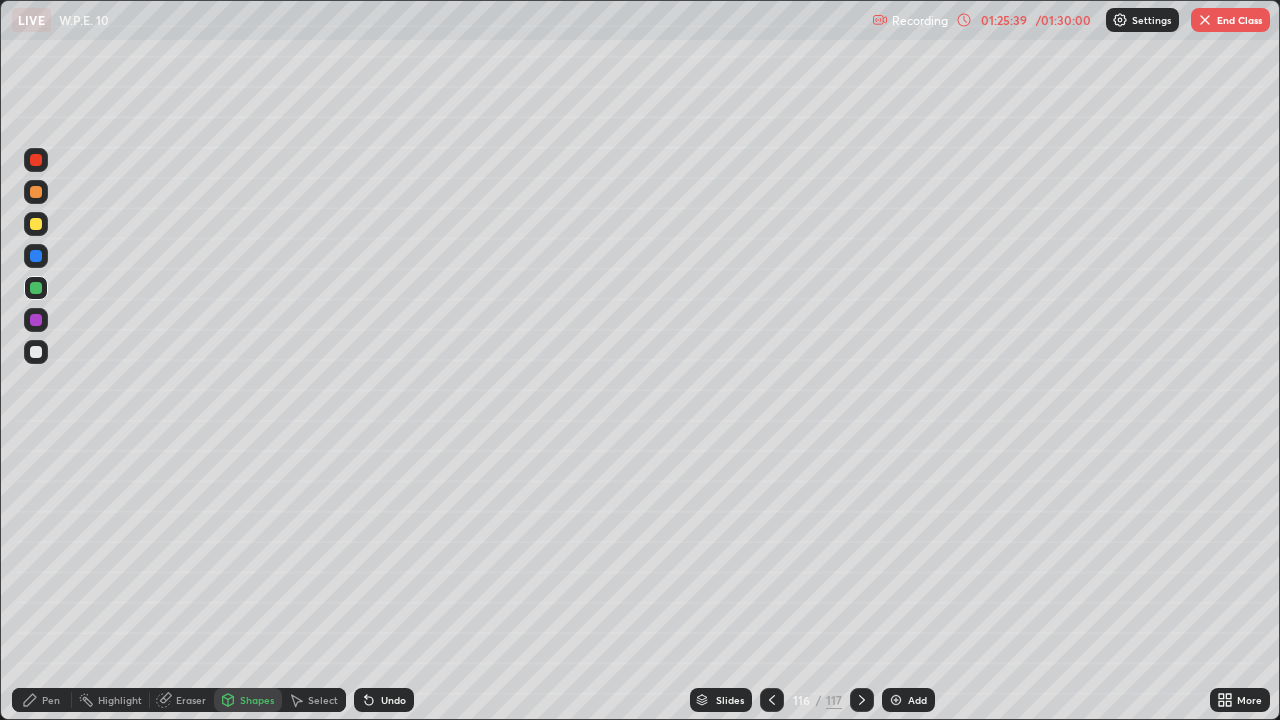 click on "Pen" at bounding box center [42, 700] 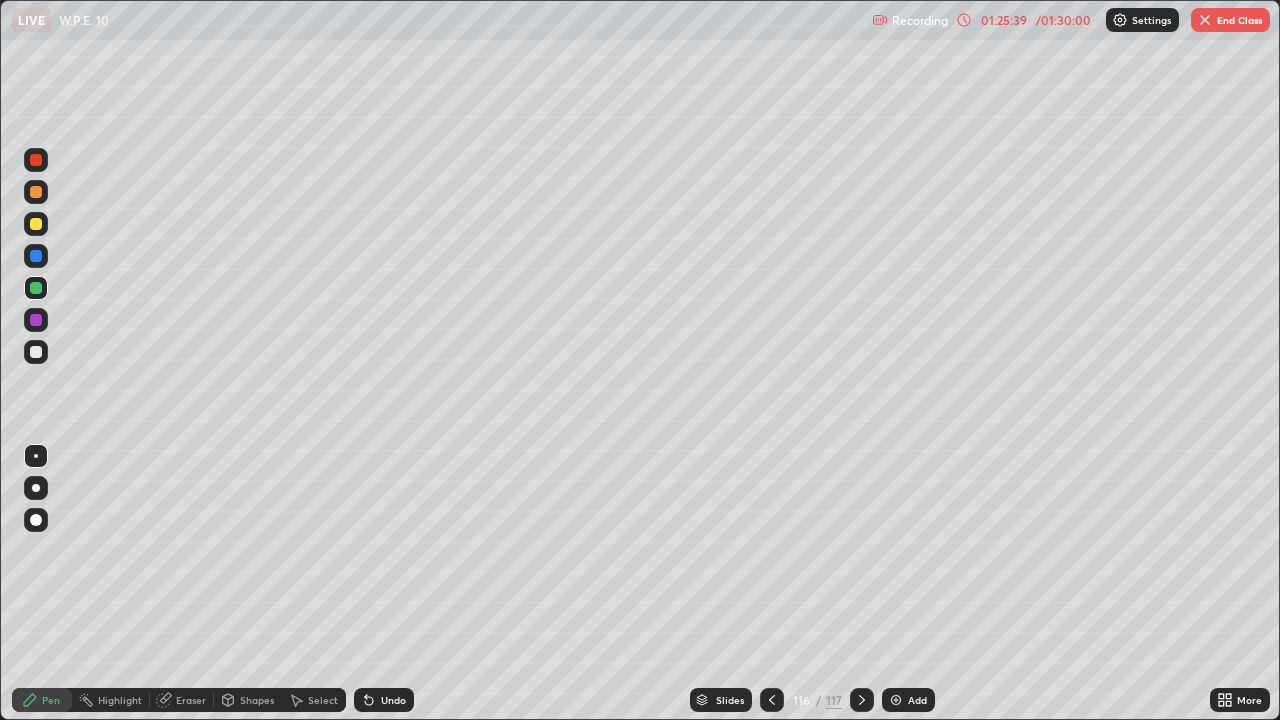 click at bounding box center [36, 352] 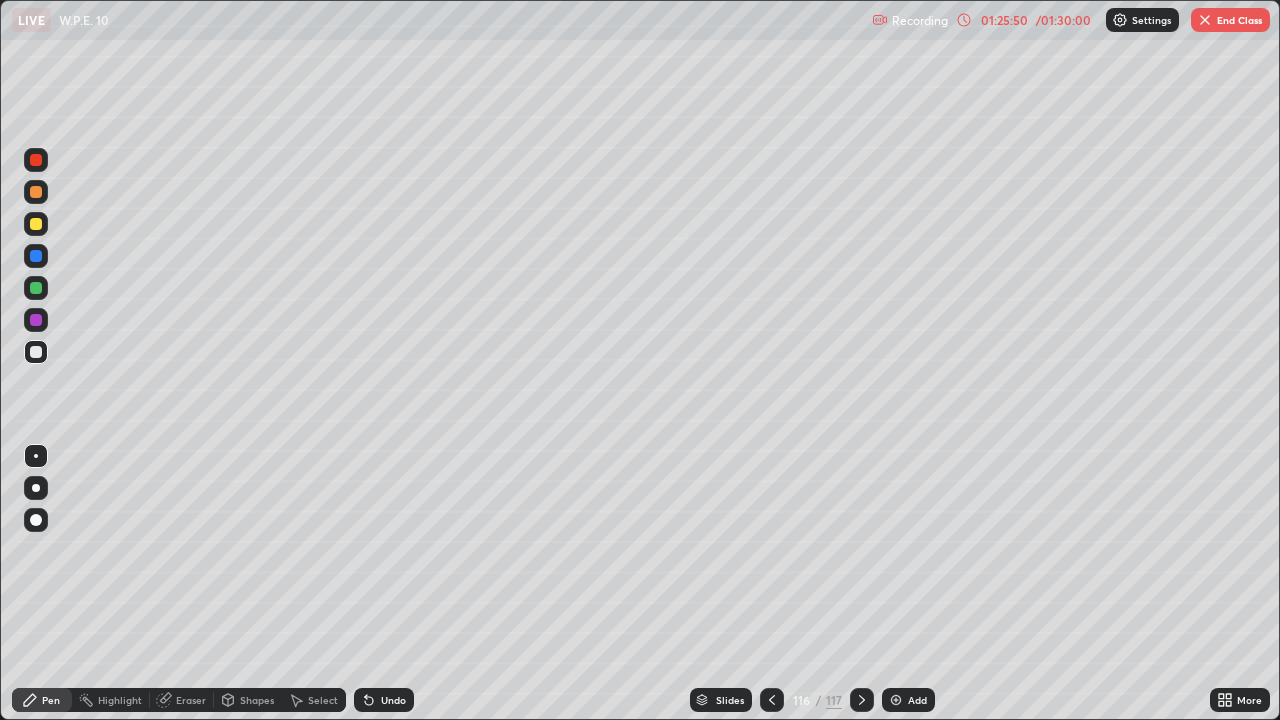click on "Undo" at bounding box center (393, 700) 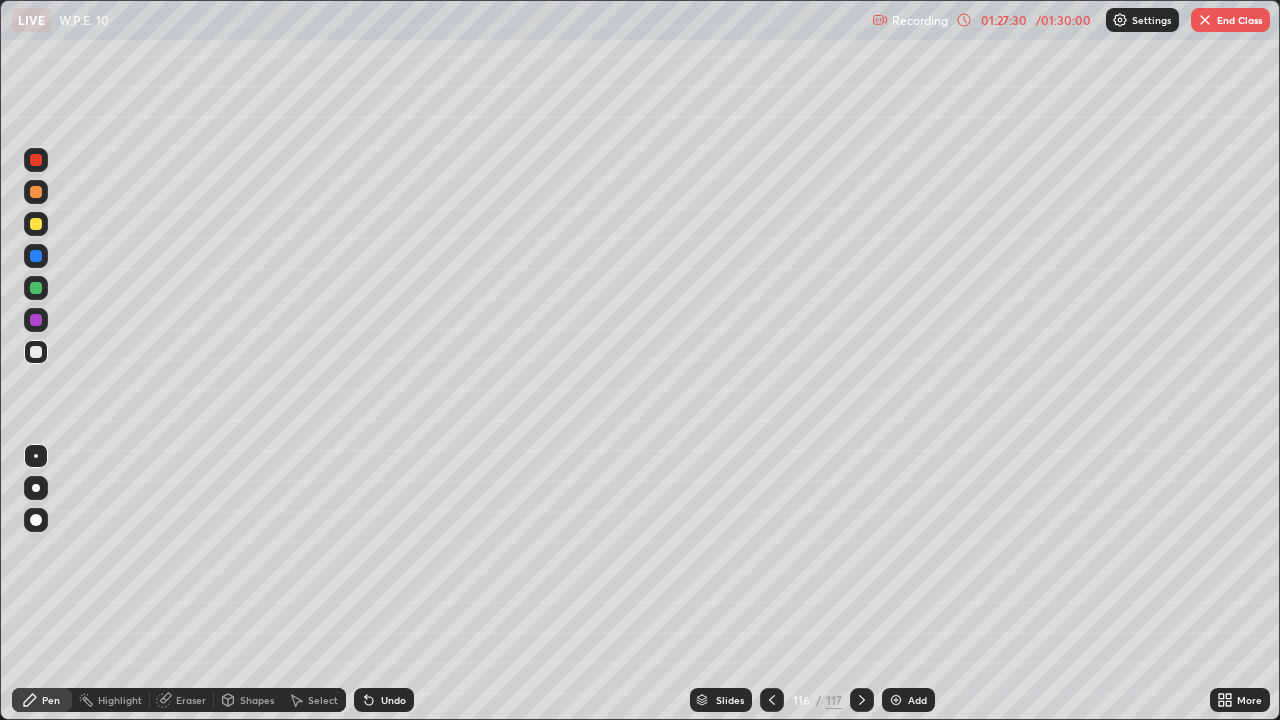 click on "Select" at bounding box center [323, 700] 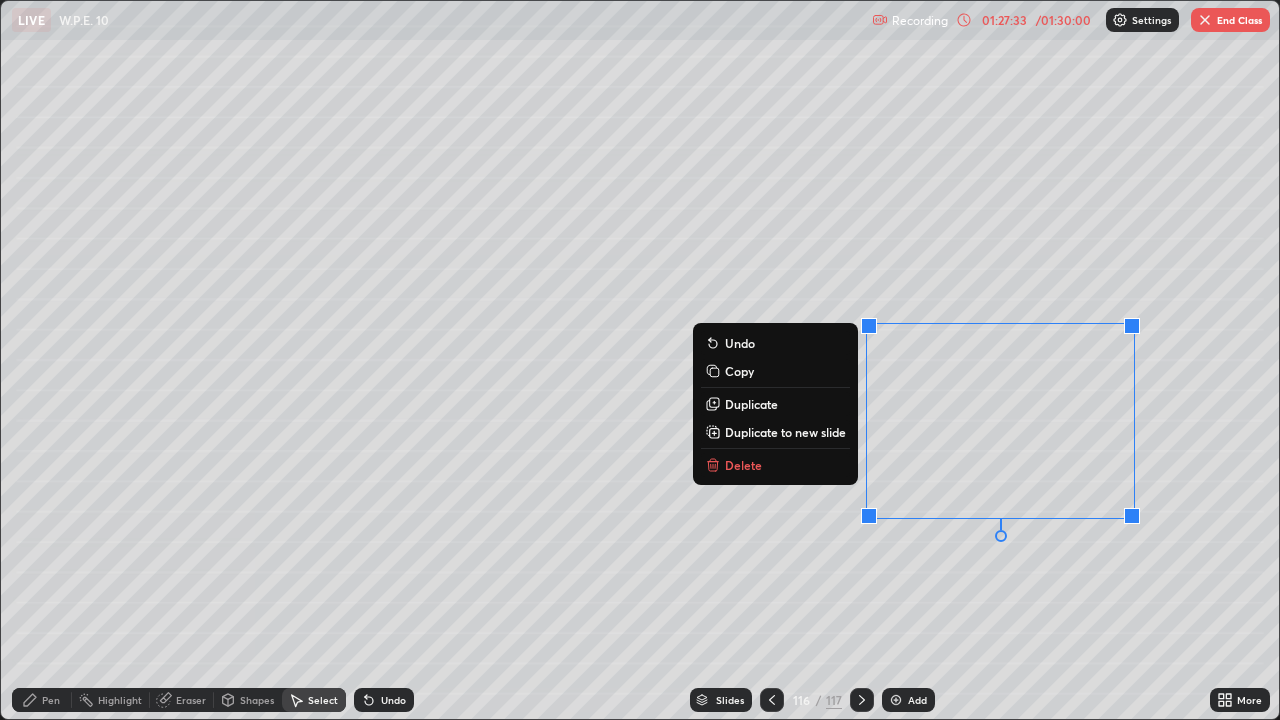click on "Delete" at bounding box center [743, 465] 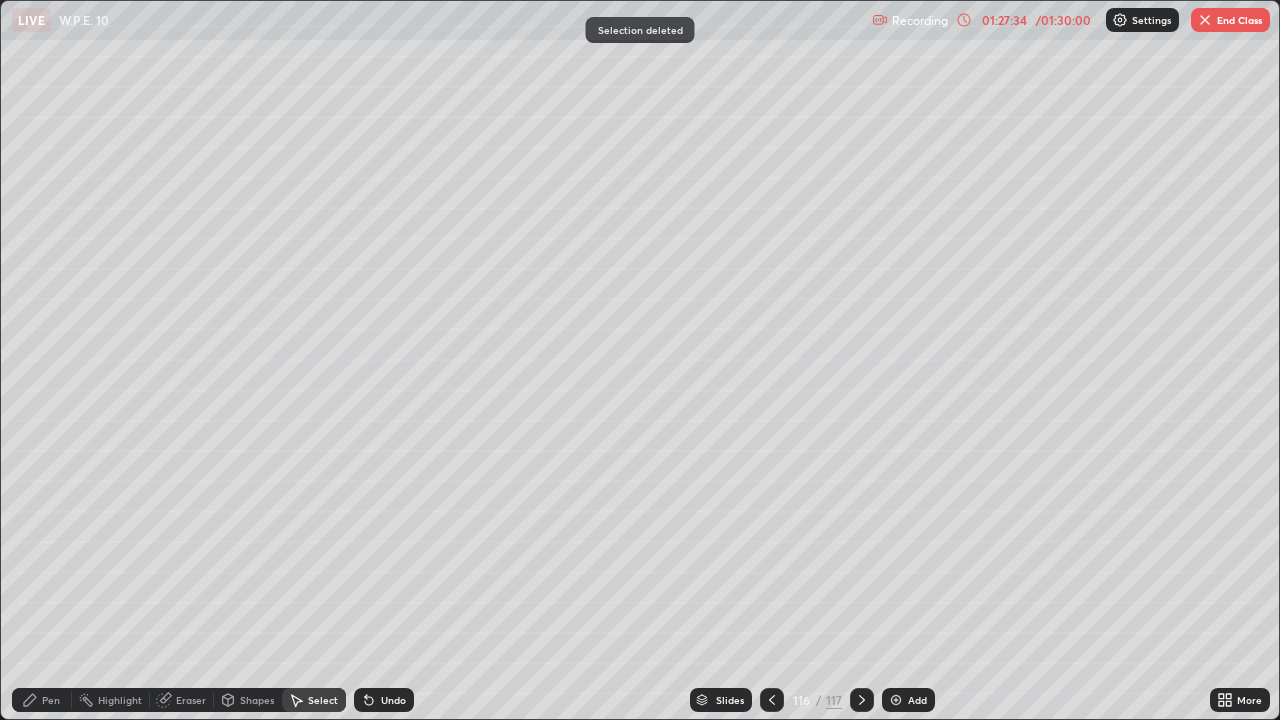 click on "Pen" at bounding box center [51, 700] 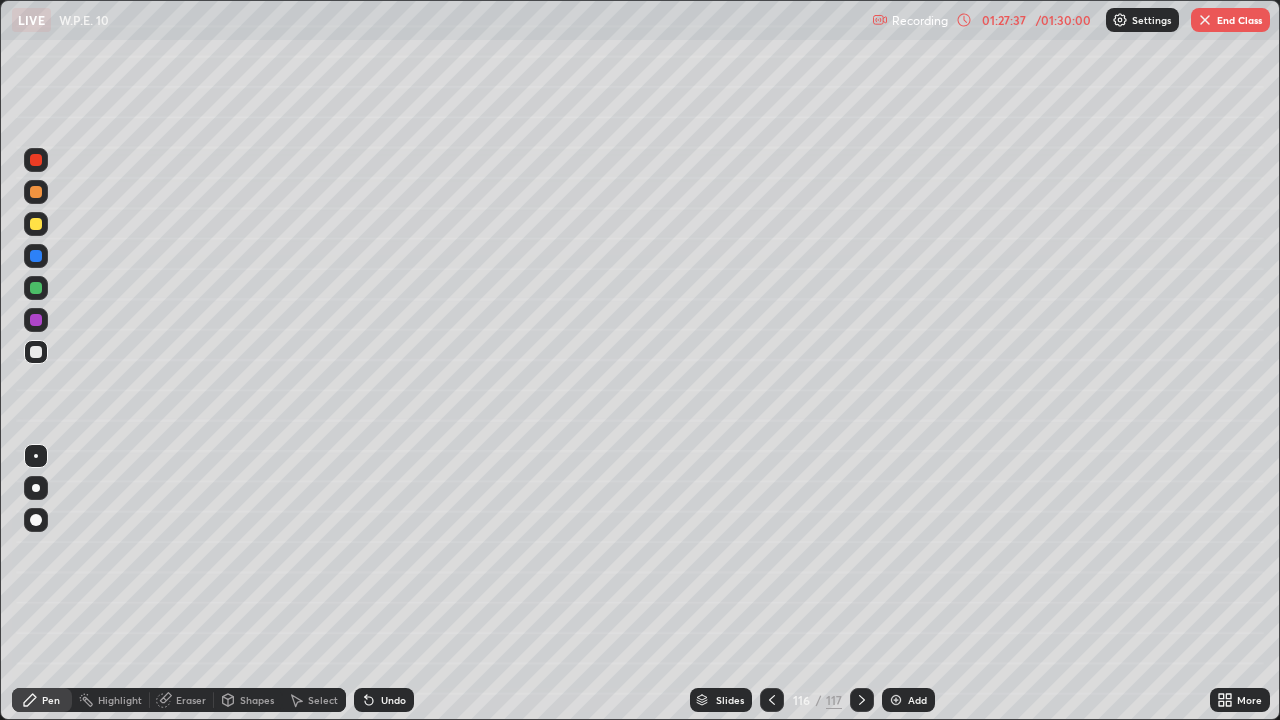 click at bounding box center [36, 224] 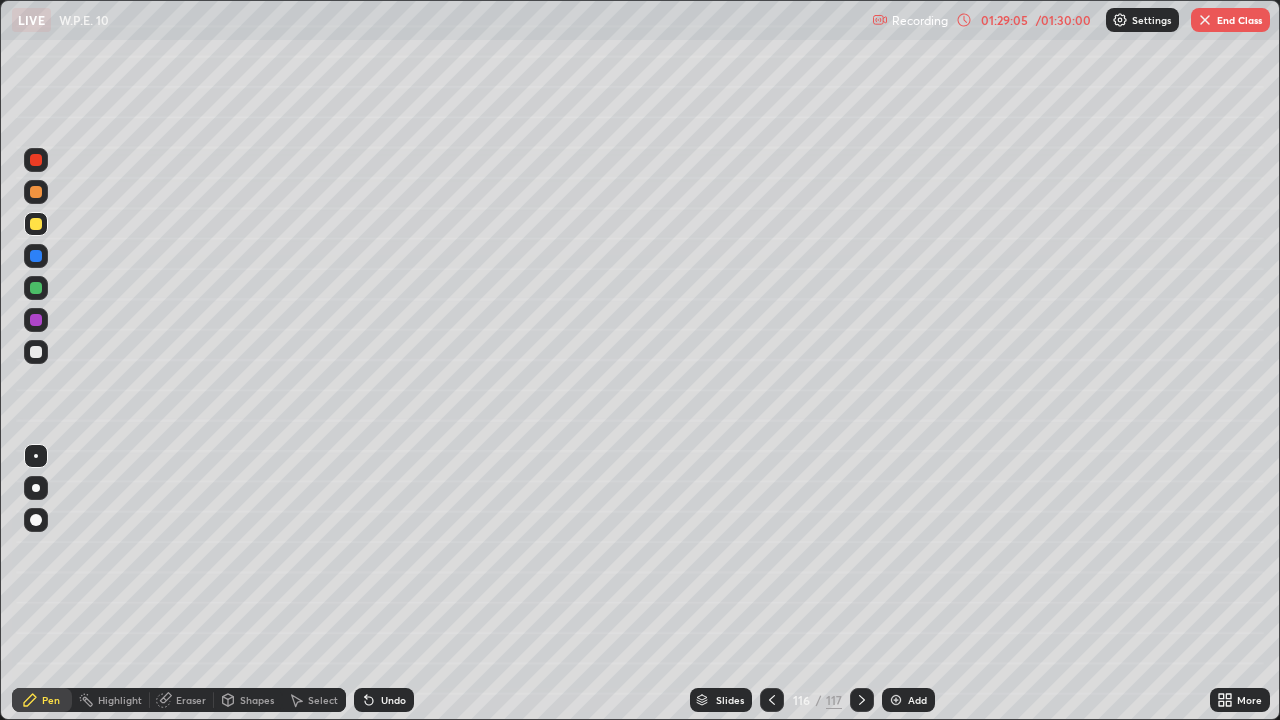 click on "Eraser" at bounding box center (191, 700) 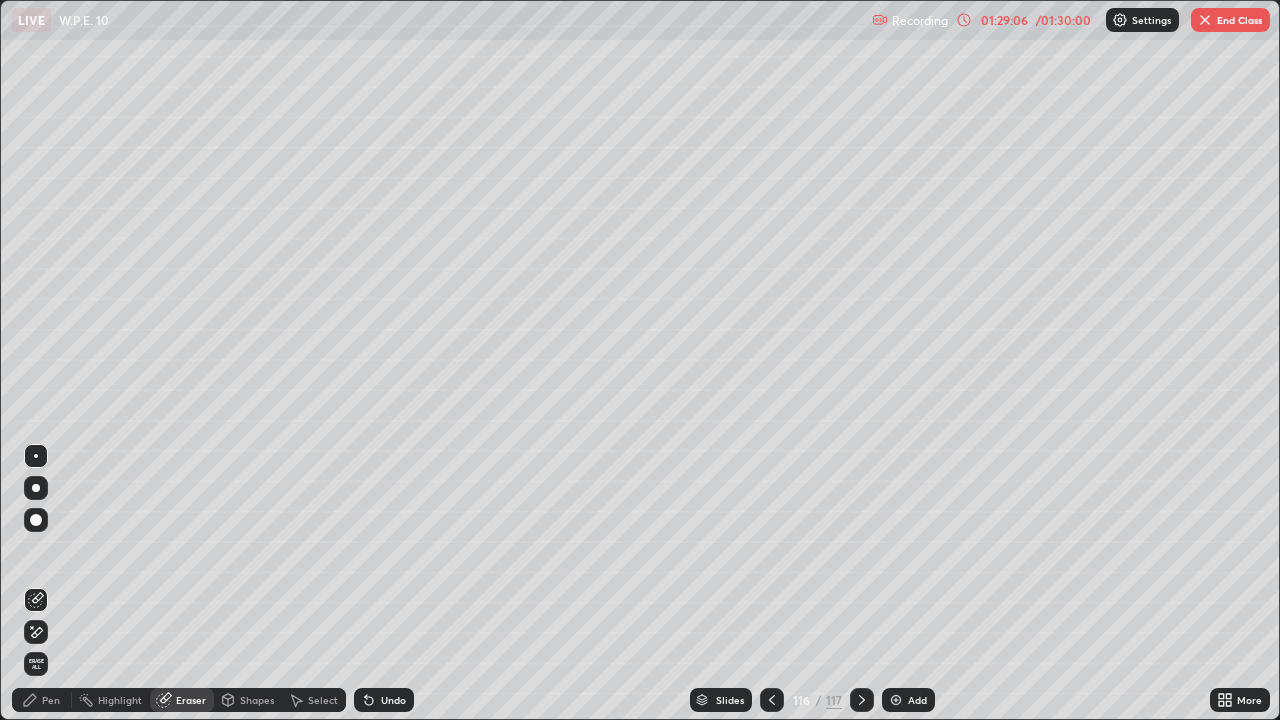 click 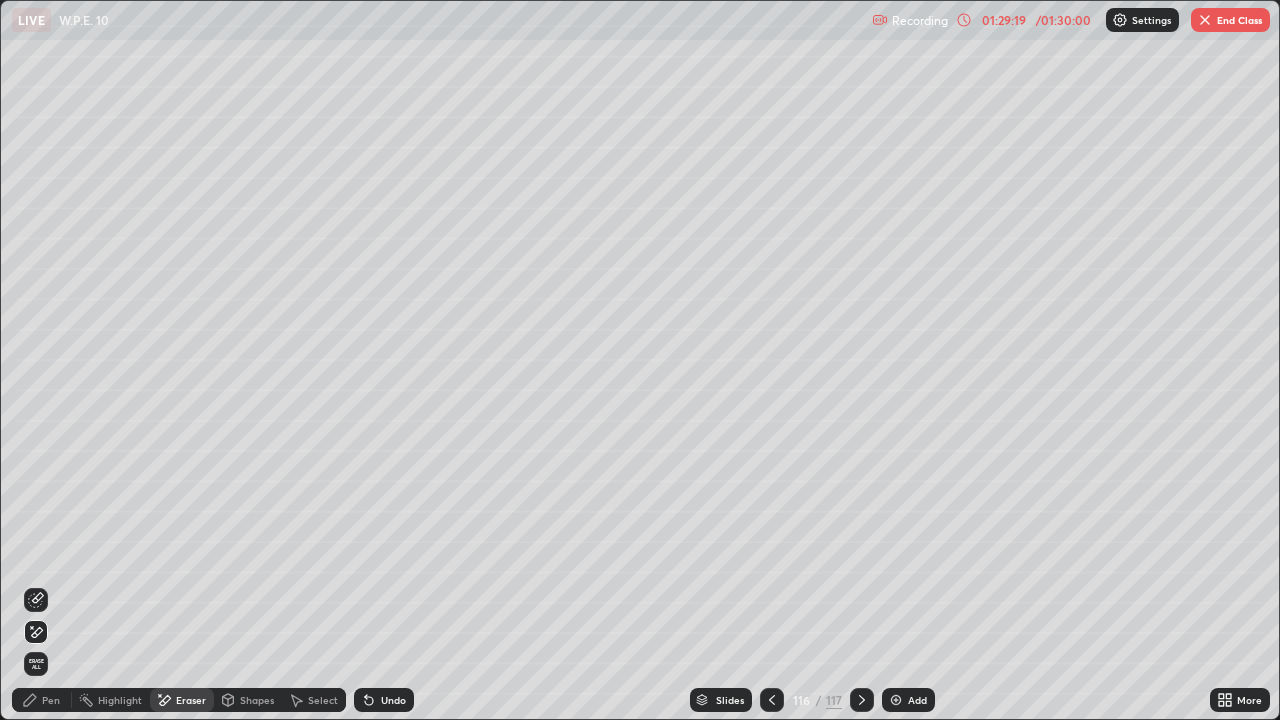 click on "Pen" at bounding box center (42, 700) 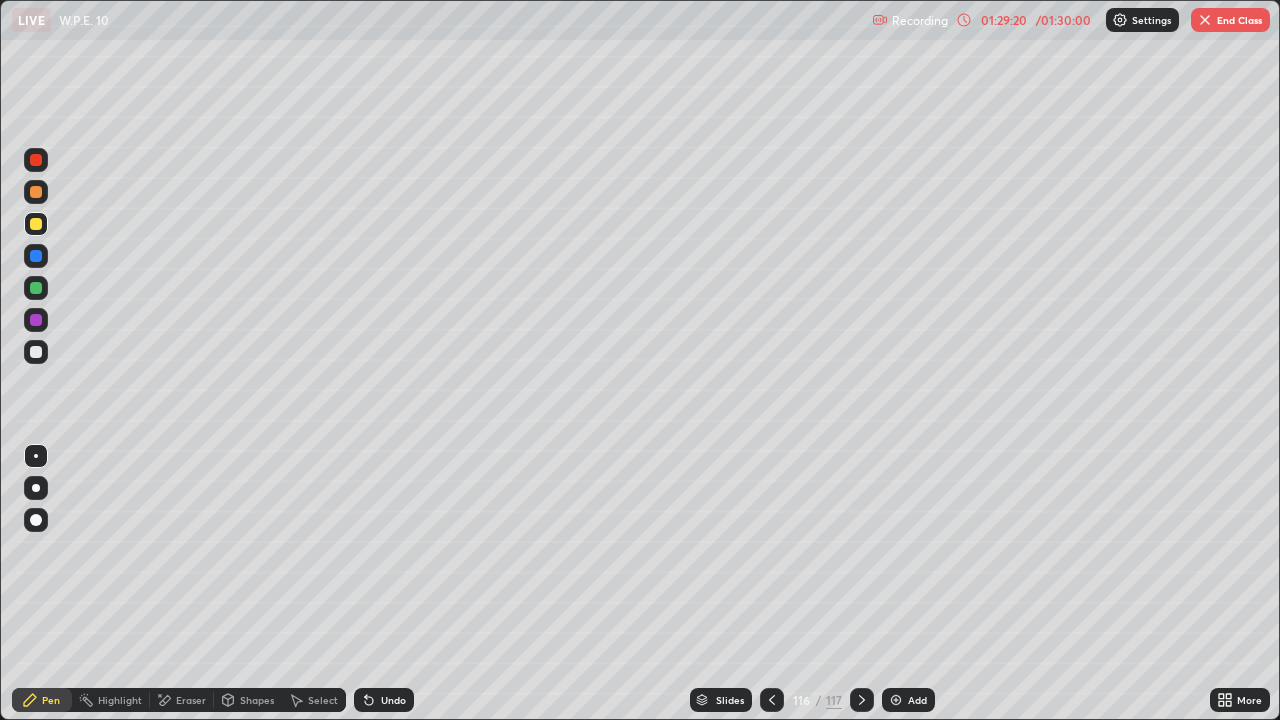 click at bounding box center (36, 352) 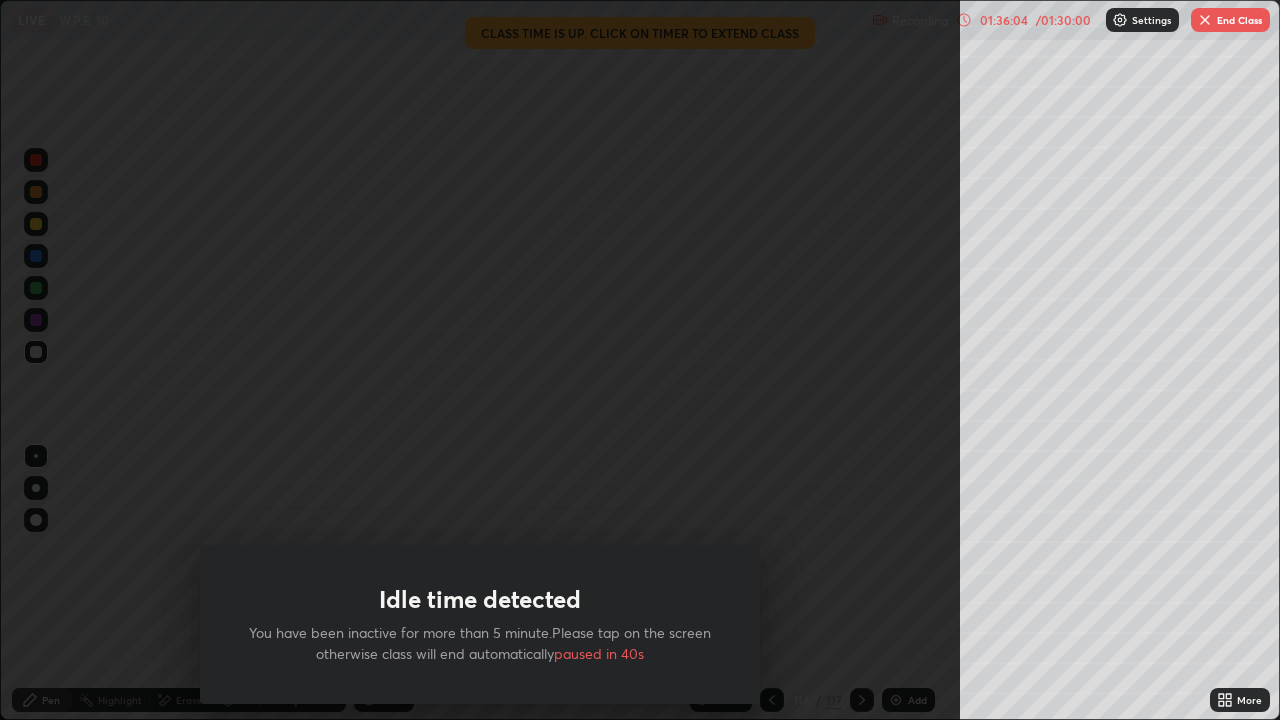 click on "End Class" at bounding box center [1230, 20] 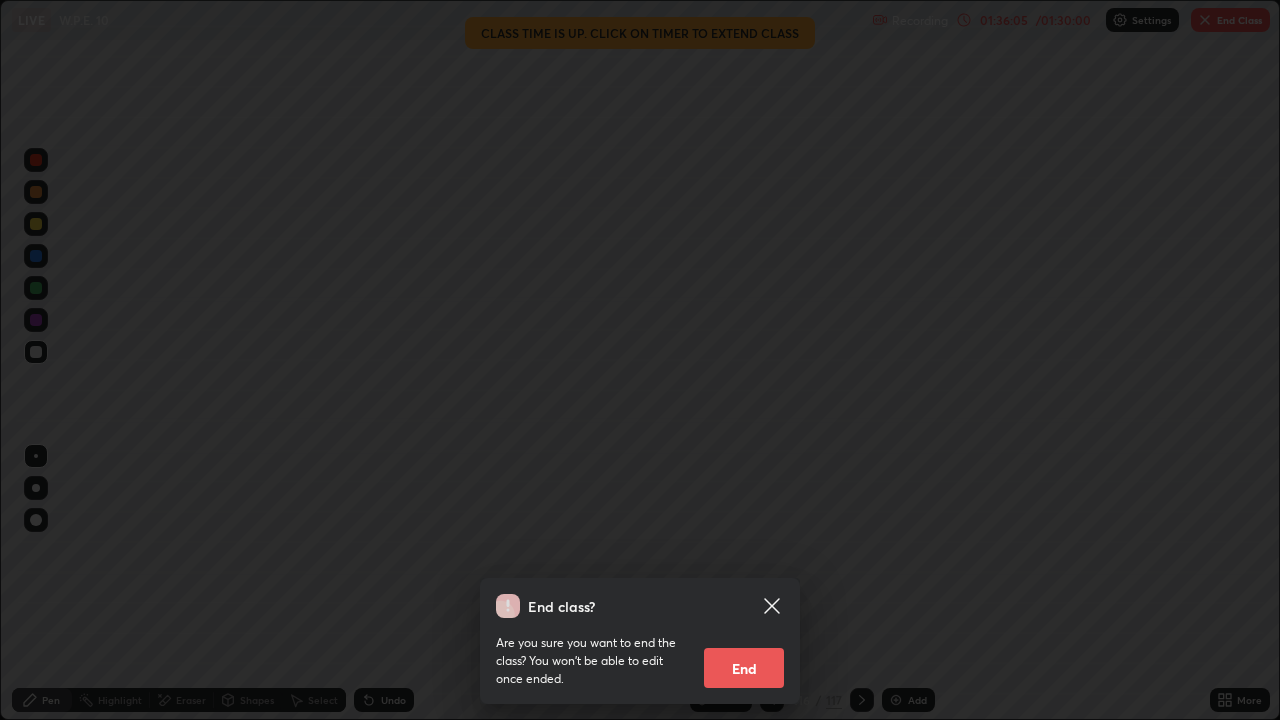 click on "End" at bounding box center [744, 668] 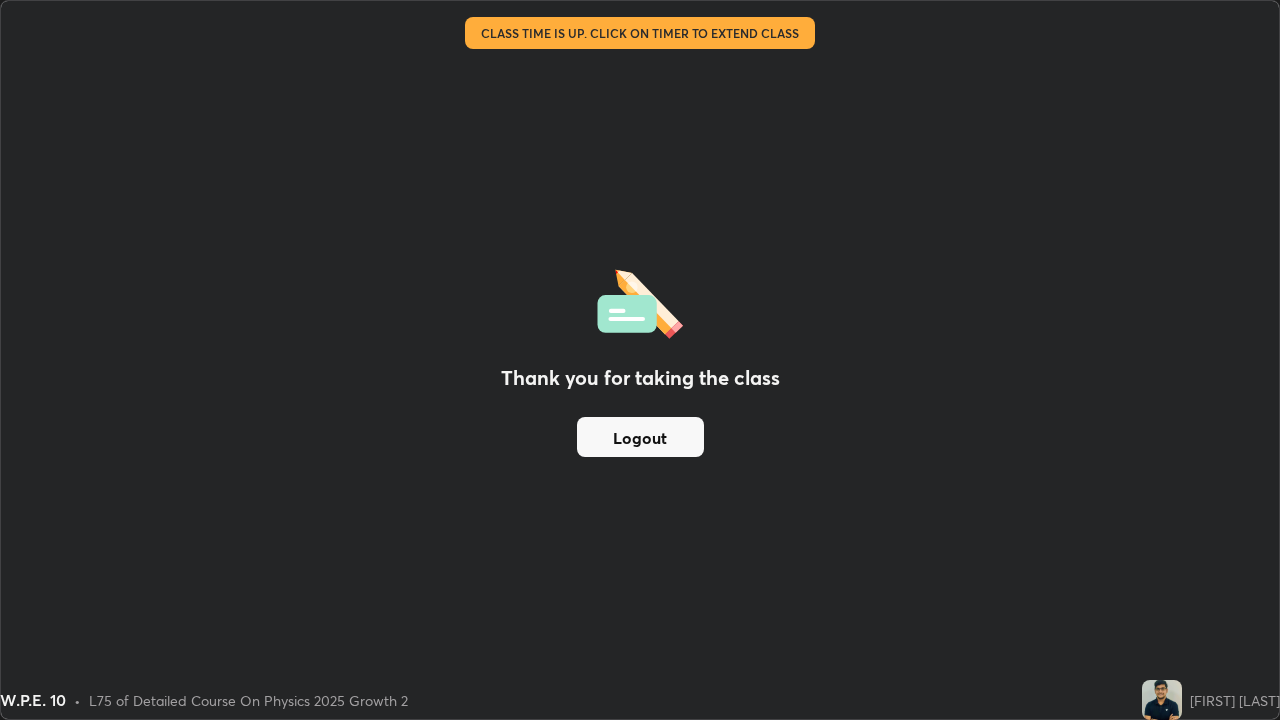 click on "Logout" at bounding box center [640, 437] 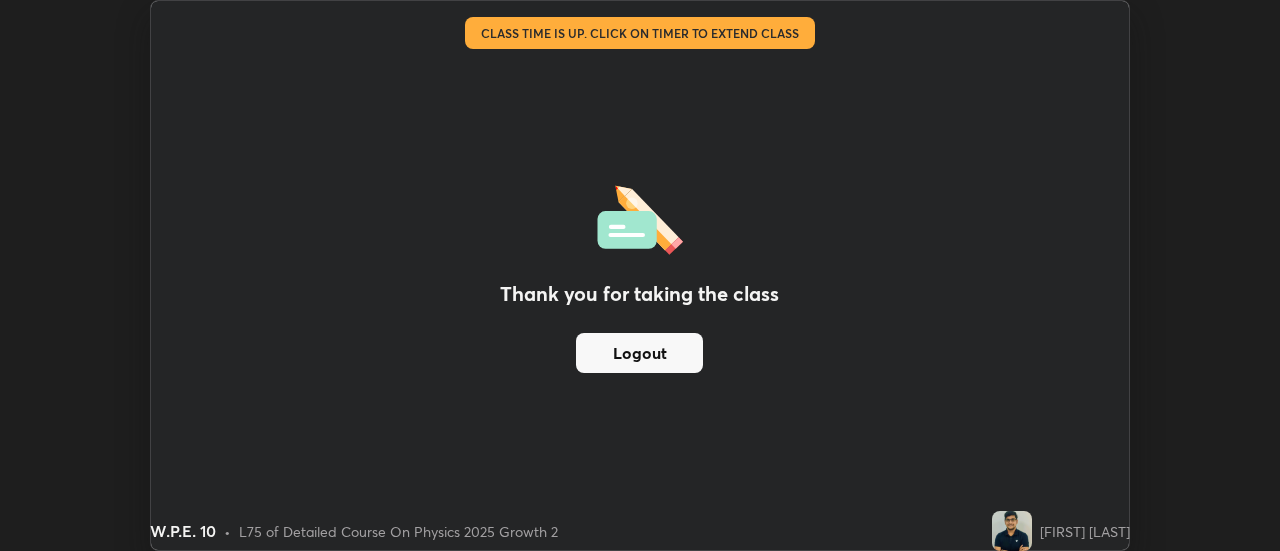 scroll, scrollTop: 551, scrollLeft: 1280, axis: both 